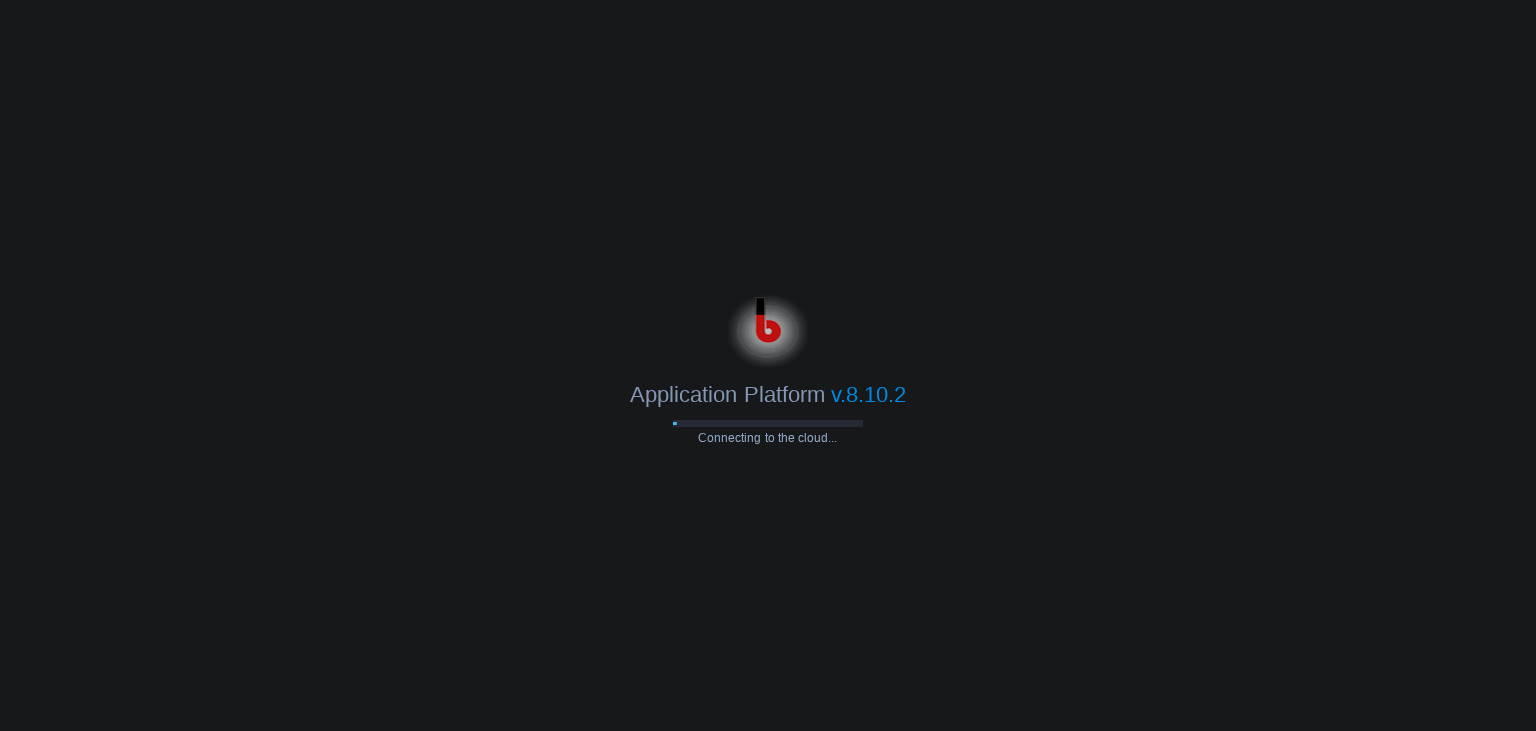 scroll, scrollTop: 0, scrollLeft: 0, axis: both 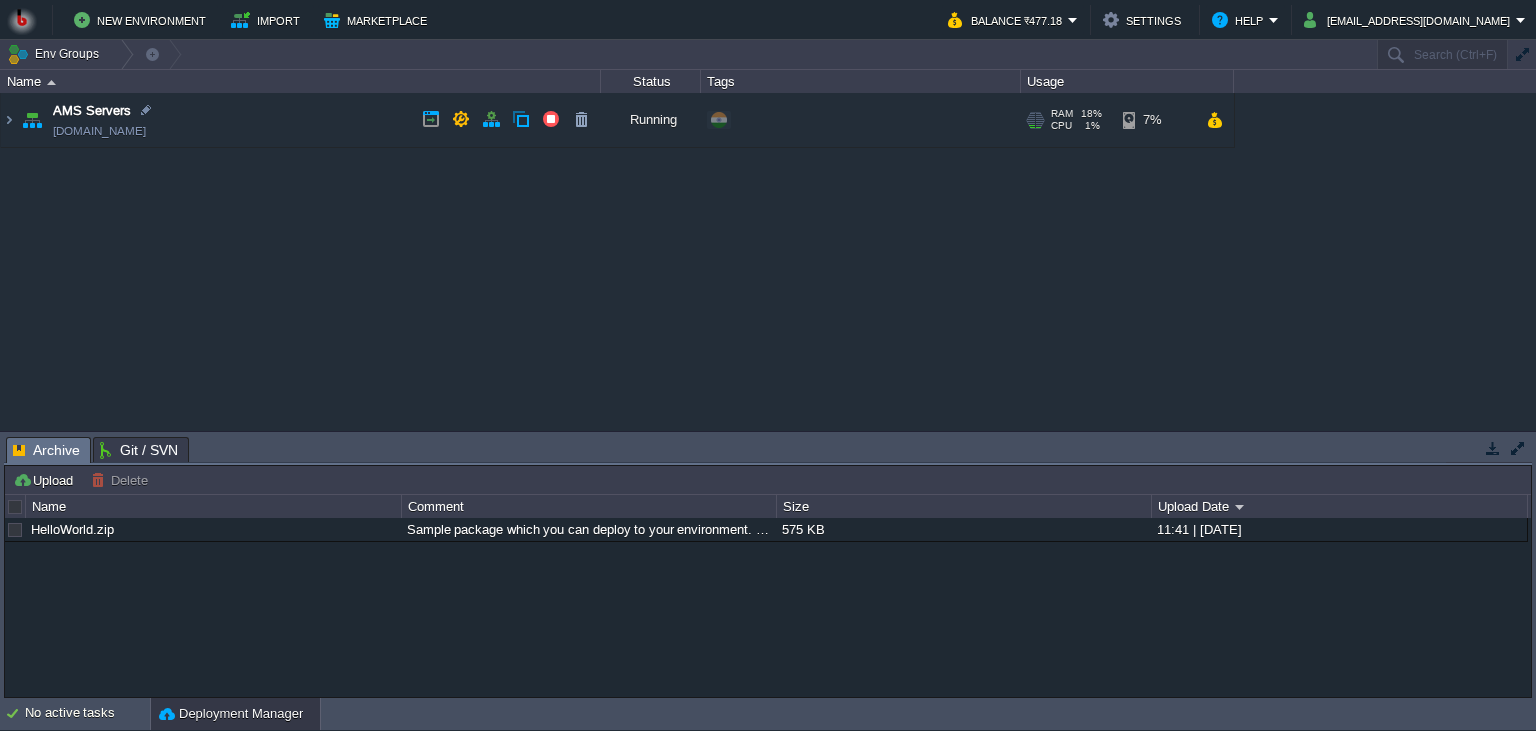 click on "AMS Servers [DOMAIN_NAME]" at bounding box center [301, 120] 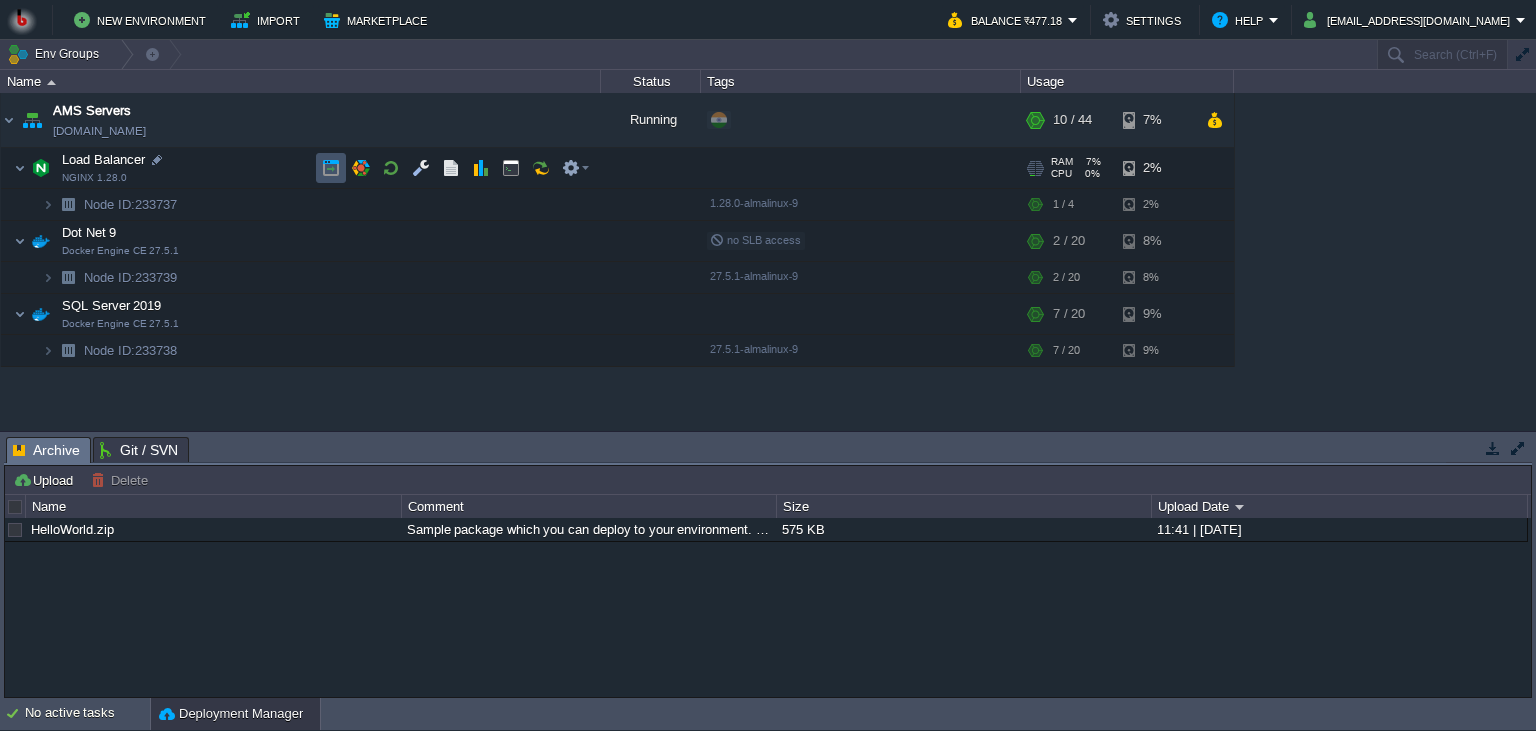 click at bounding box center [331, 168] 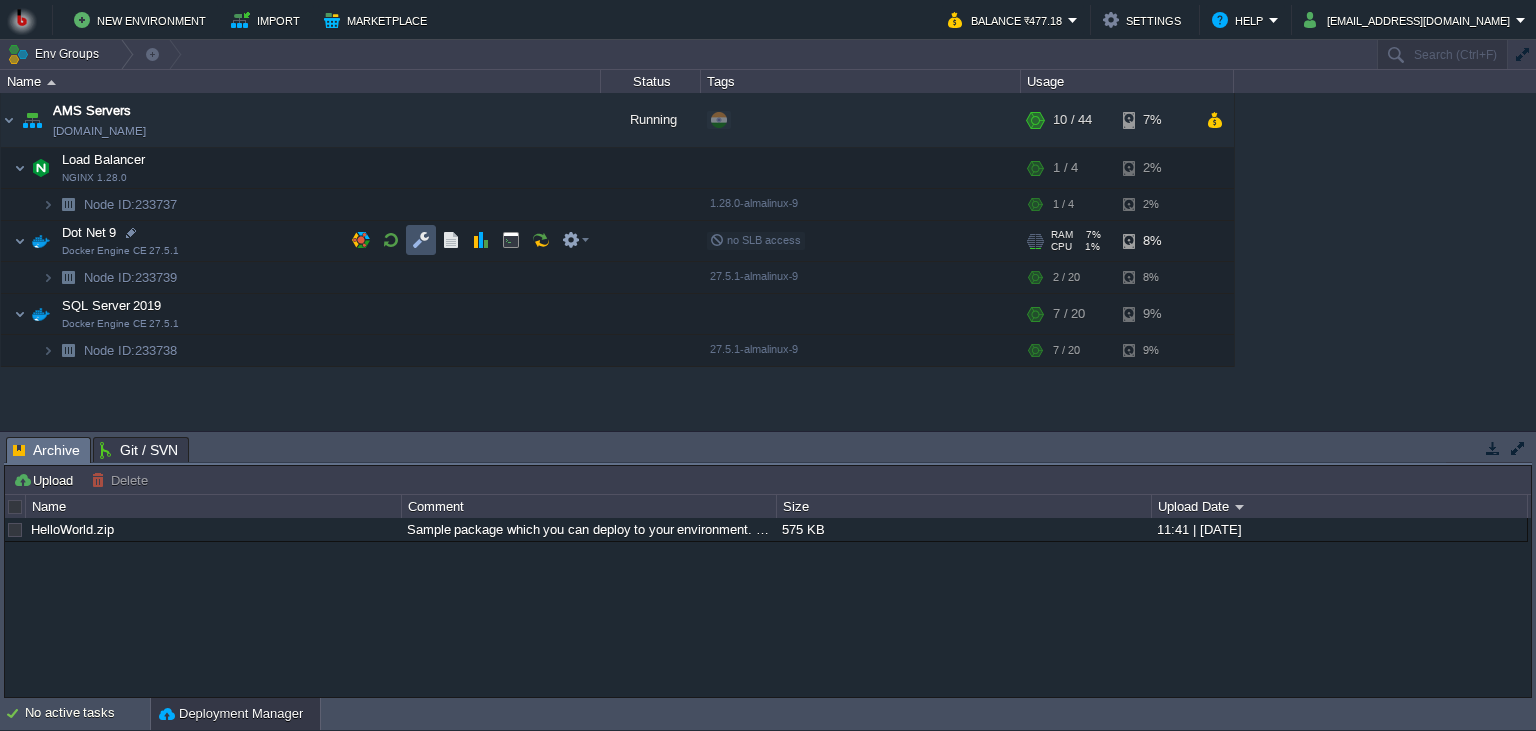 click at bounding box center (421, 240) 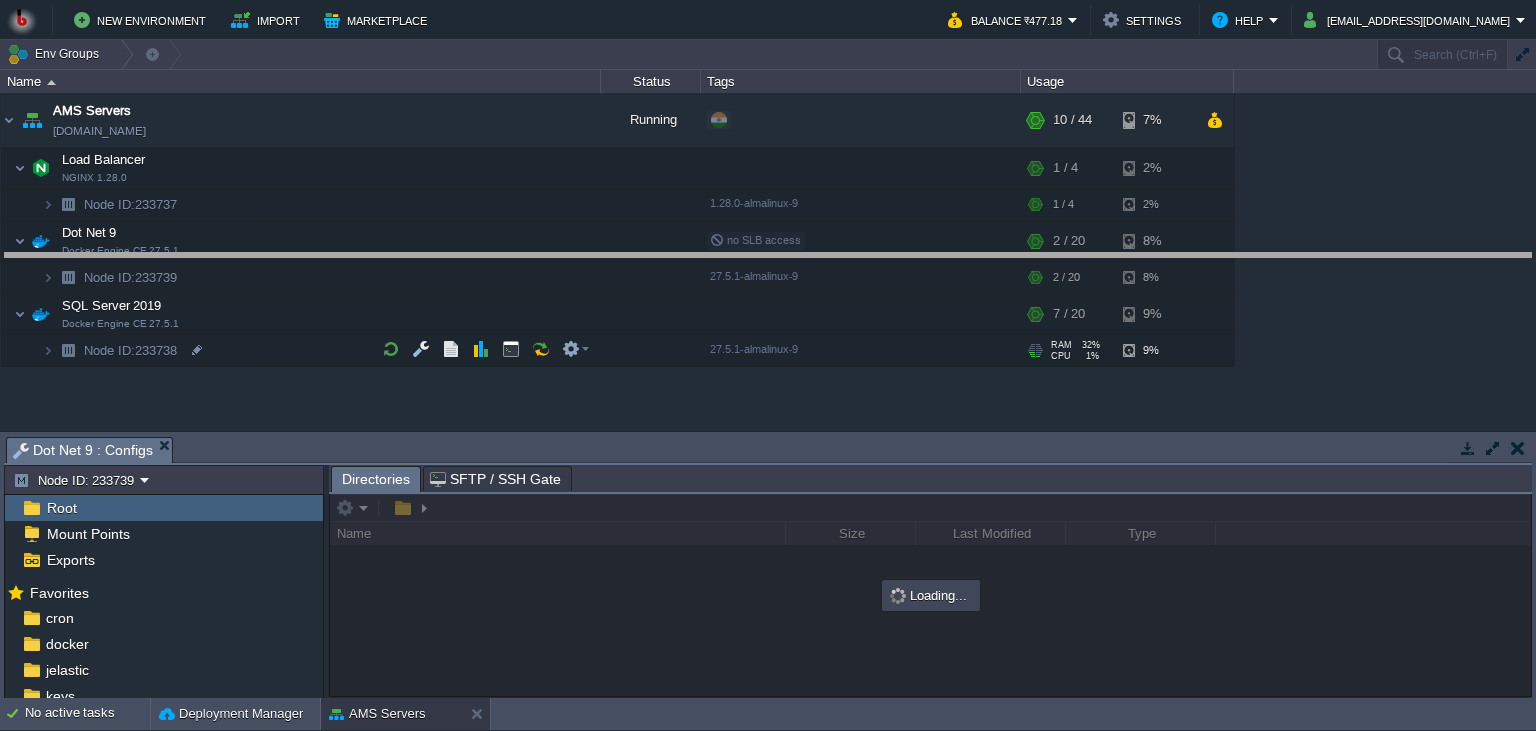 drag, startPoint x: 480, startPoint y: 458, endPoint x: 499, endPoint y: 274, distance: 184.97838 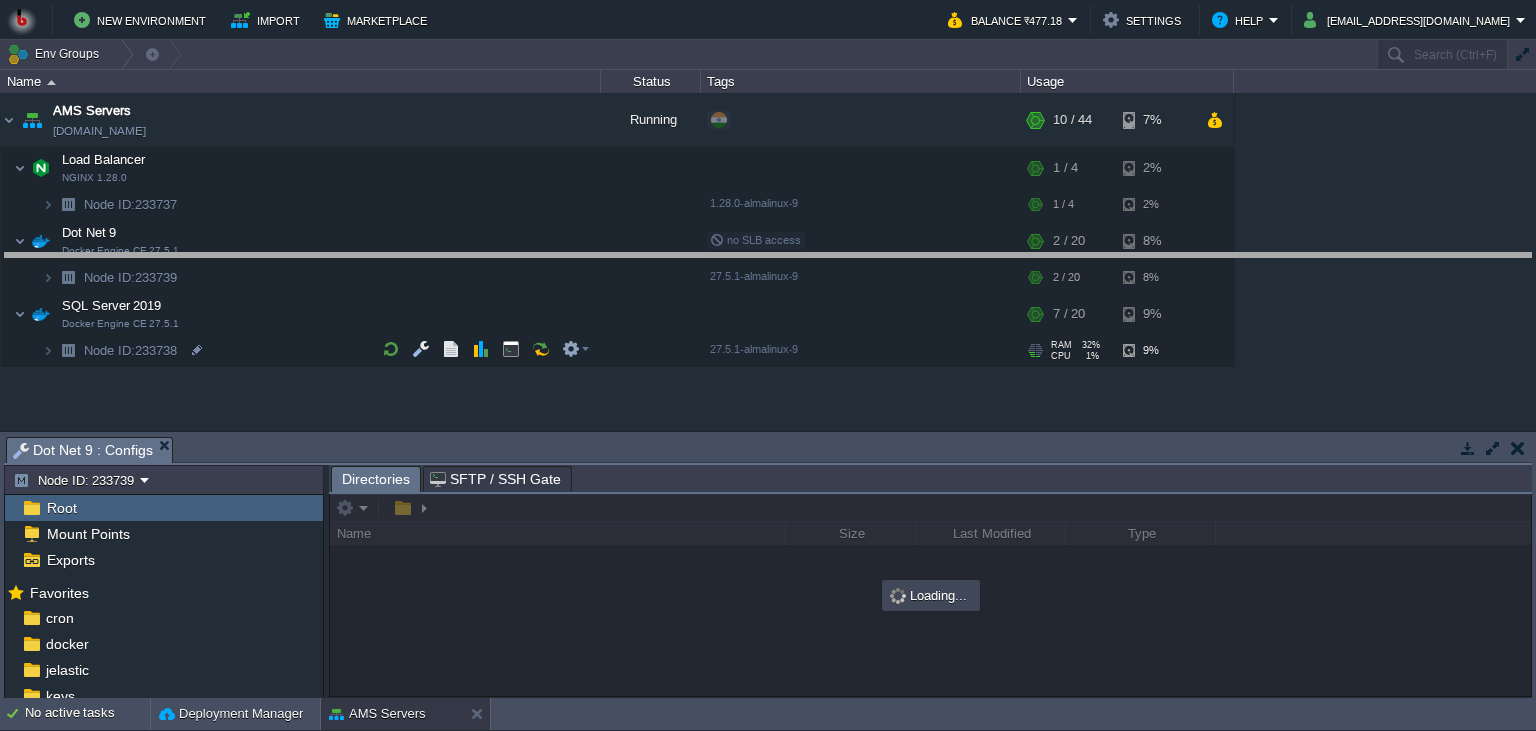 click on "New Environment Import Marketplace Bonus ₹0.00 Upgrade Account Balance ₹477.18 Settings Help [EMAIL_ADDRESS][DOMAIN_NAME]       Env Groups                     Search (Ctrl+F)         auto-gen Name Status Tags Usage AMS Servers [DOMAIN_NAME] Running                                 + Add to Env Group                                                                                                                                                            RAM                 18%                                         CPU                 1%                             10 / 44                    7%       Load Balancer NGINX 1.28.0                                                                                                                                                            RAM                 7%                                         CPU                 0%                             1 / 4                    2%     Node ID:  233737                                        7%" at bounding box center (768, 365) 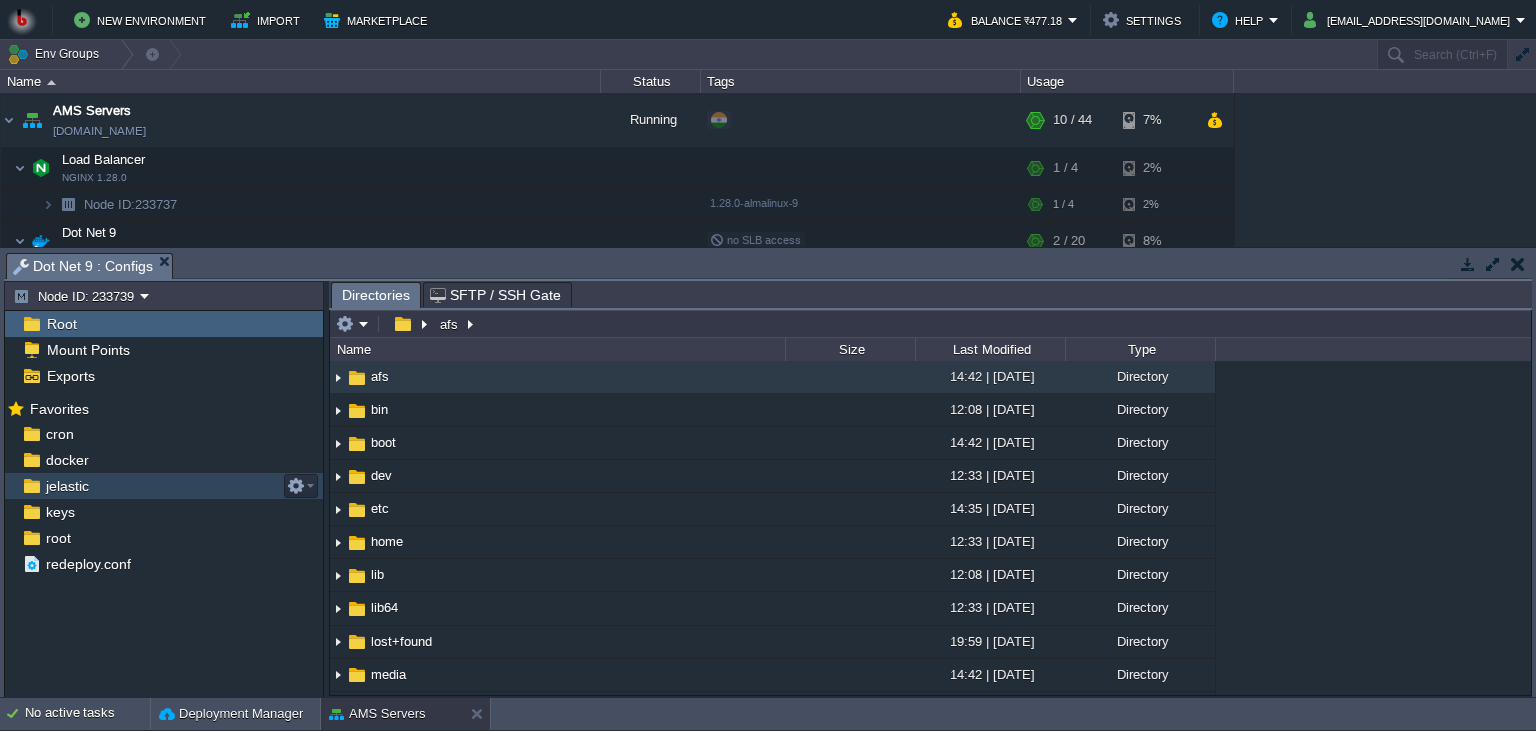 click on "jelastic" at bounding box center (164, 486) 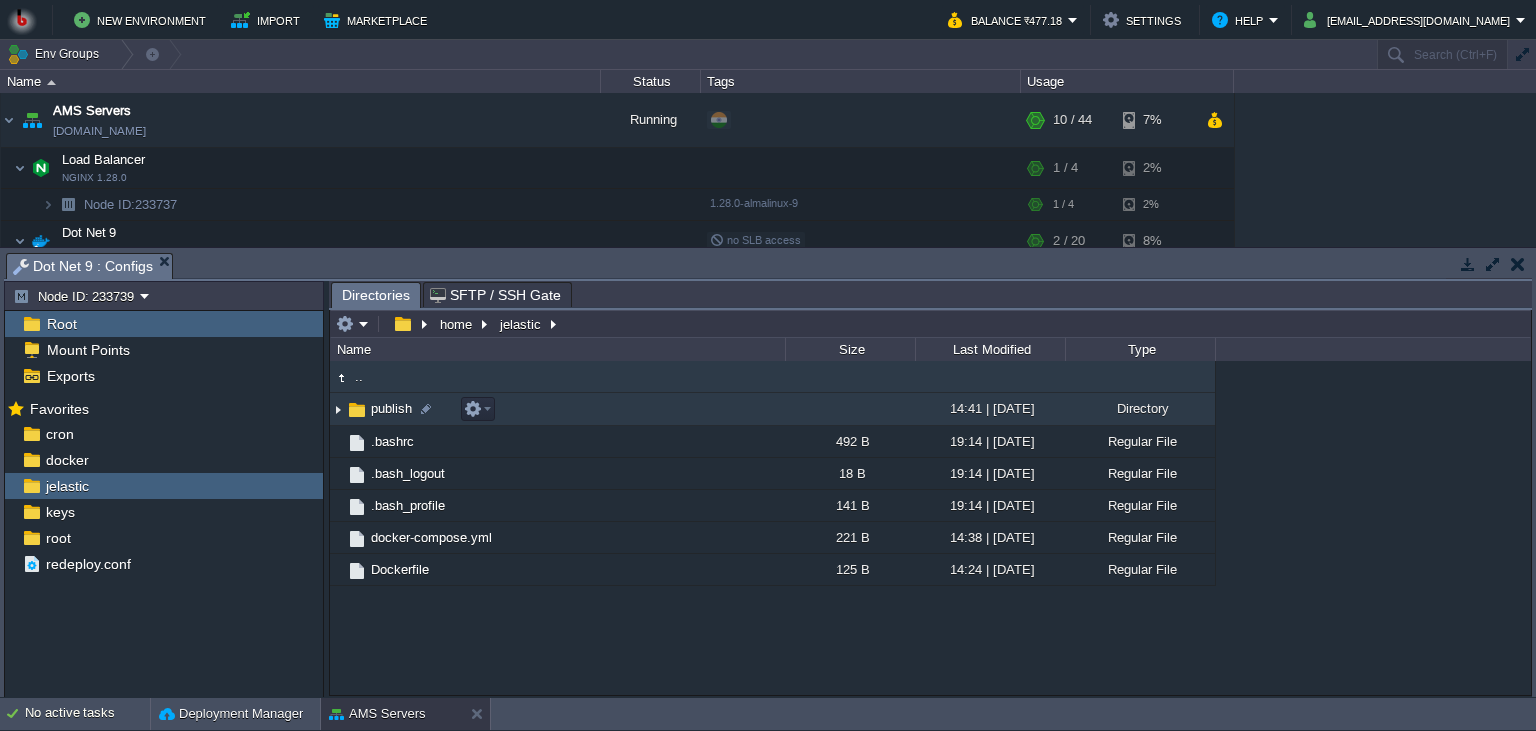 click on "publish" at bounding box center (557, 409) 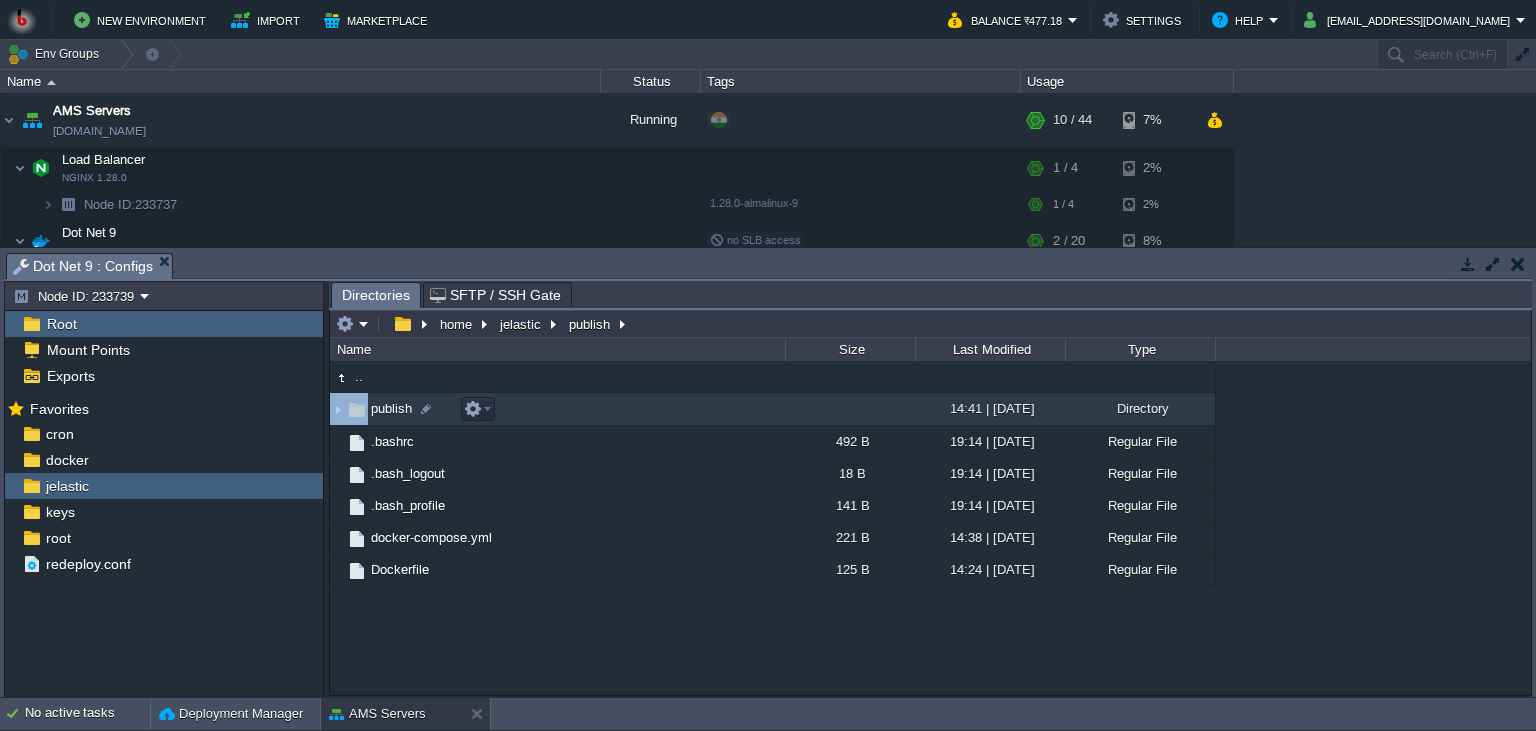 click on "publish" at bounding box center [557, 409] 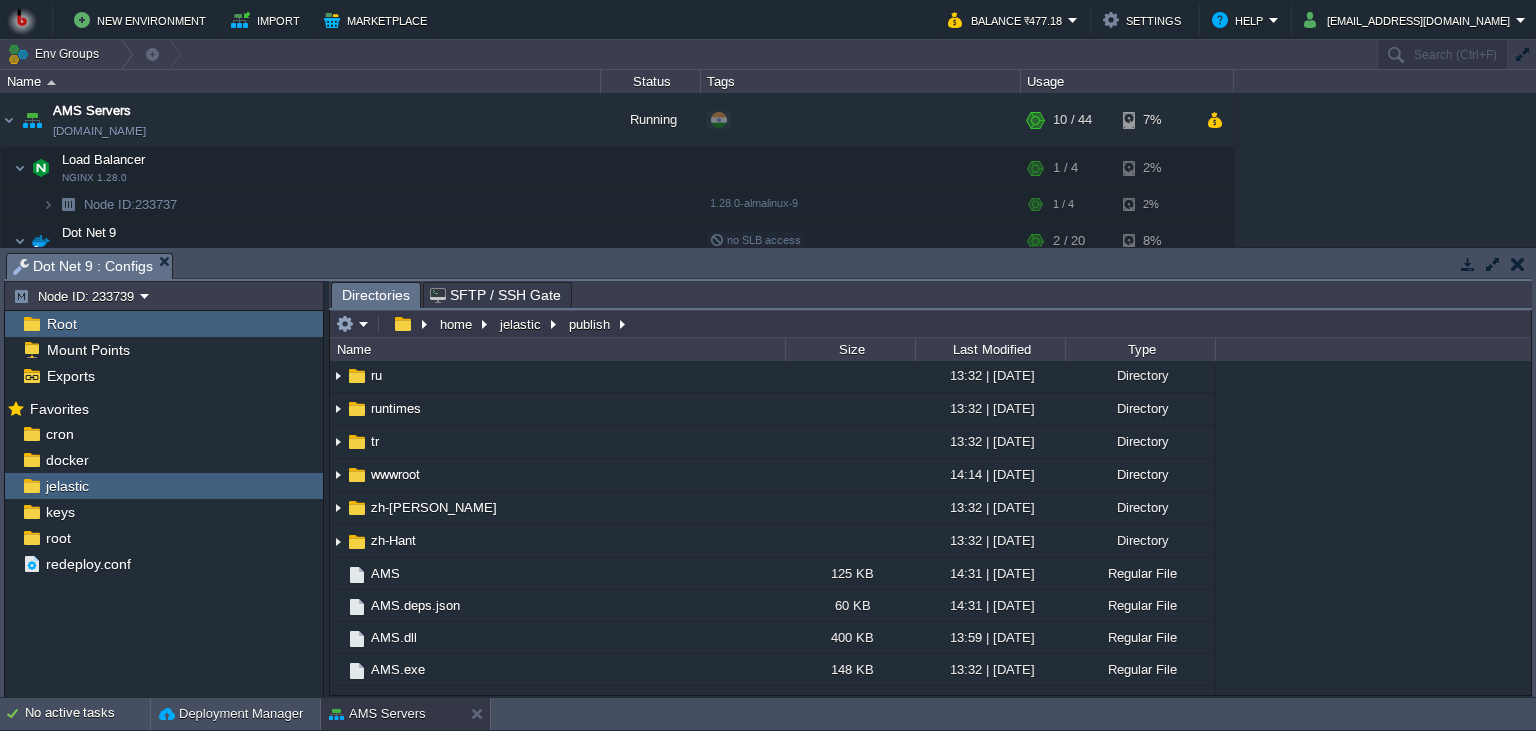 scroll, scrollTop: 365, scrollLeft: 0, axis: vertical 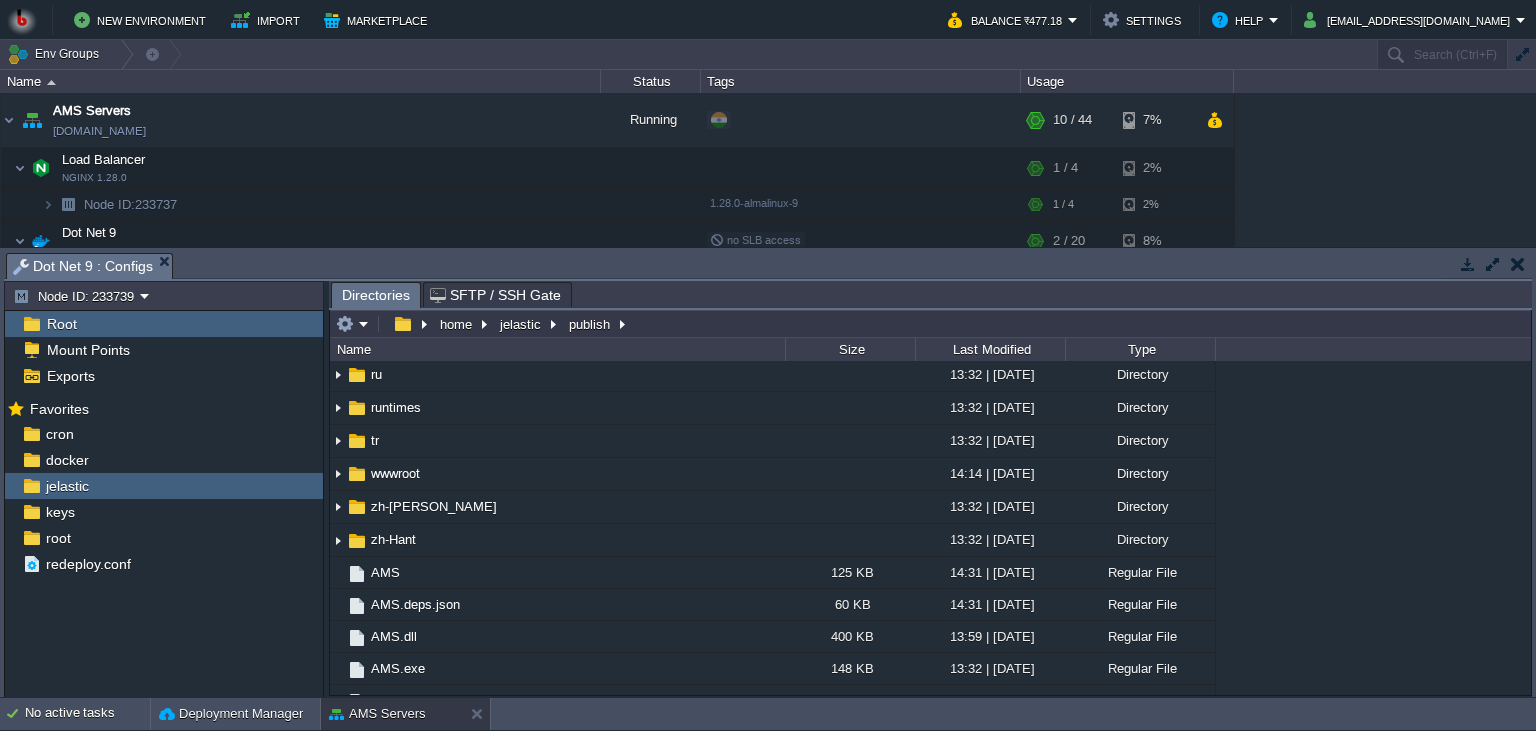 click on ".. __MACOSX 14:36   |   [DATE] Directory cs 13:32   |   [DATE] Directory de 13:32   |   [DATE] Directory es 13:32   |   [DATE] Directory fr 13:32   |   [DATE] Directory it 13:32   |   [DATE] Directory ja 13:32   |   [DATE] Directory ko 13:32   |   [DATE] Directory pl 13:32   |   [DATE] Directory pt-BR 13:32   |   [DATE] Directory ru 13:32   |   [DATE] Directory runtimes 13:32   |   [DATE] Directory tr 13:32   |   [DATE] Directory wwwroot 14:14   |   [DATE] Directory zh-Hans 13:32   |   [DATE] Directory zh-Hant 13:32   |   [DATE] Directory AMS 125 KB 14:31   |   [DATE] Regular File AMS.deps.json 60 KB 14:31   |   [DATE] Regular File AMS.dll 400 KB 13:59   |   [DATE] Regular File AMS.exe 148 KB 13:32   |   [DATE] Regular File AMS.pdb 102 KB 14:31   |   [DATE] Regular File AMS.runtimeconfig.json 537 B 14:31   |   [DATE] Regular File AMS.staticwebassets.endpoints.json 508 KB 14:31   |   [DATE]" at bounding box center (930, 528) 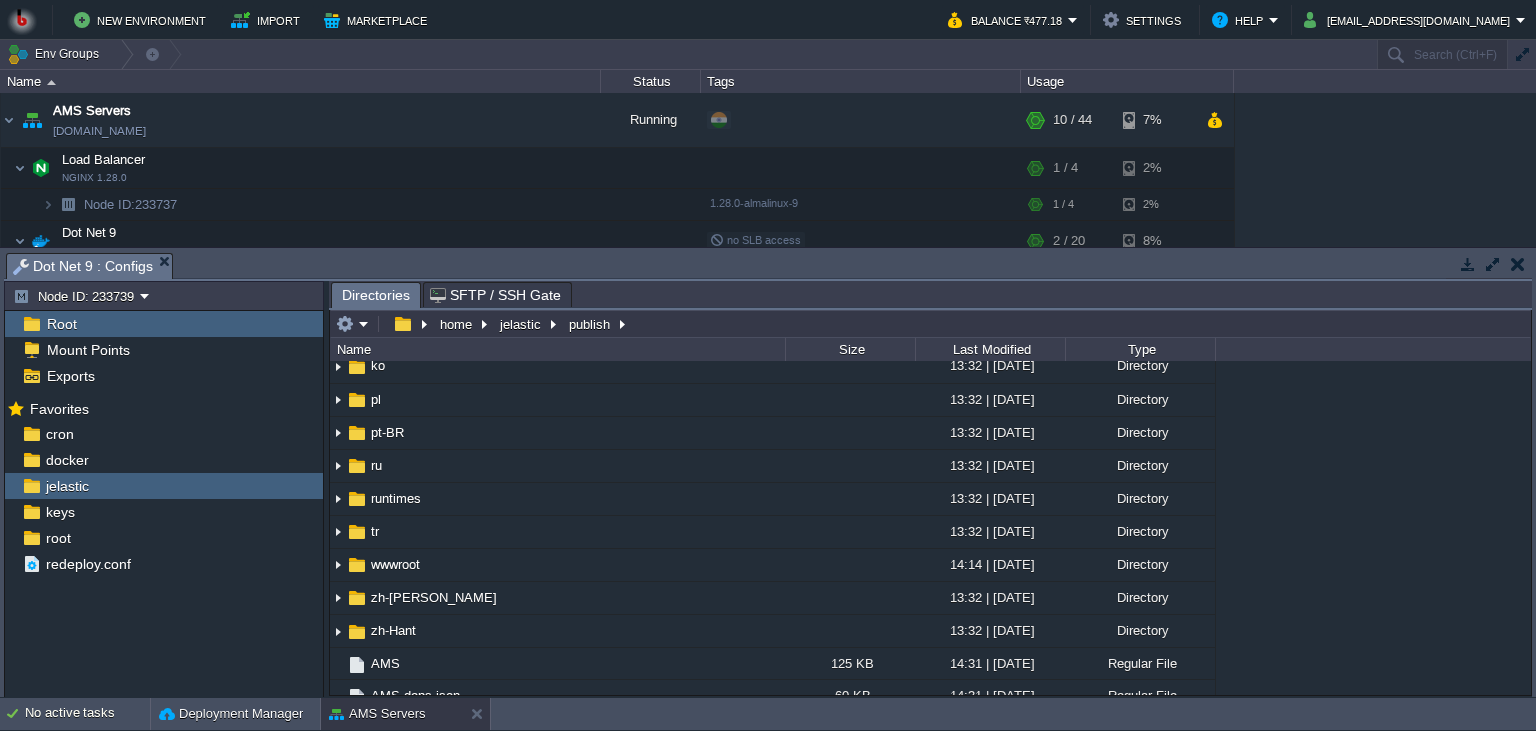 scroll, scrollTop: 365, scrollLeft: 0, axis: vertical 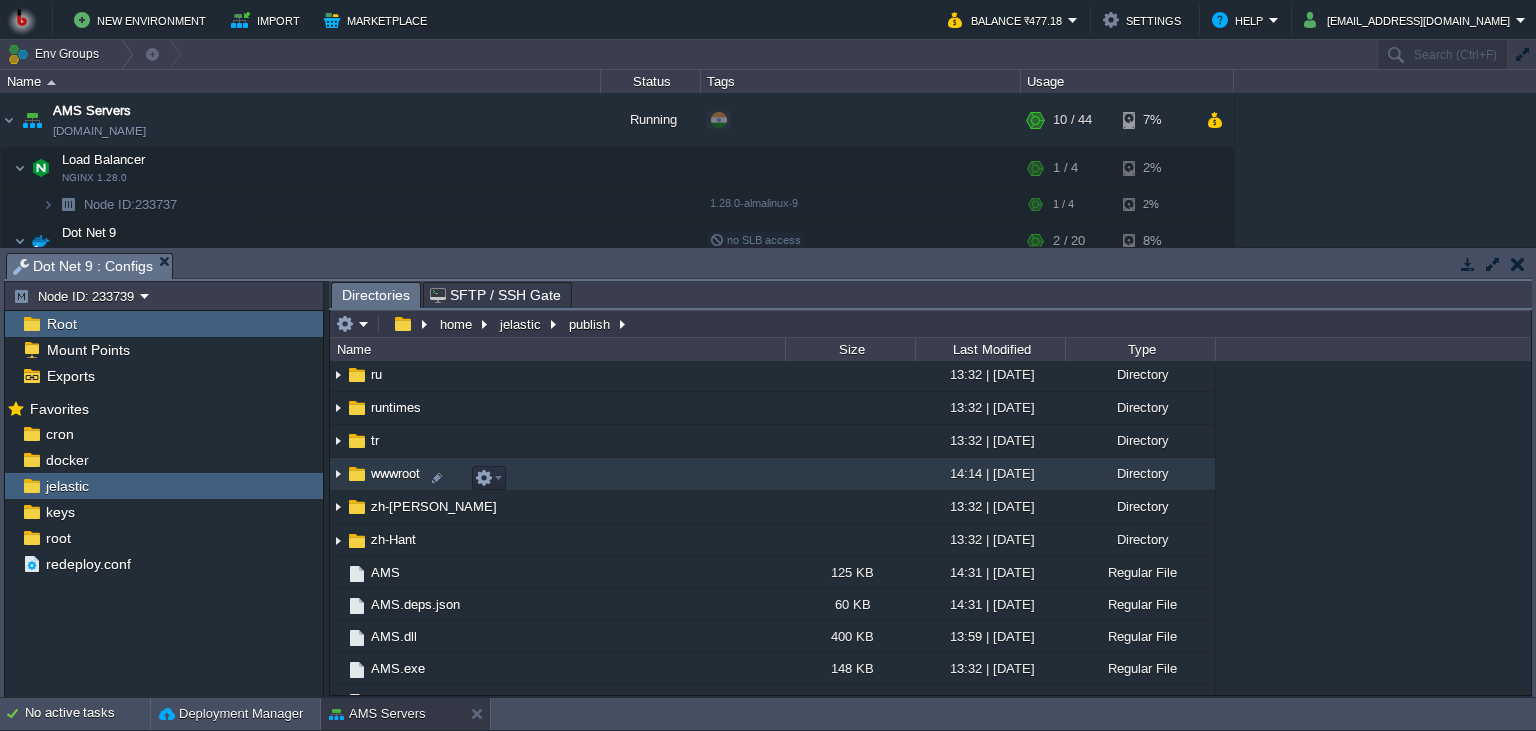 click on "wwwroot" at bounding box center (557, 474) 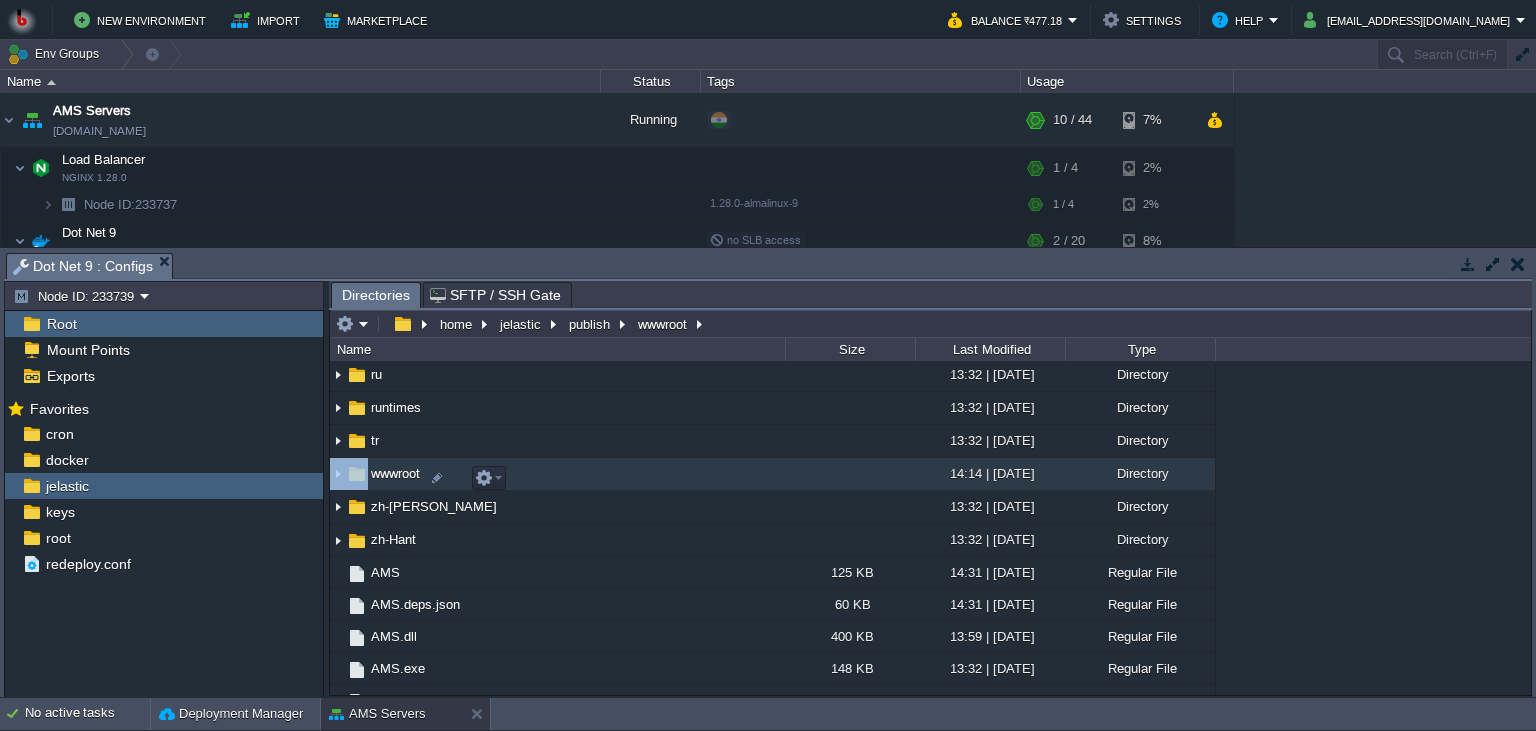 click on "wwwroot" at bounding box center (557, 474) 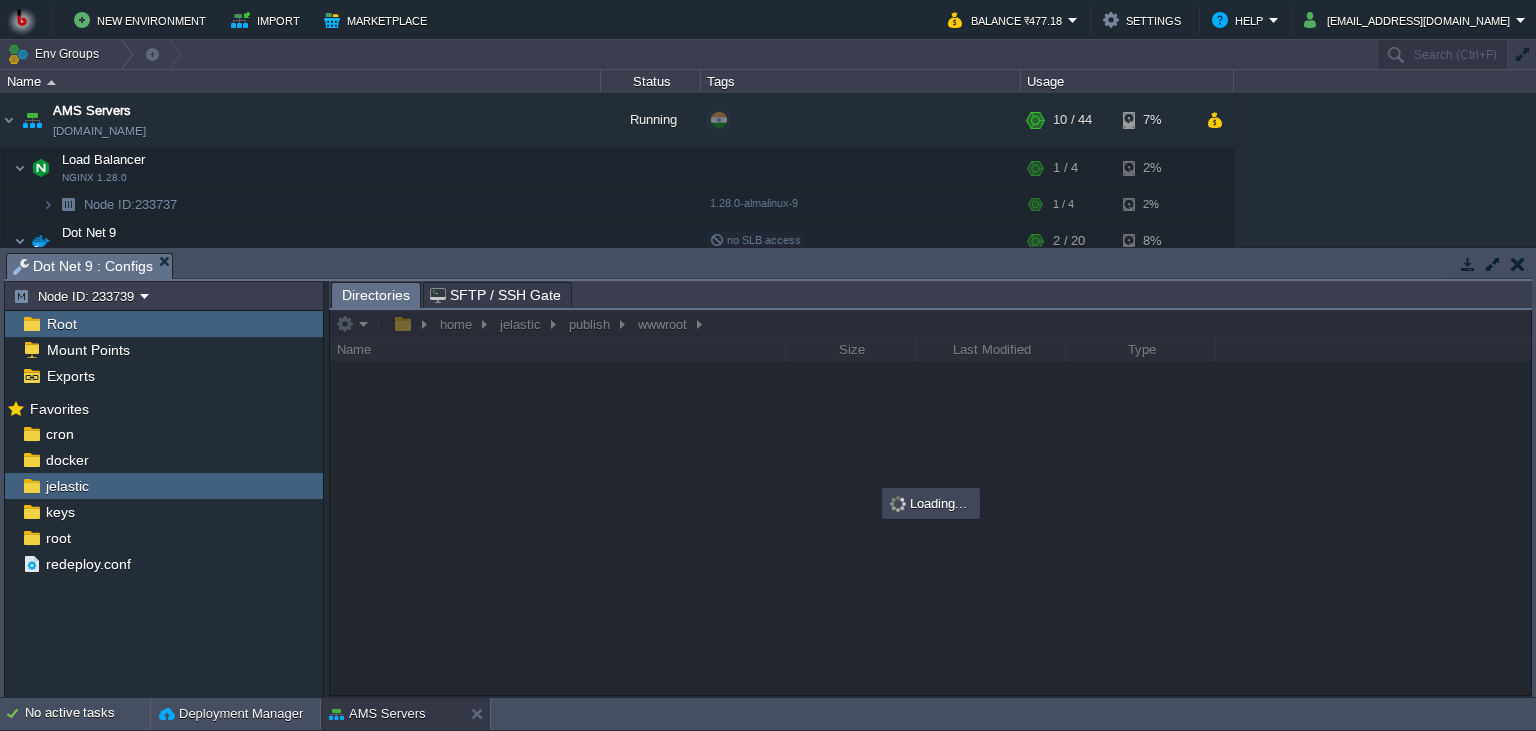 scroll, scrollTop: 0, scrollLeft: 0, axis: both 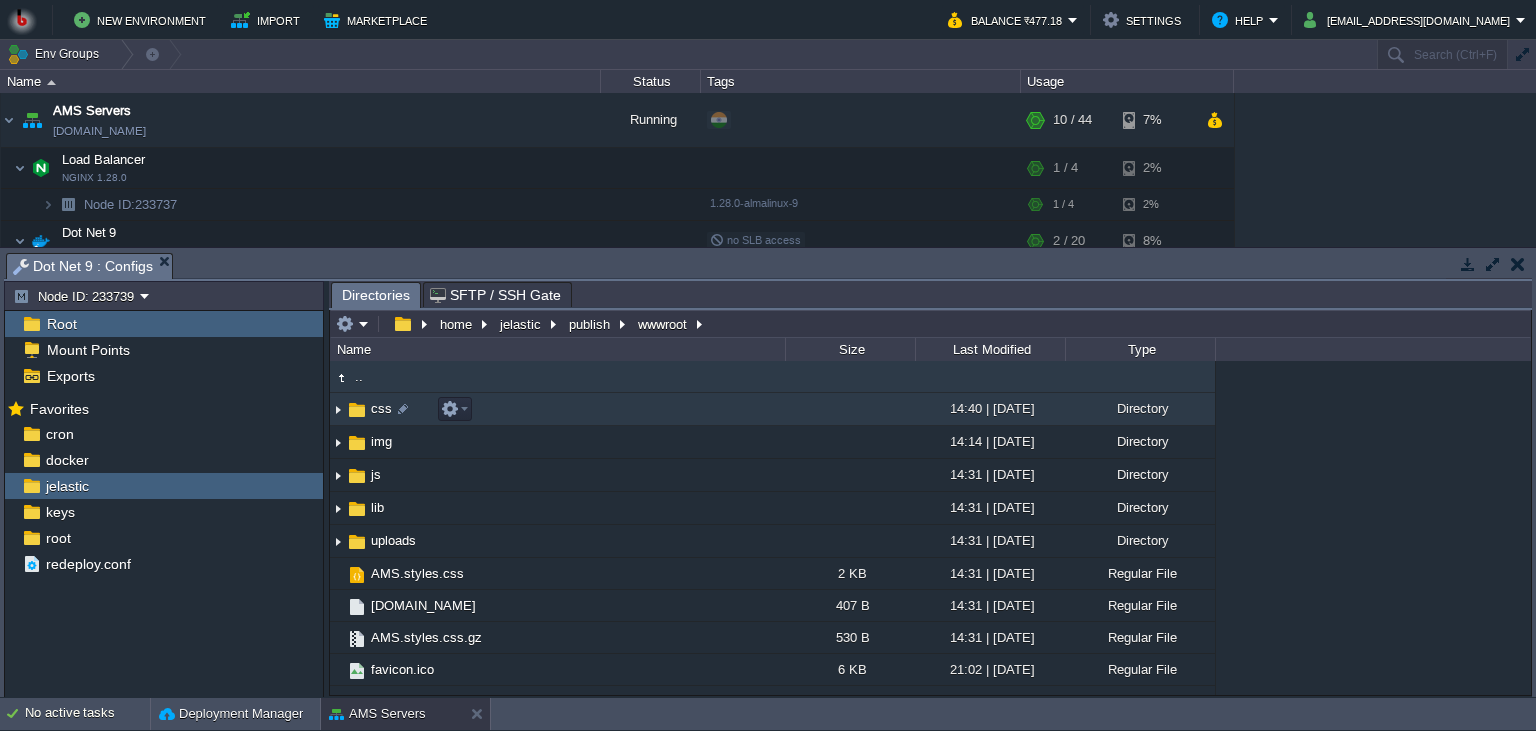 click on "css" at bounding box center (557, 409) 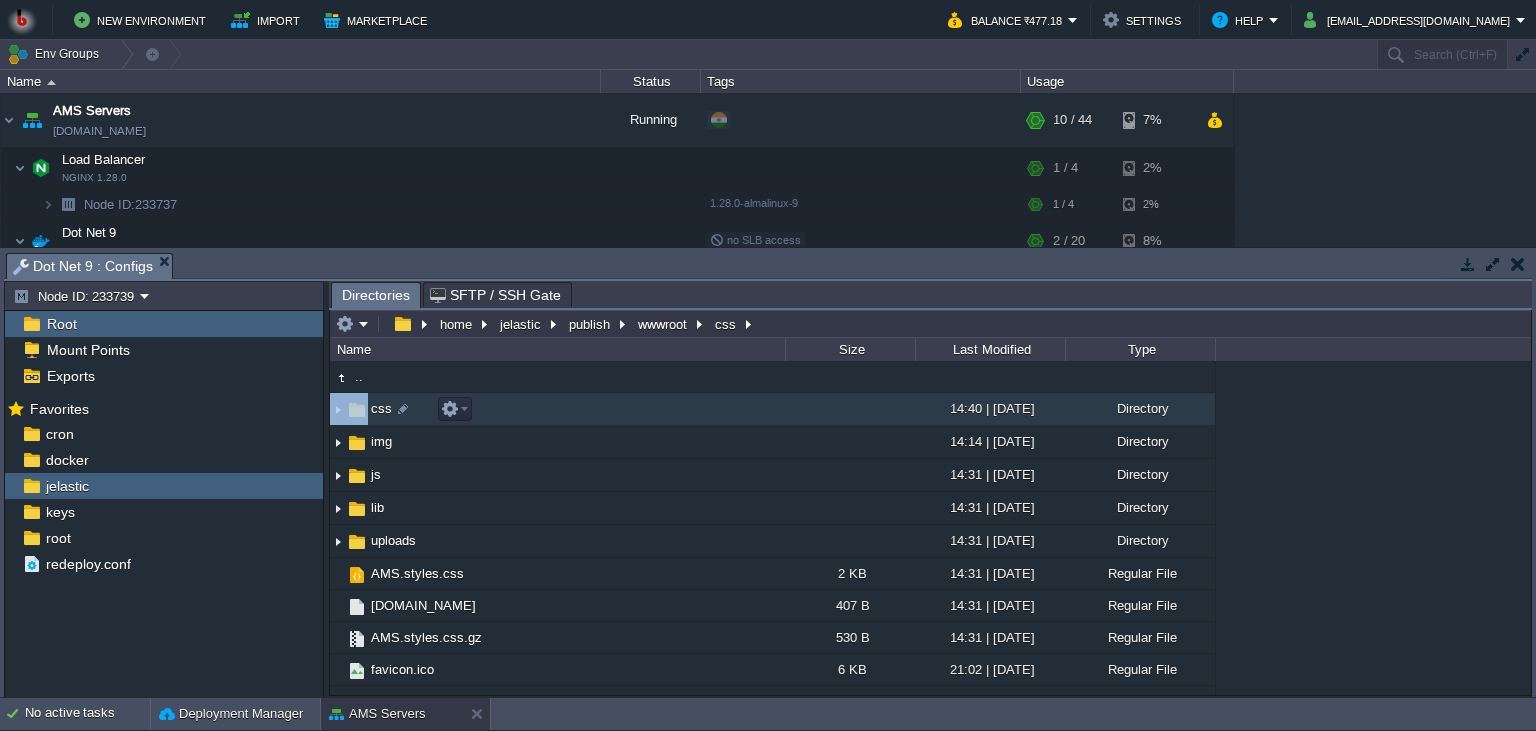 click on "css" at bounding box center (557, 409) 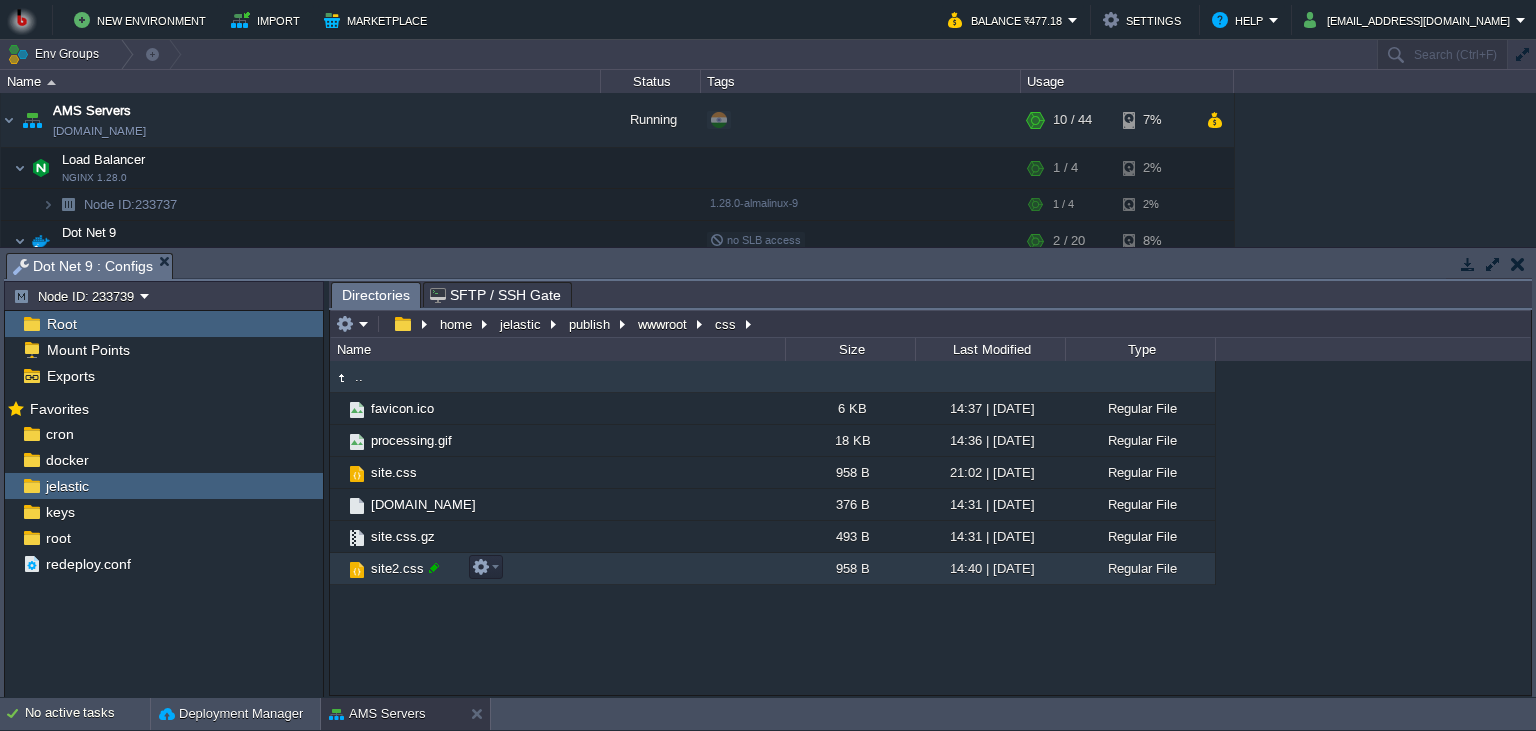 click at bounding box center (434, 568) 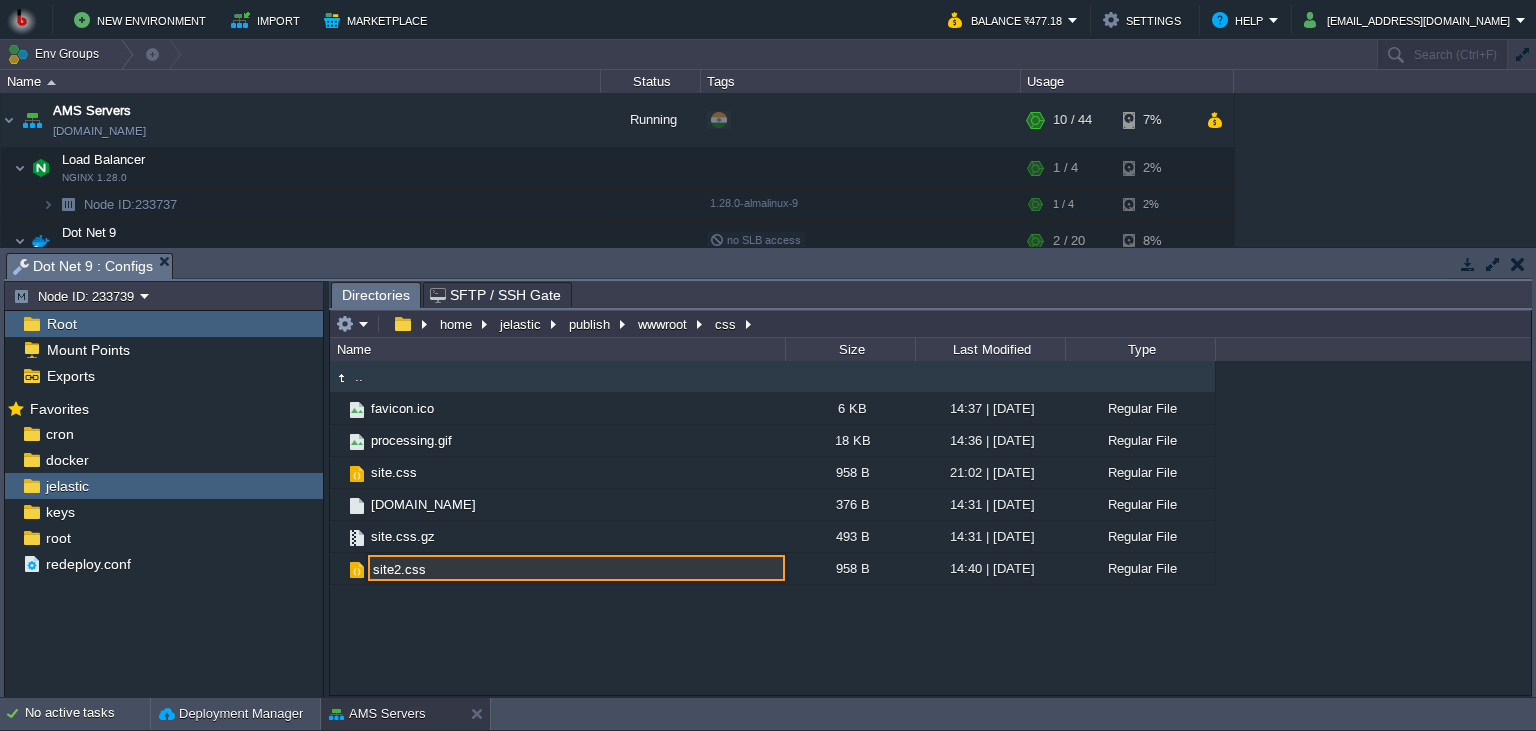 drag, startPoint x: 448, startPoint y: 572, endPoint x: 369, endPoint y: 593, distance: 81.7435 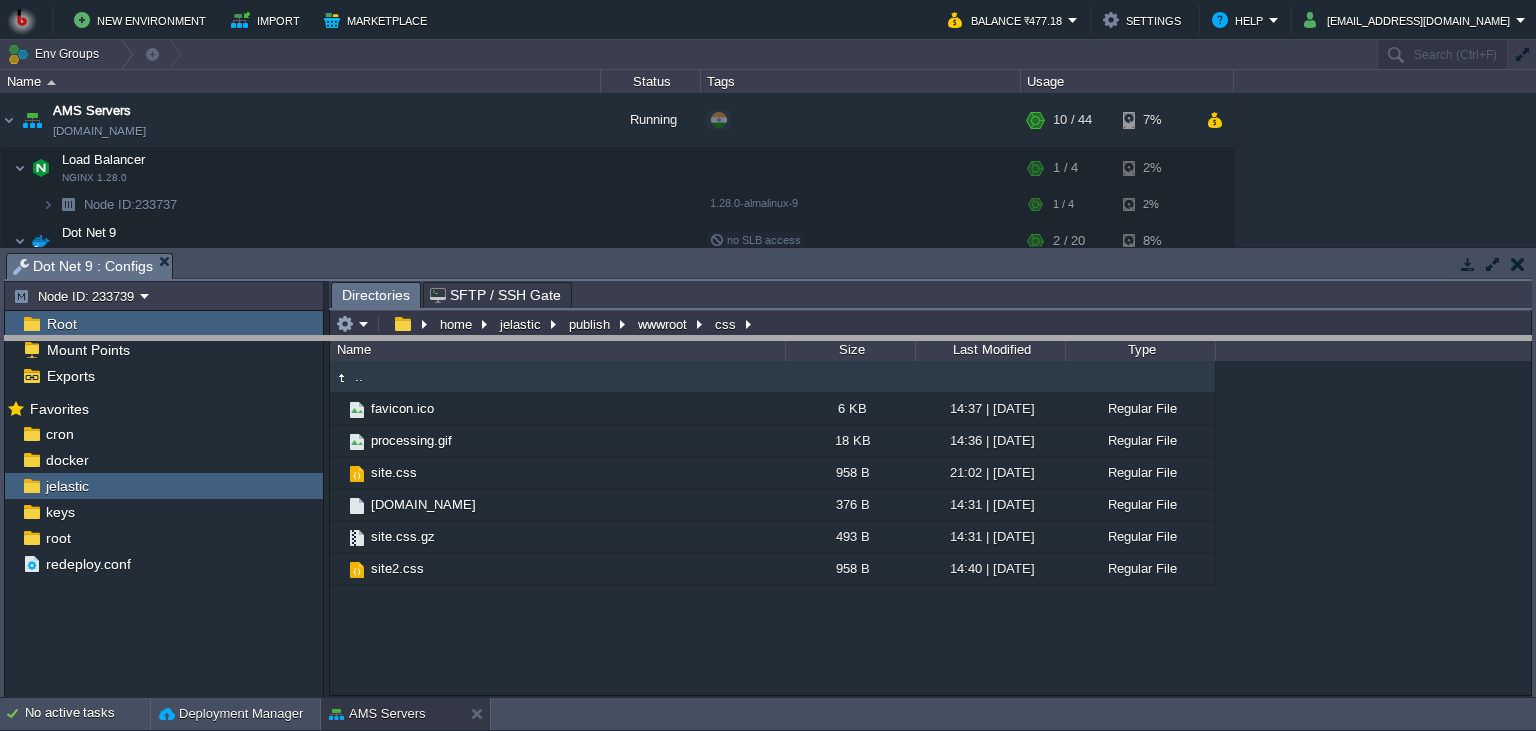 drag, startPoint x: 366, startPoint y: 278, endPoint x: 354, endPoint y: 376, distance: 98.731964 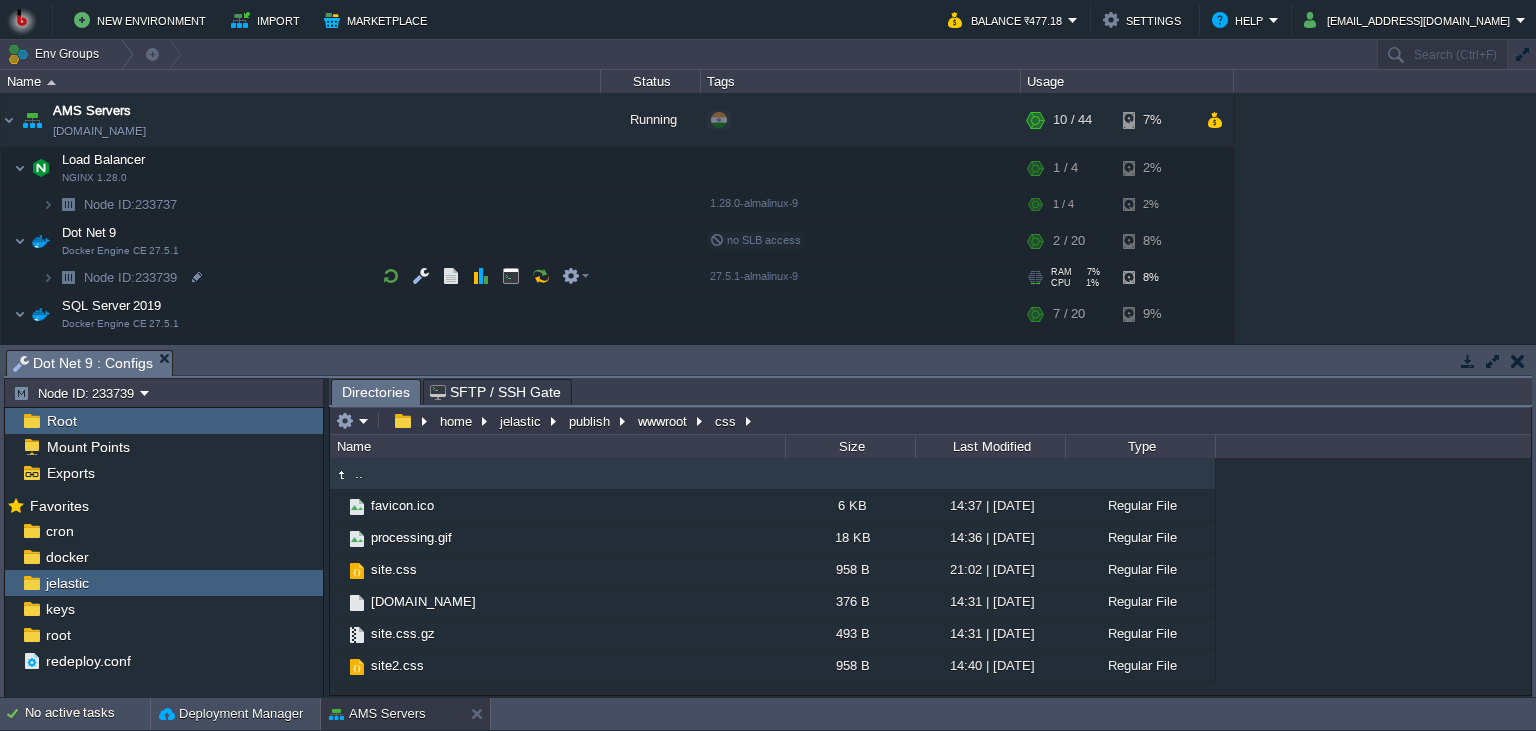 click on "Node ID:  233739" at bounding box center [301, 278] 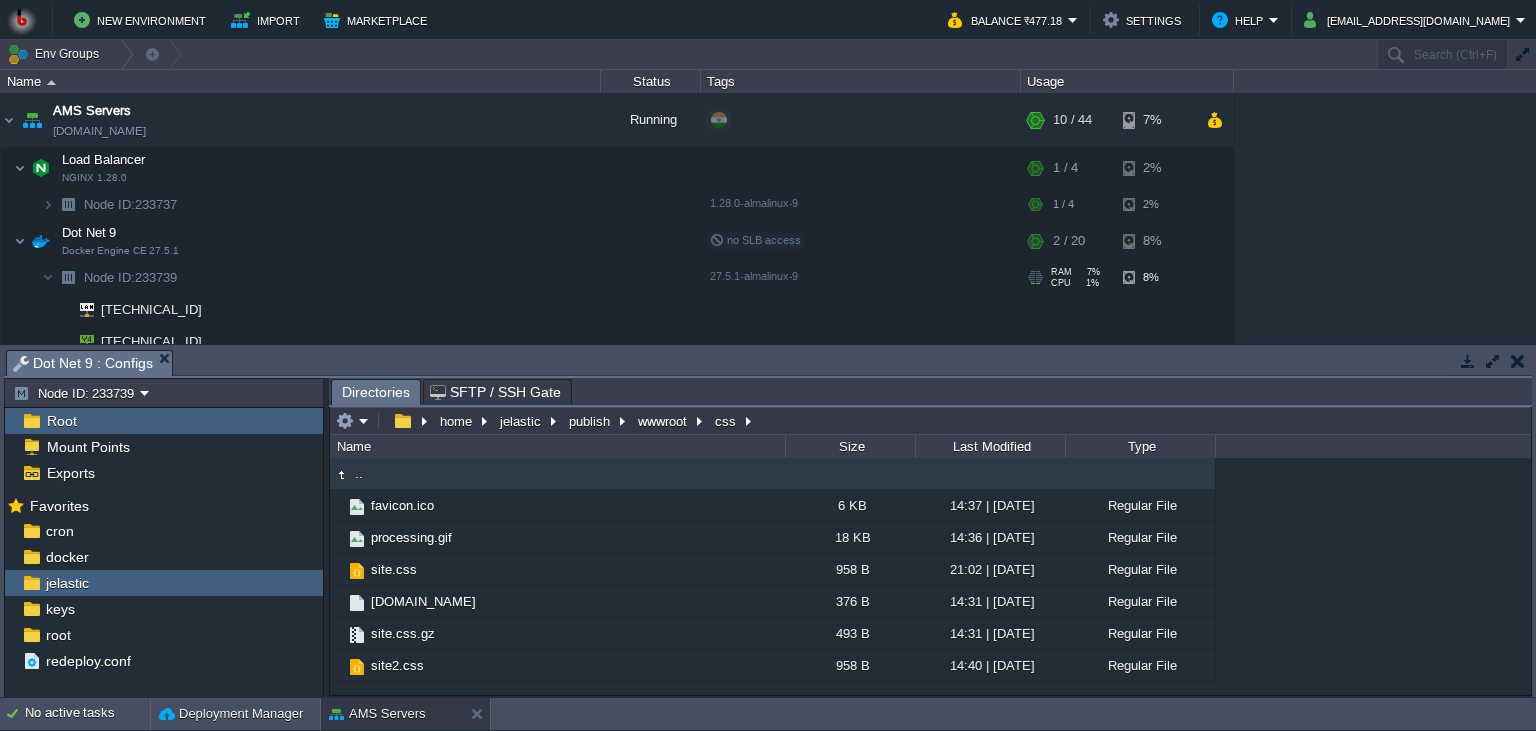 scroll, scrollTop: 86, scrollLeft: 0, axis: vertical 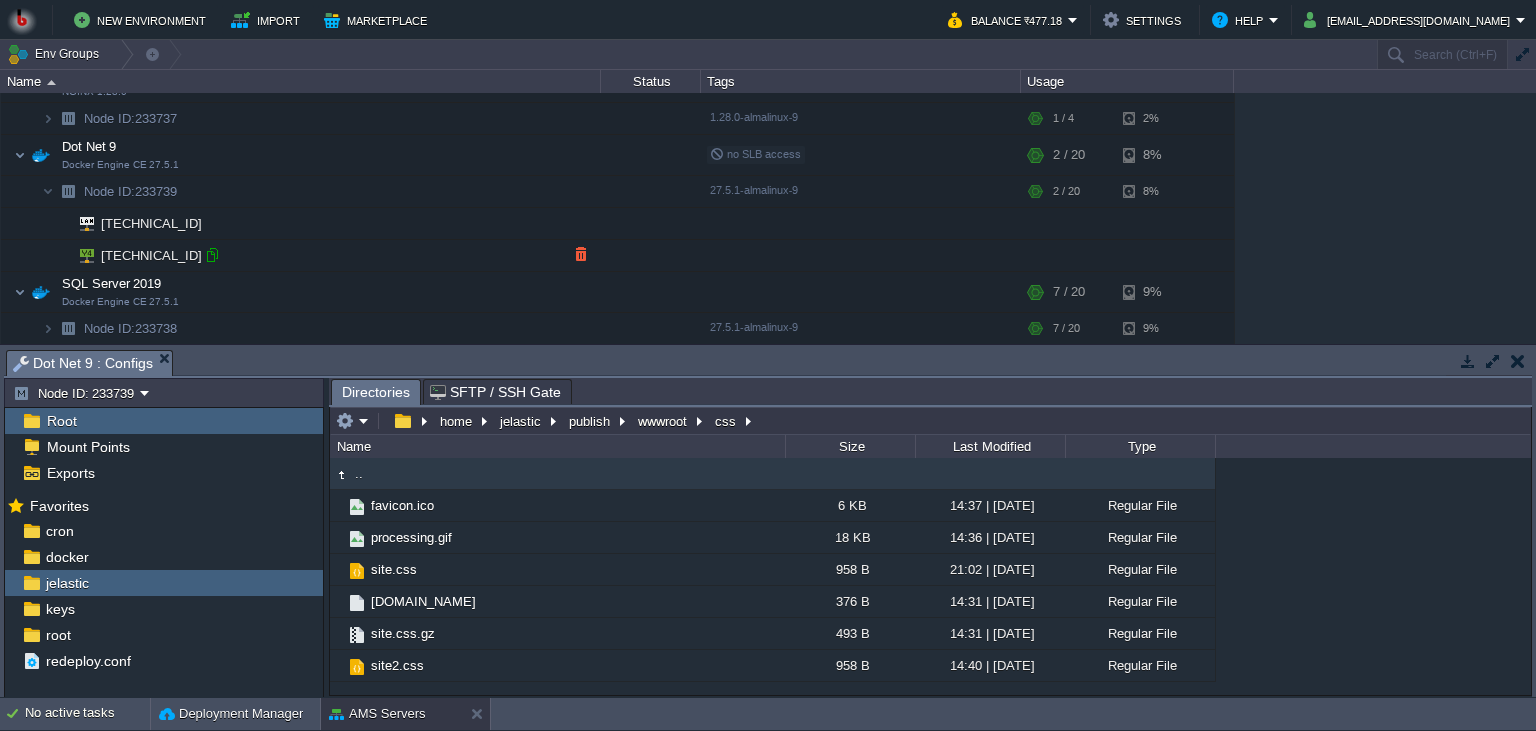 click at bounding box center [212, 255] 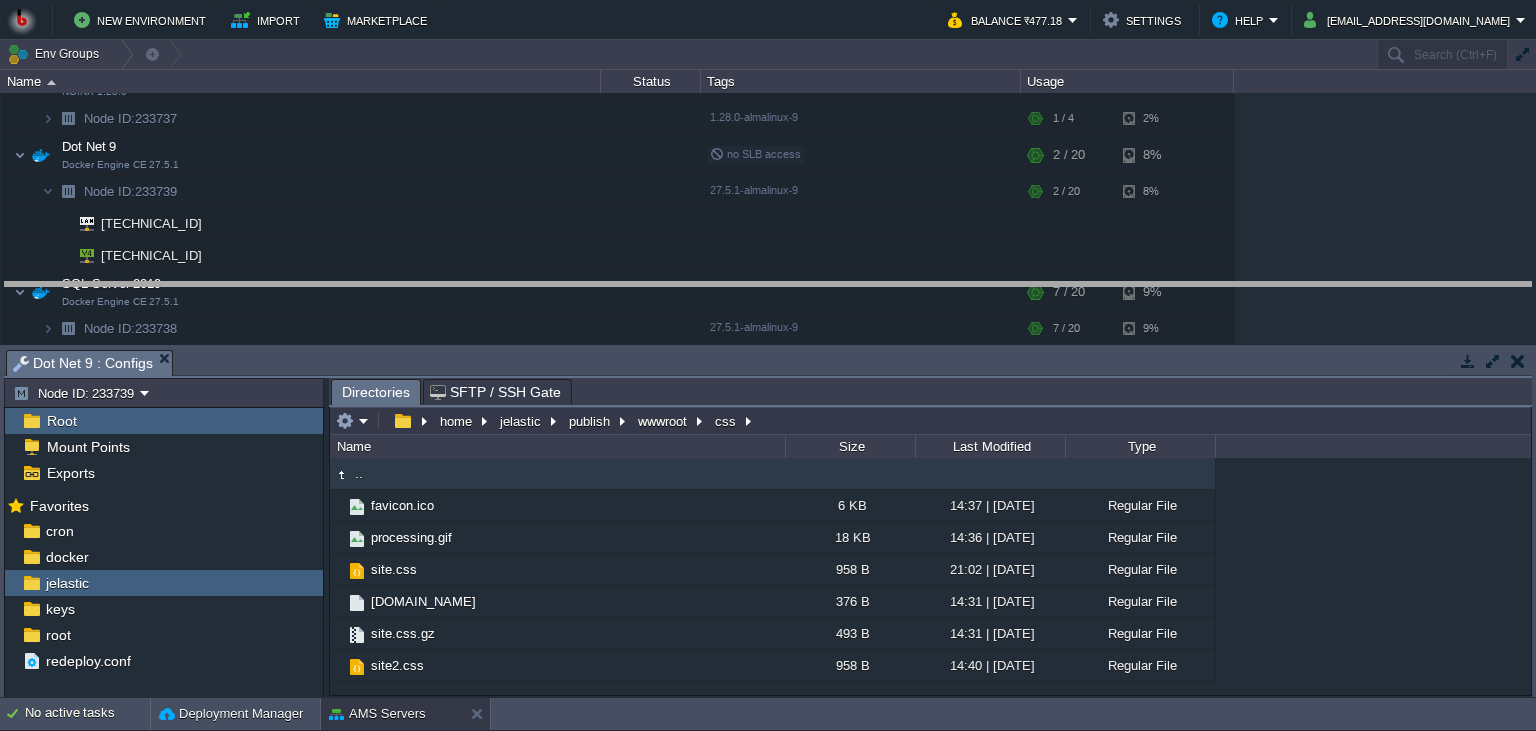 click on "New Environment Import Marketplace Bonus ₹0.00 Upgrade Account Balance ₹477.18 Settings Help [EMAIL_ADDRESS][DOMAIN_NAME]       Env Groups                     Search (Ctrl+F)         auto-gen Name Status Tags Usage AMS Servers [DOMAIN_NAME] Running                                 + Add to Env Group                                                                                                                                                            RAM                 18%                                         CPU                 2%                             10 / 44                    7%       Load Balancer NGINX 1.28.0                                                                                                                                                            RAM                 7%                                         CPU                 12%                             1 / 4                    2%     Node ID:  233737" at bounding box center (768, 365) 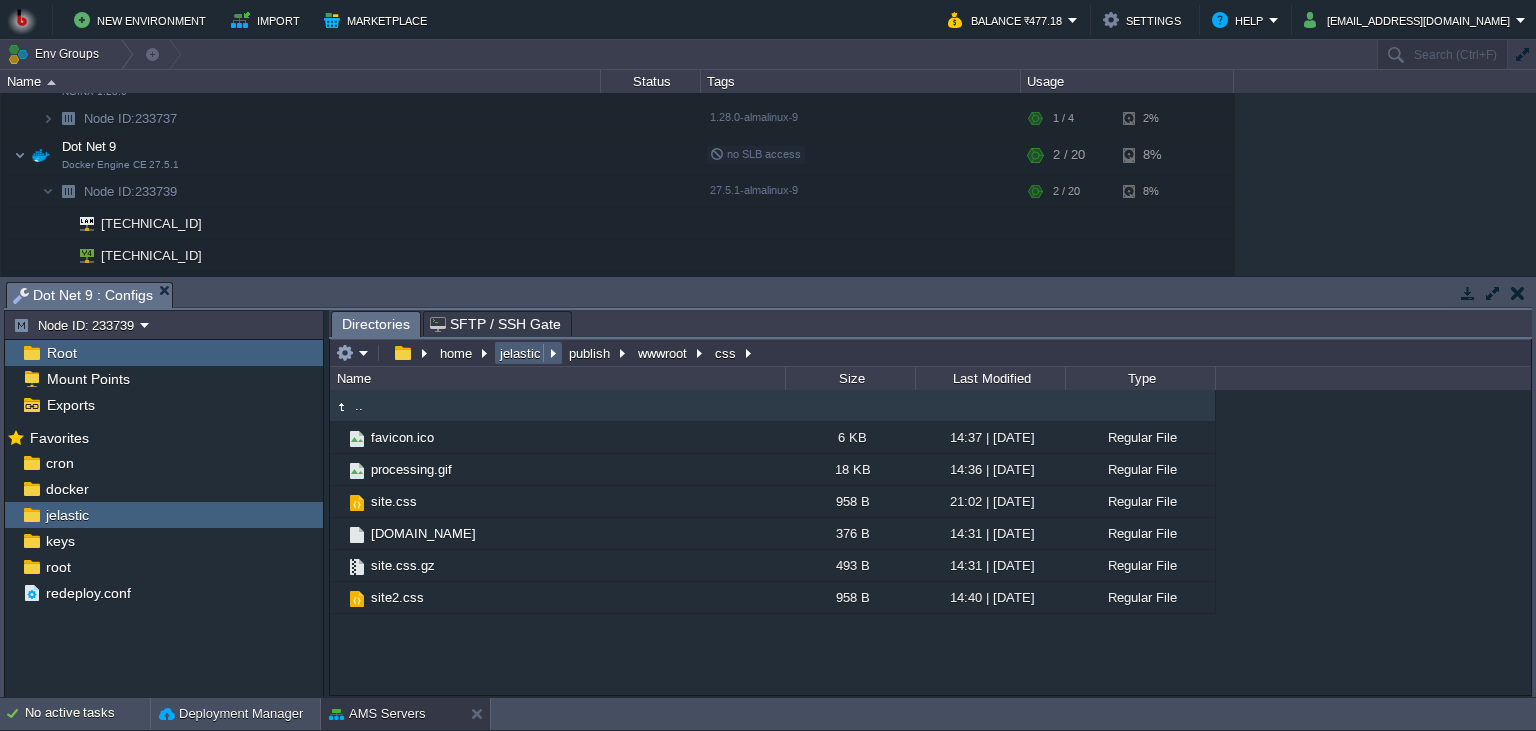 click on "jelastic" at bounding box center [521, 353] 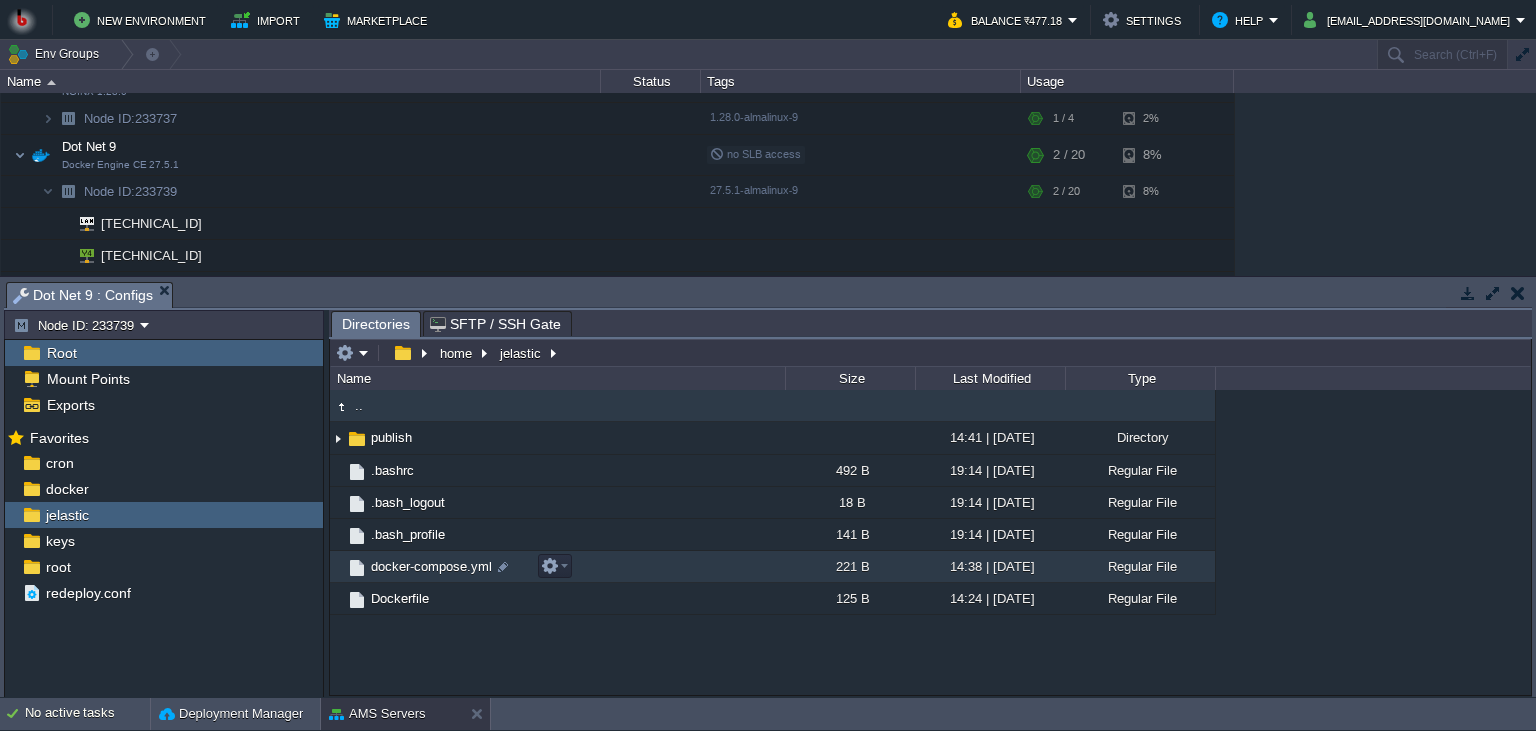 click on "docker-compose.yml" at bounding box center [557, 567] 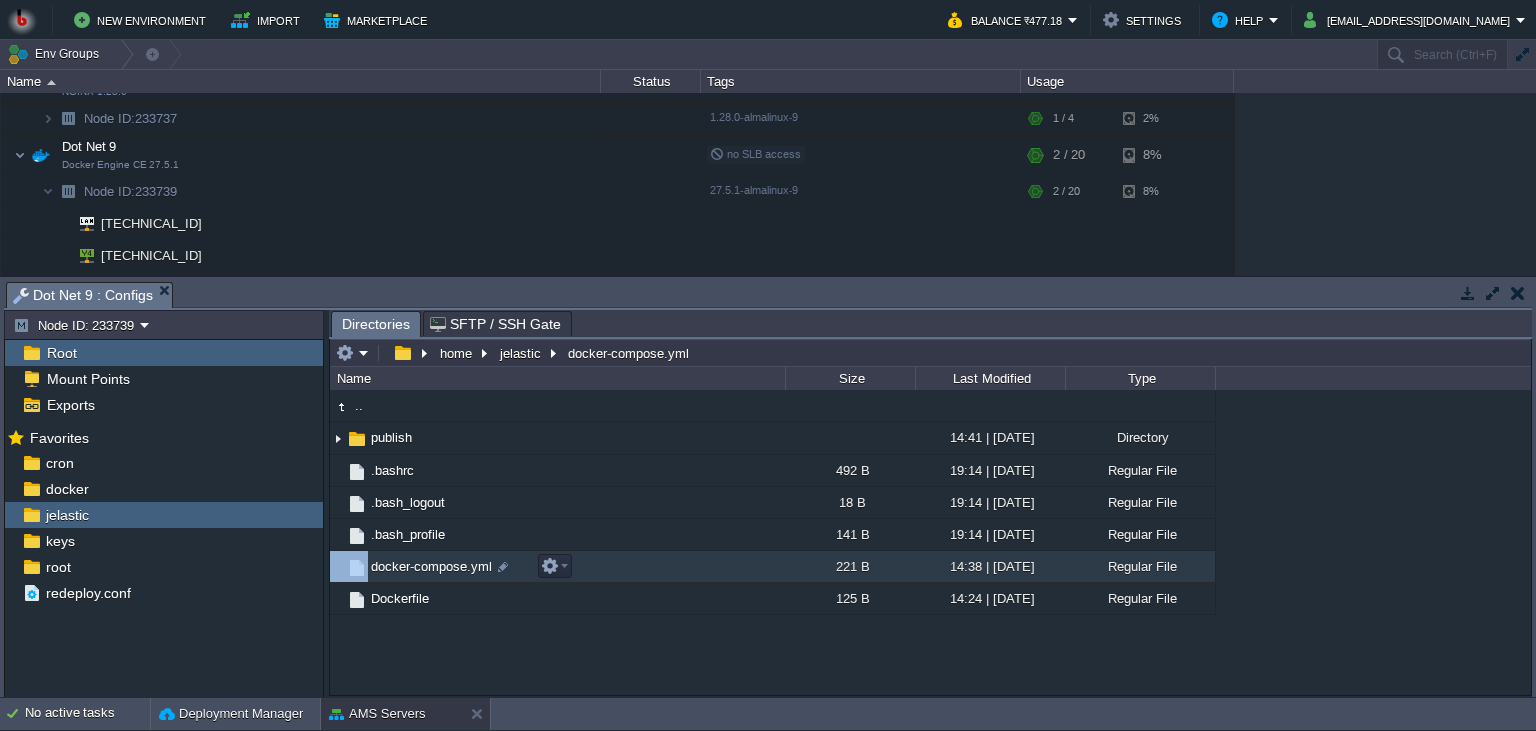 click on "docker-compose.yml" at bounding box center [557, 567] 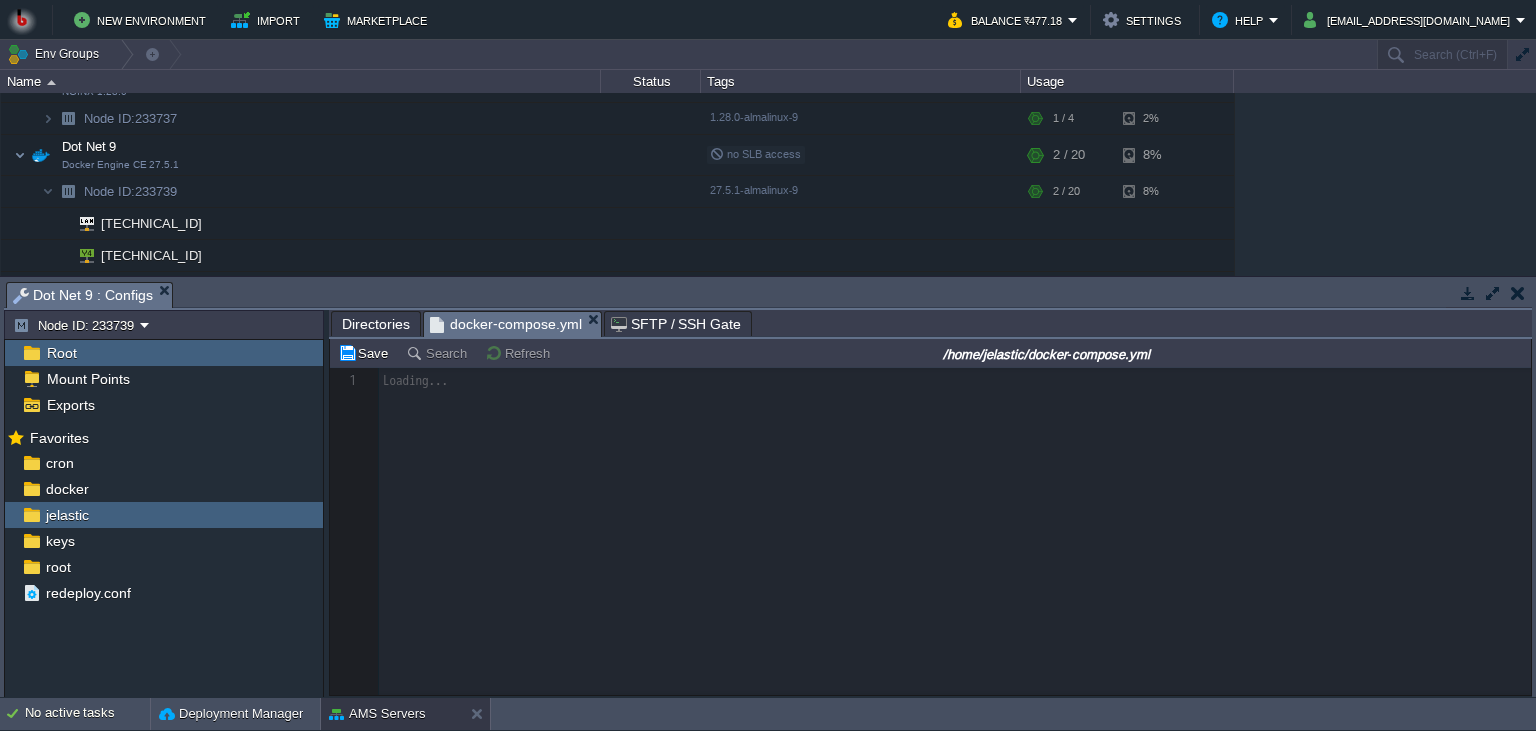 click on "Directories" at bounding box center (376, 324) 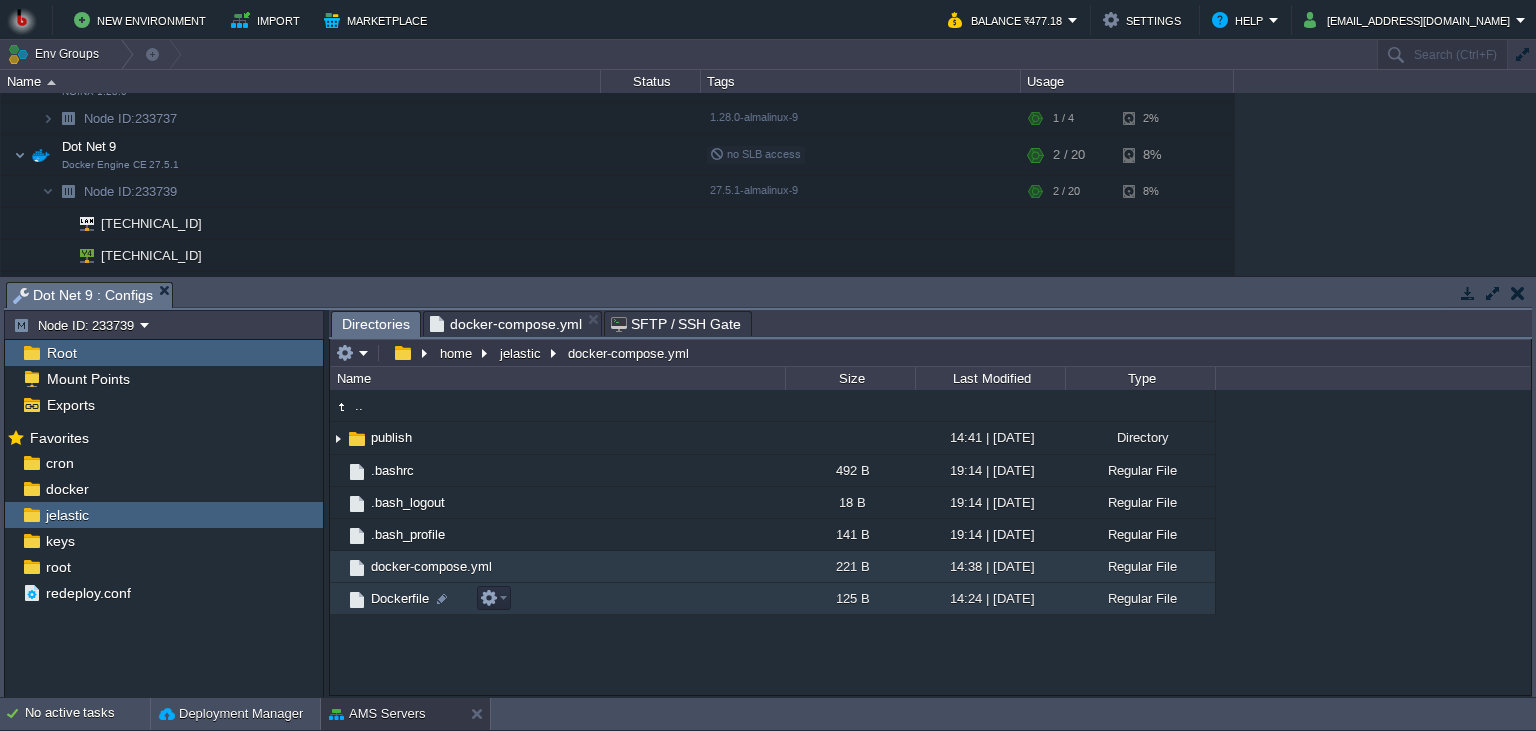 click on "Dockerfile" at bounding box center [557, 599] 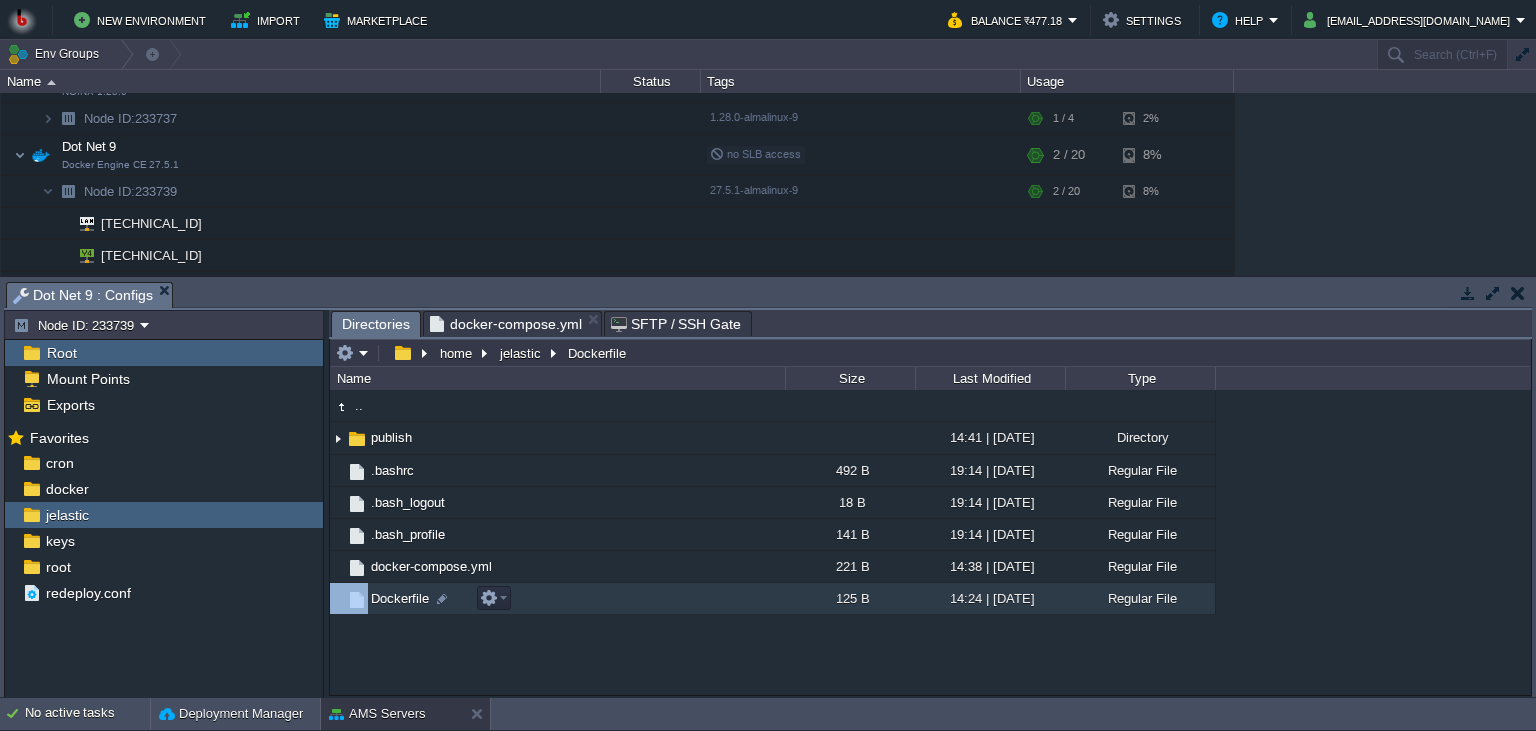 click on "Dockerfile" at bounding box center [557, 599] 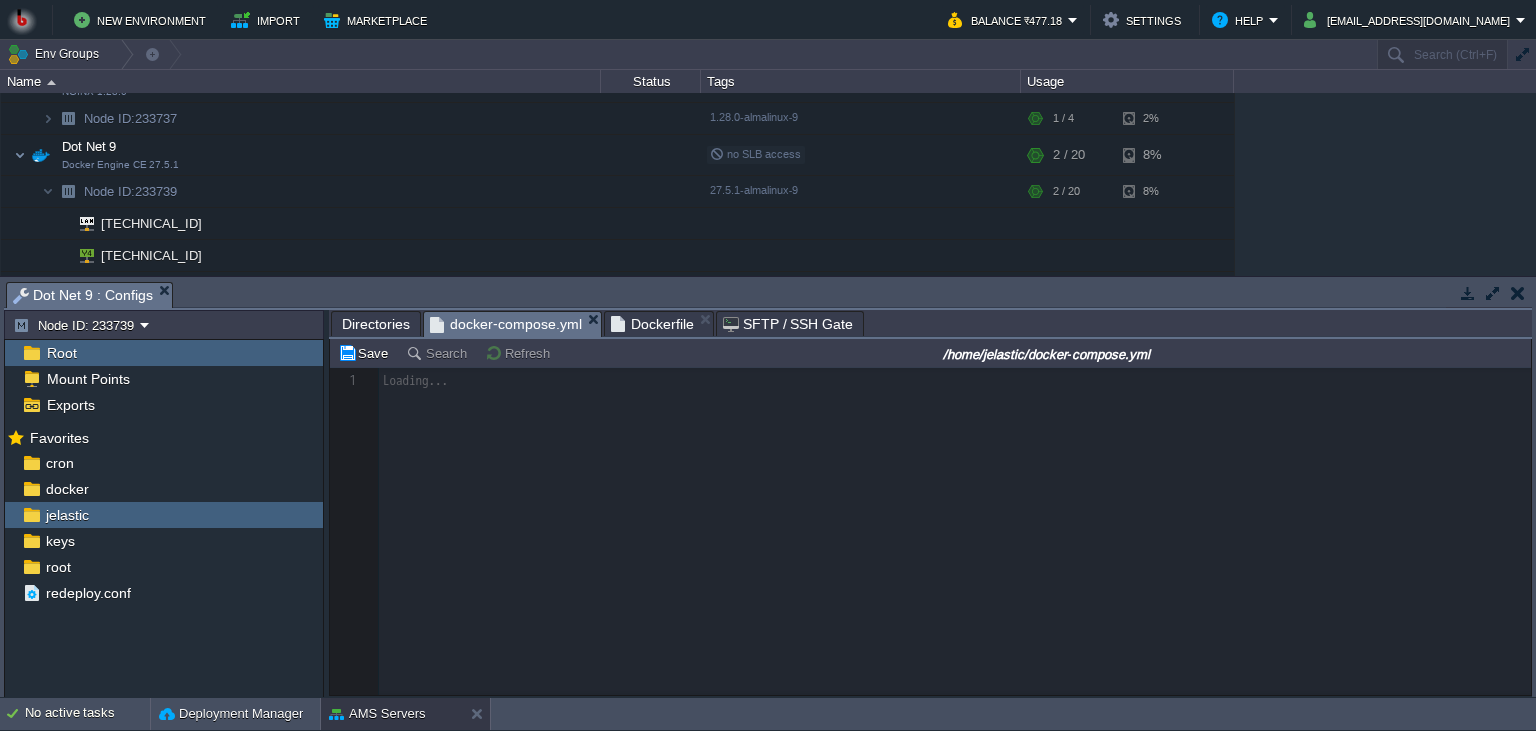 click on "docker-compose.yml" at bounding box center (506, 324) 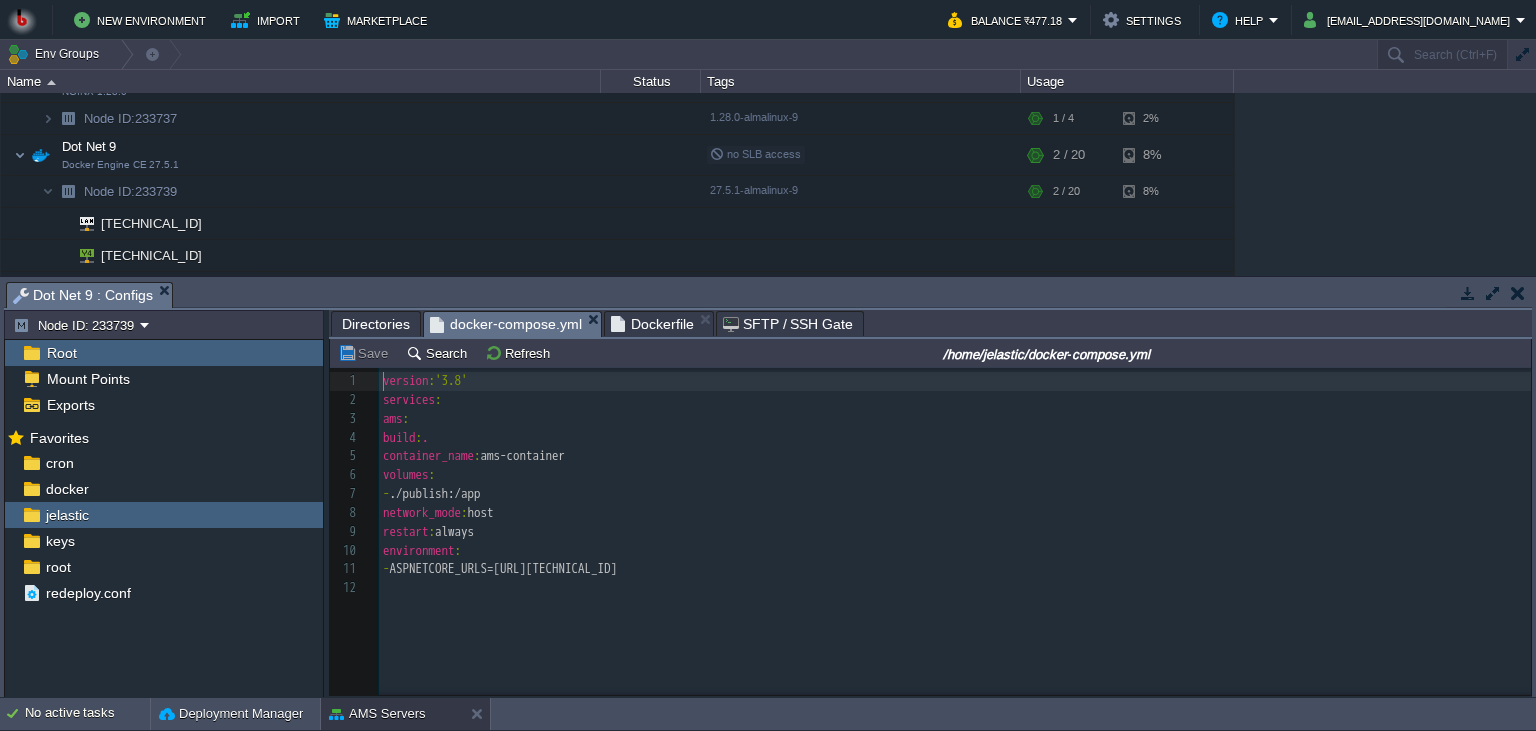 scroll, scrollTop: 7, scrollLeft: 0, axis: vertical 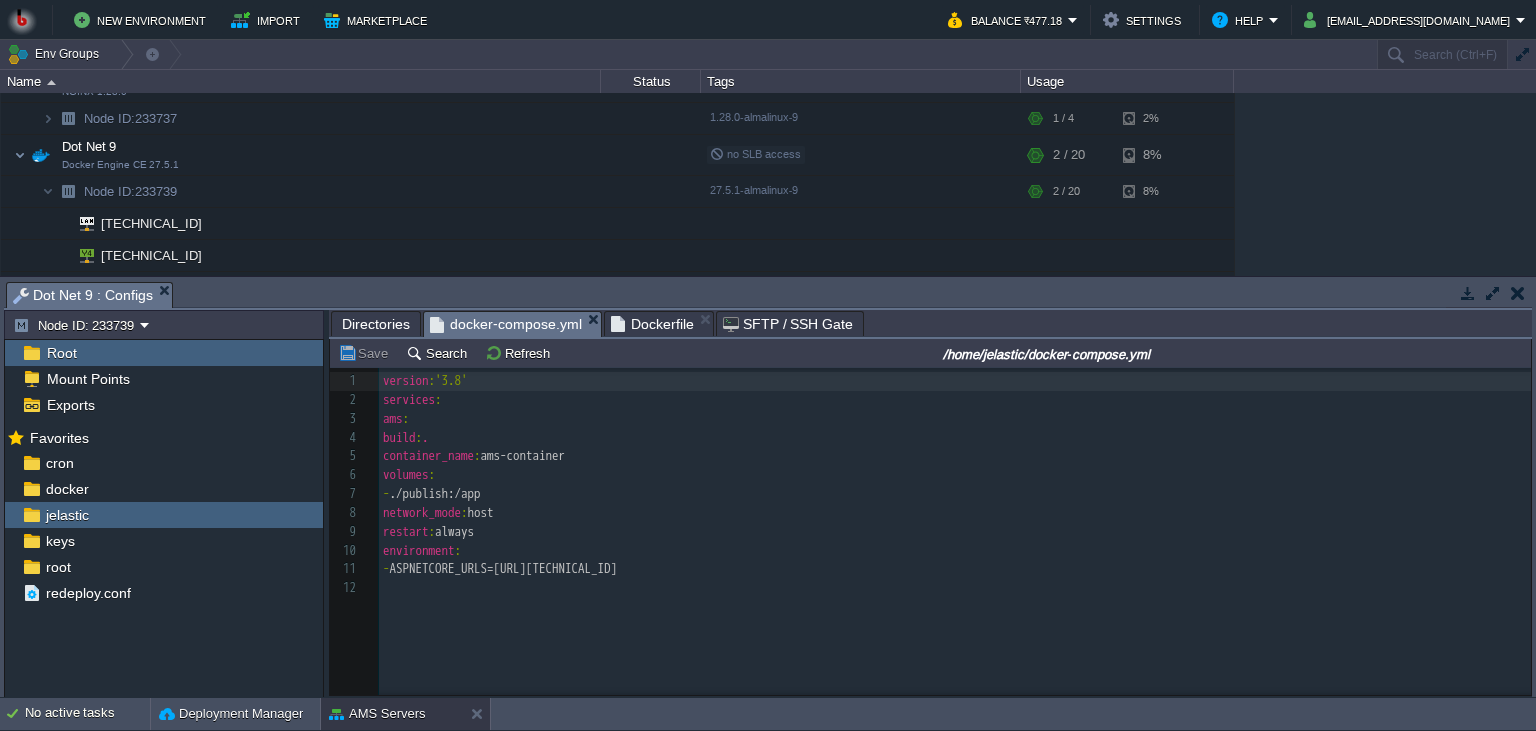 click on "Dockerfile" at bounding box center [652, 324] 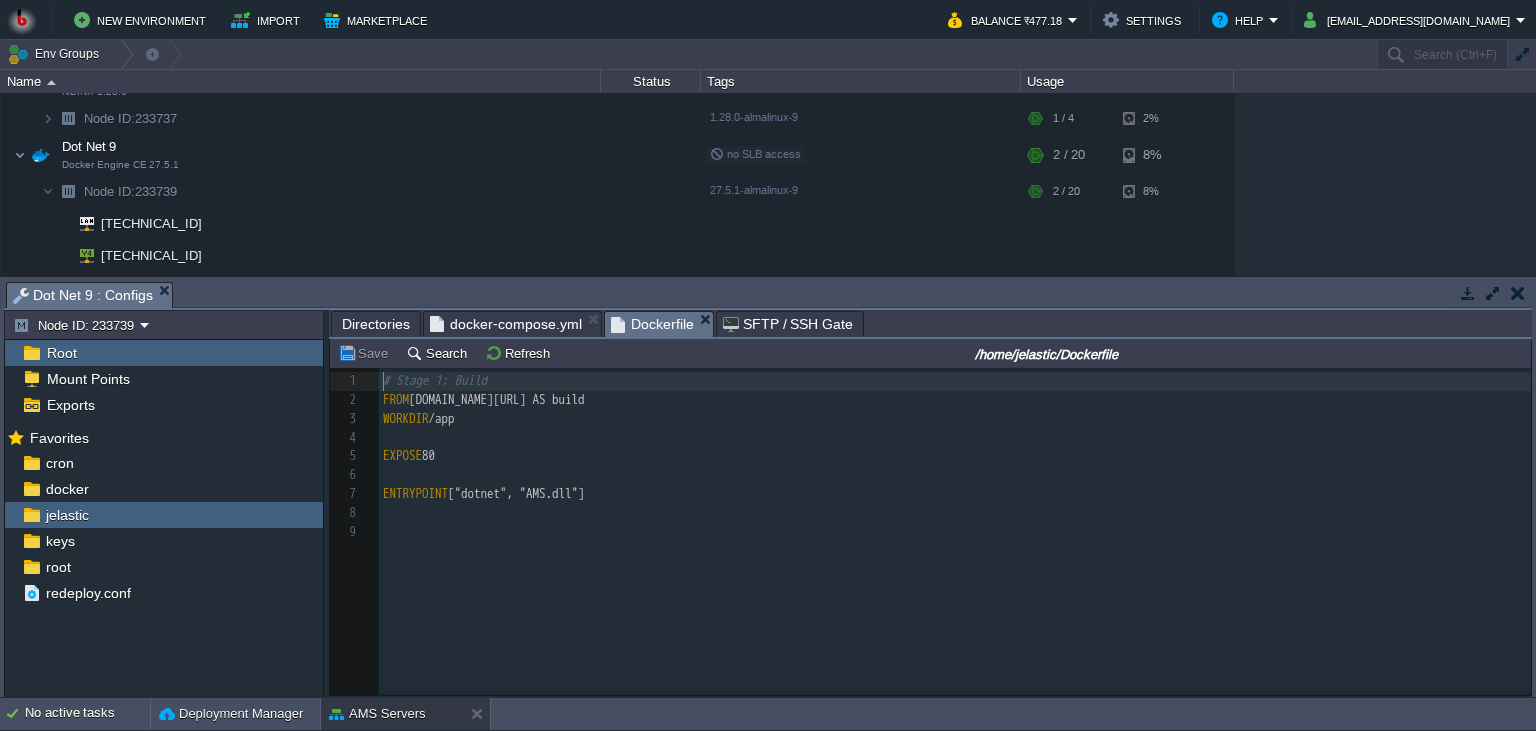 click on "Tasks Activity Log Archive Git / SVN Dot Net 9 : Configs" at bounding box center (2504, 294) 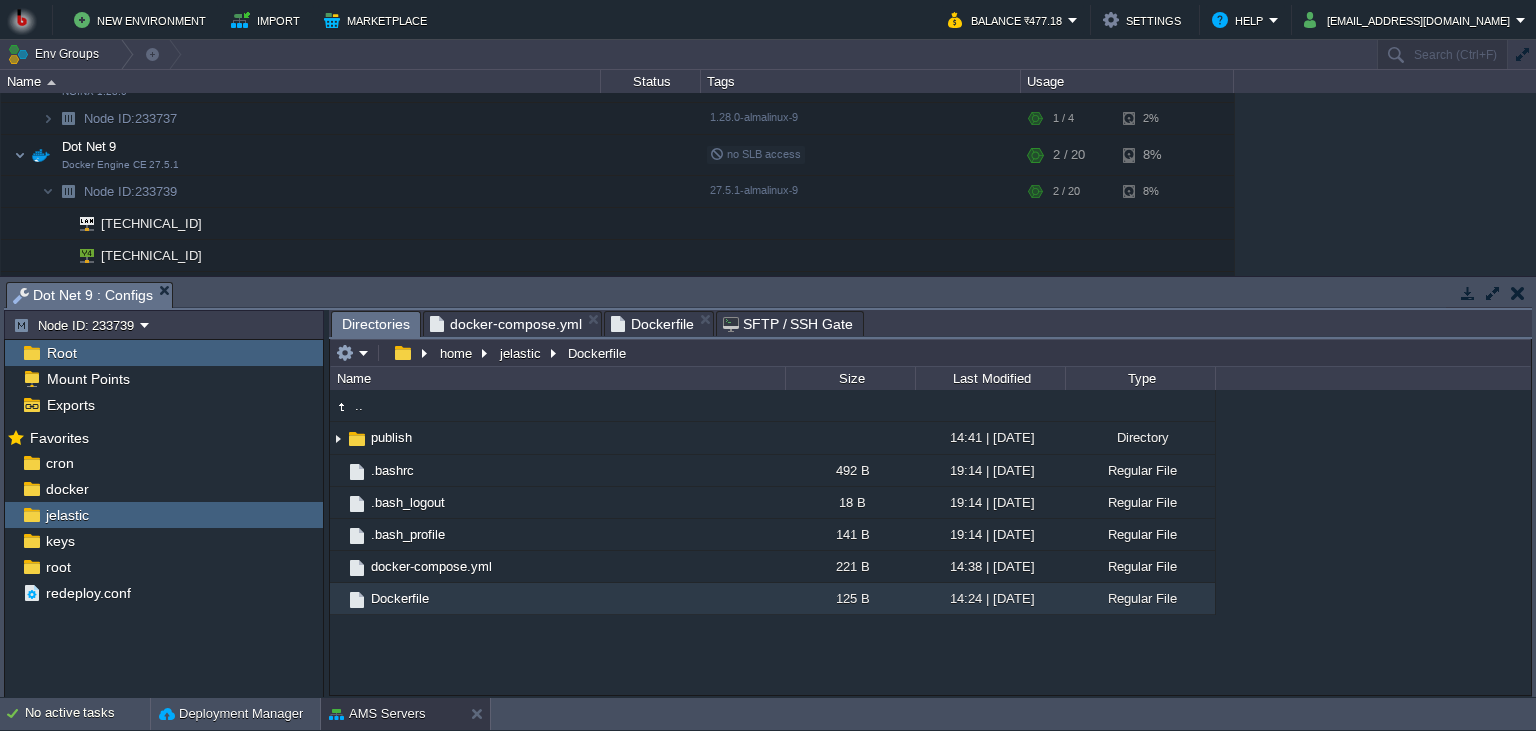 click on "Directories" at bounding box center (376, 324) 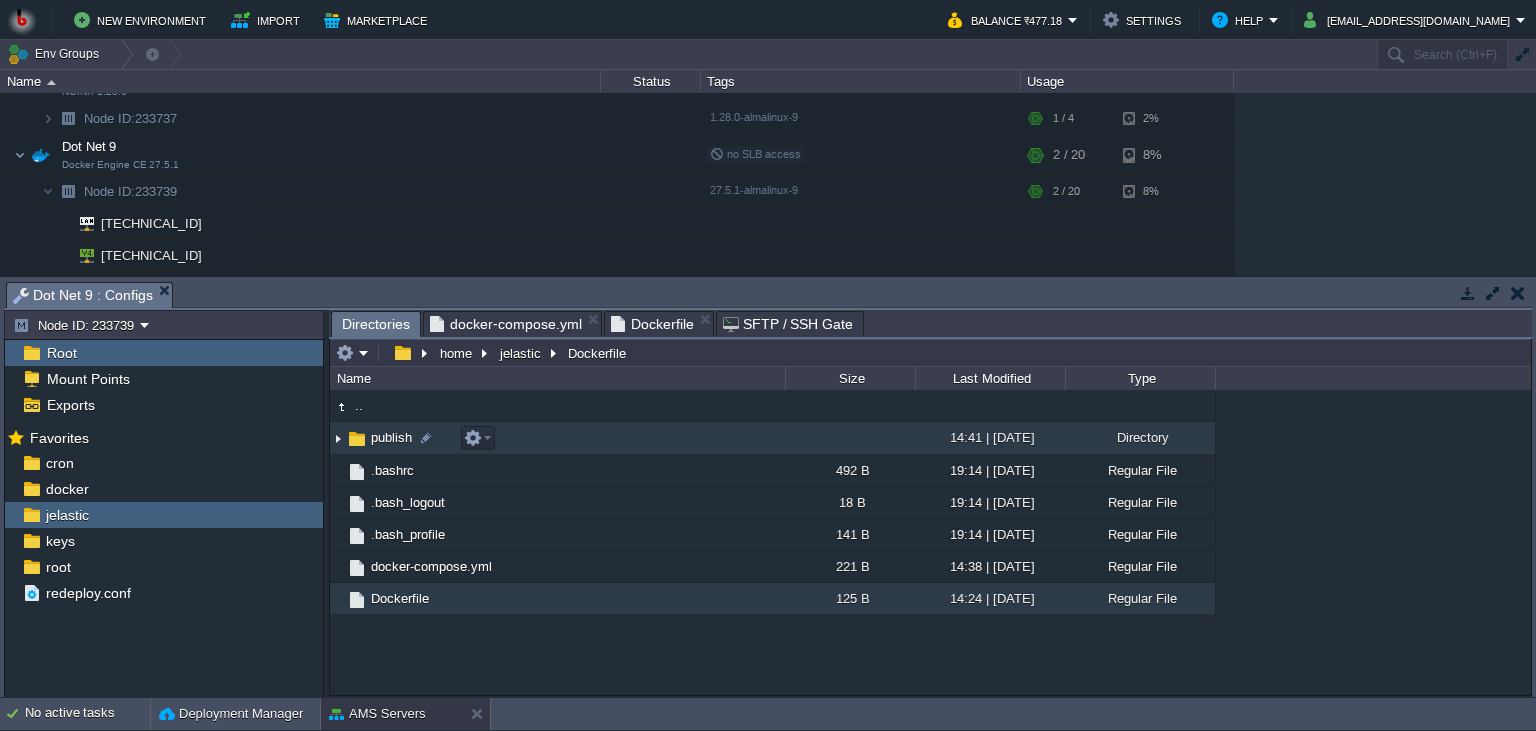 click on "publish" at bounding box center (557, 438) 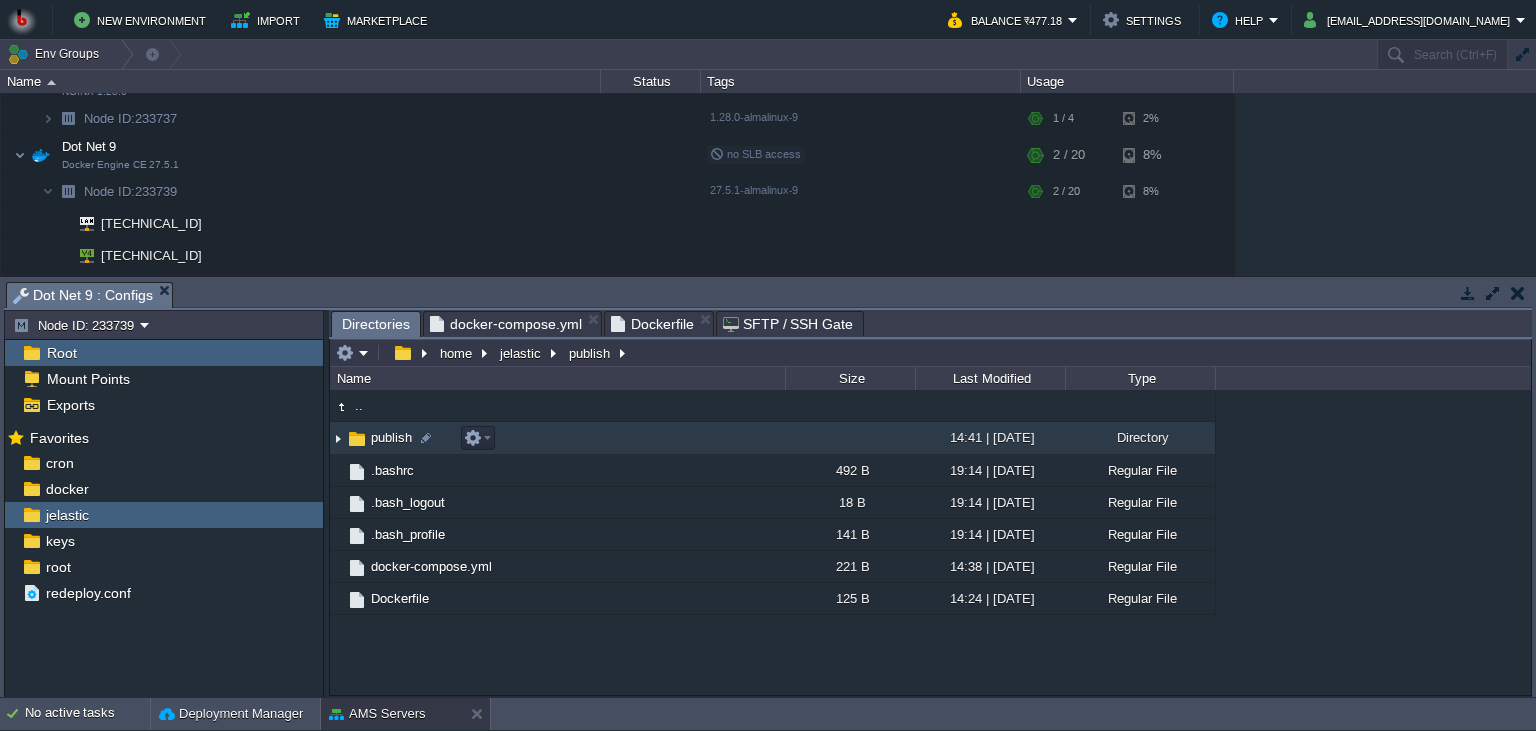 click on "publish" at bounding box center (557, 438) 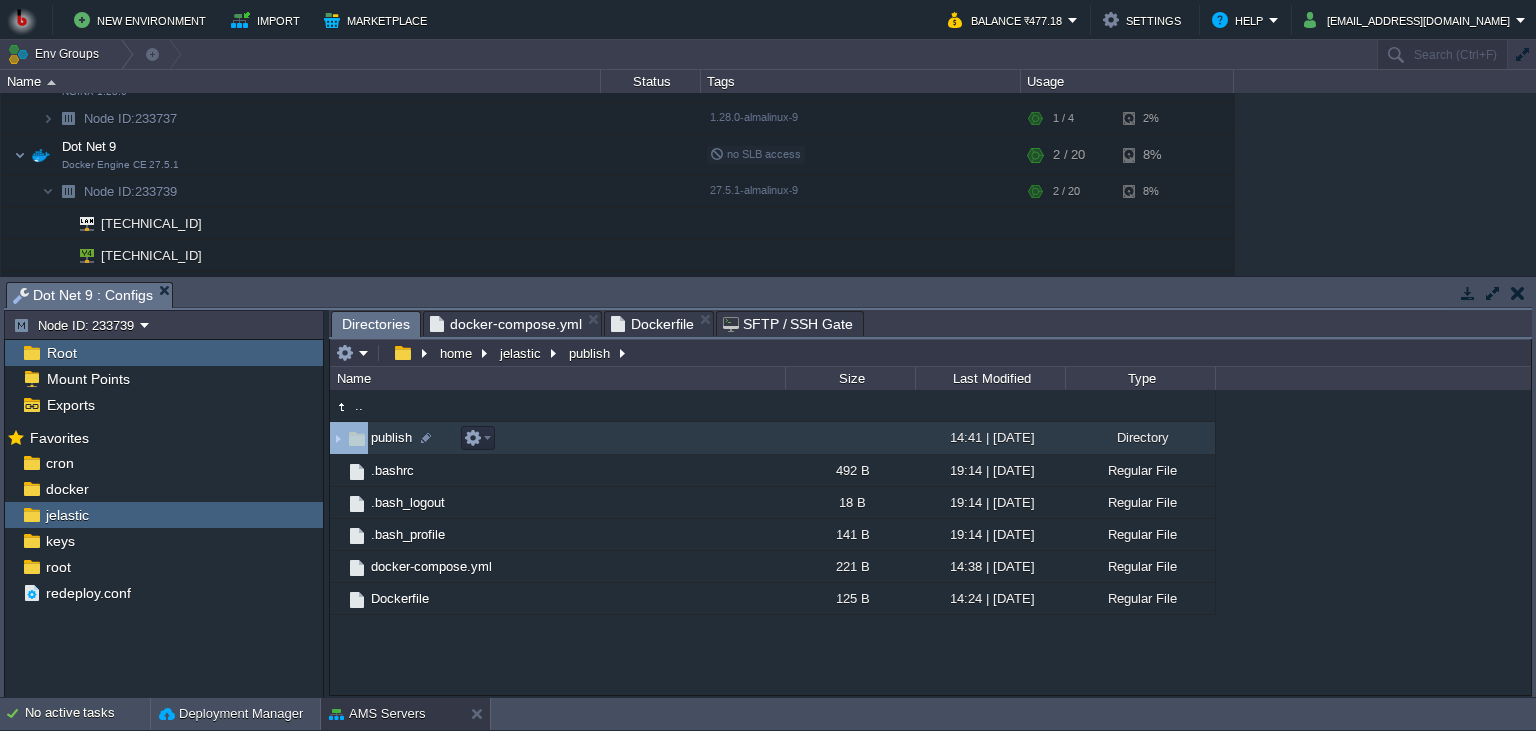 click on "publish" at bounding box center [557, 438] 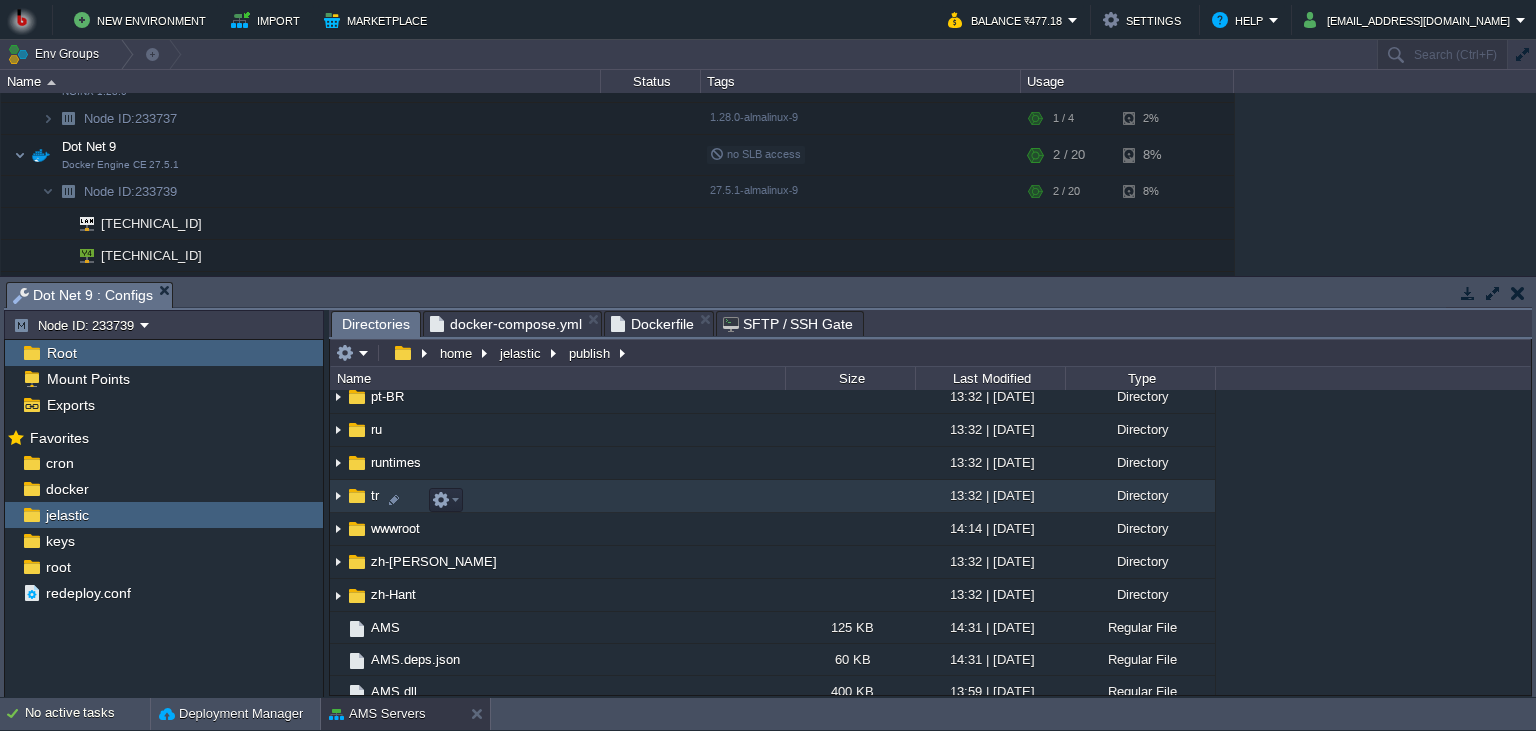 scroll, scrollTop: 365, scrollLeft: 0, axis: vertical 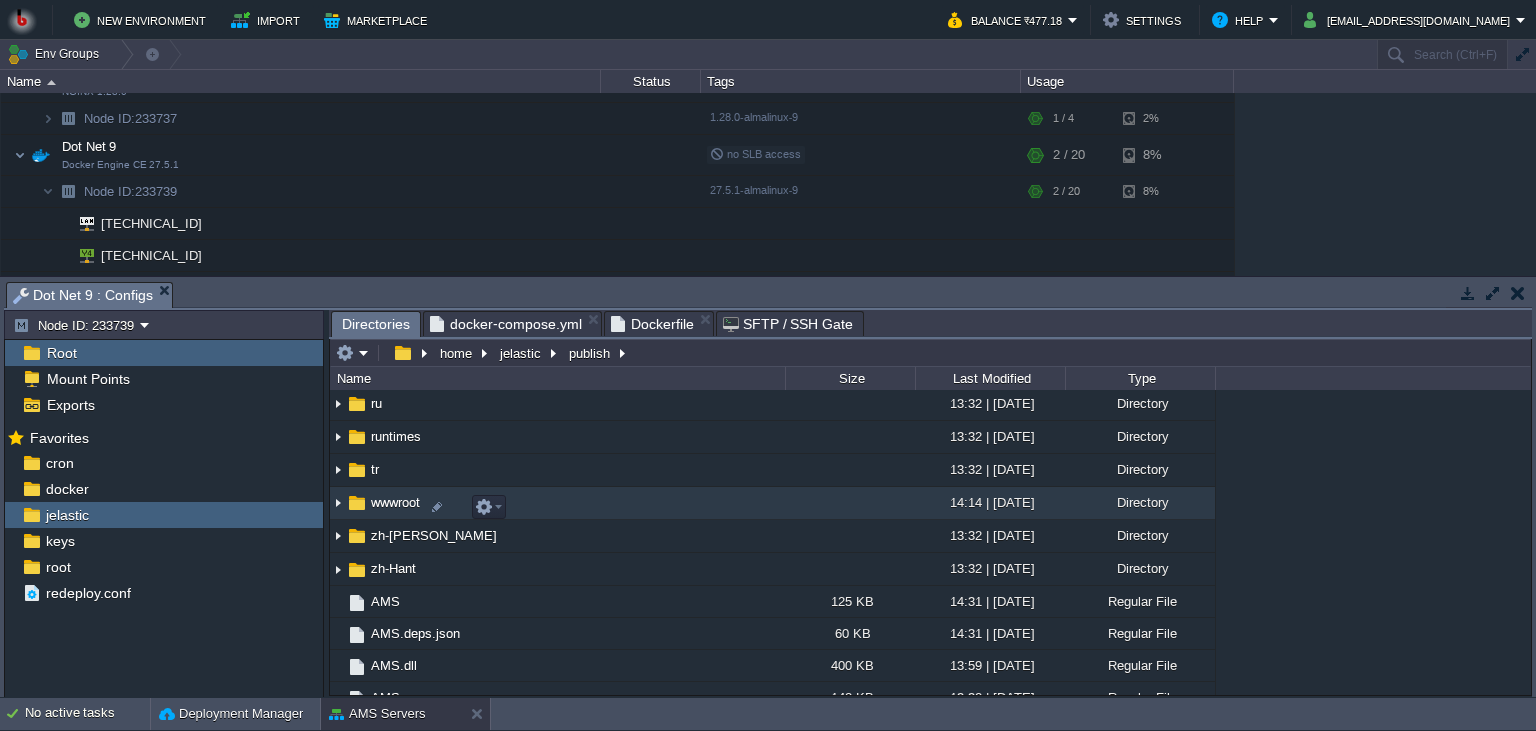 click on "wwwroot" at bounding box center (557, 503) 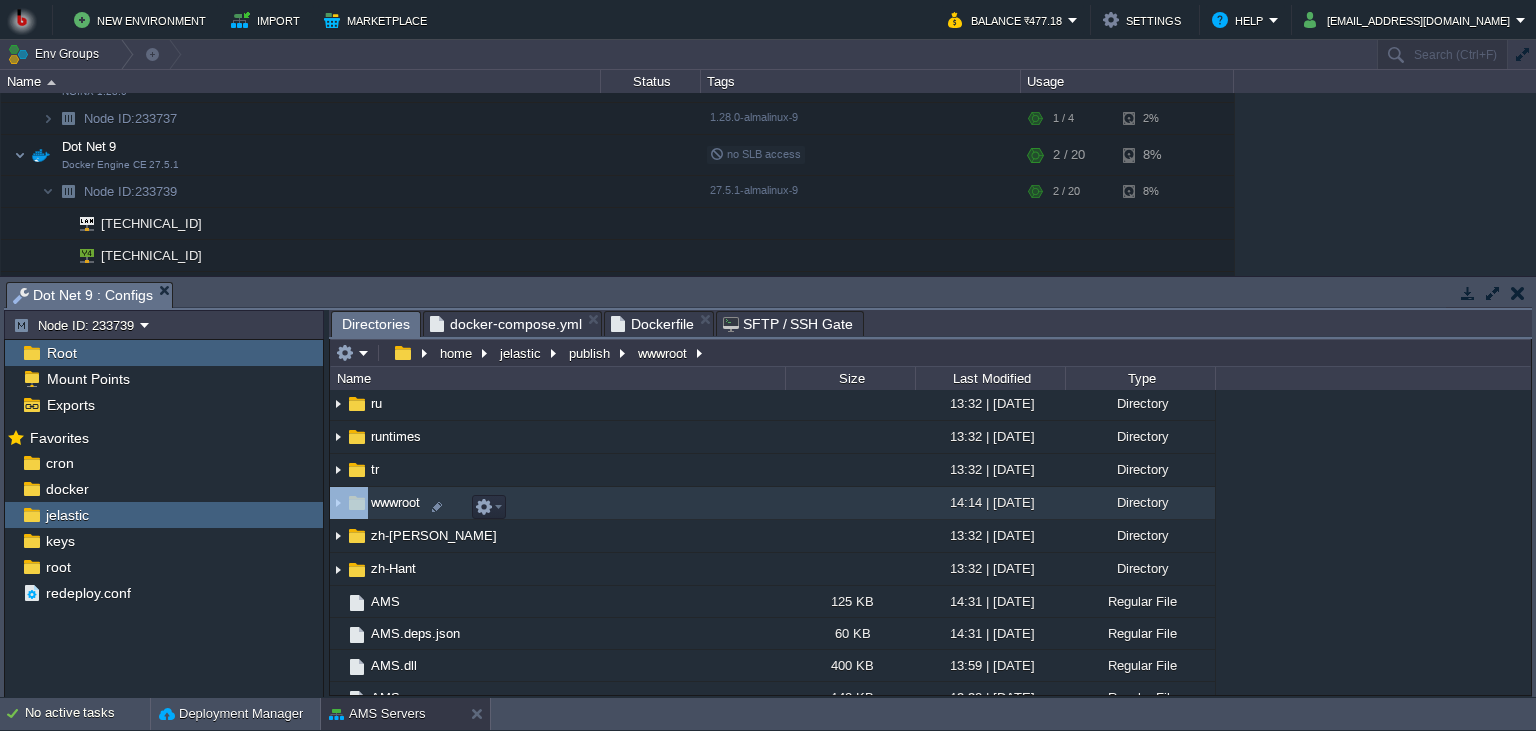 click on "wwwroot" at bounding box center (557, 503) 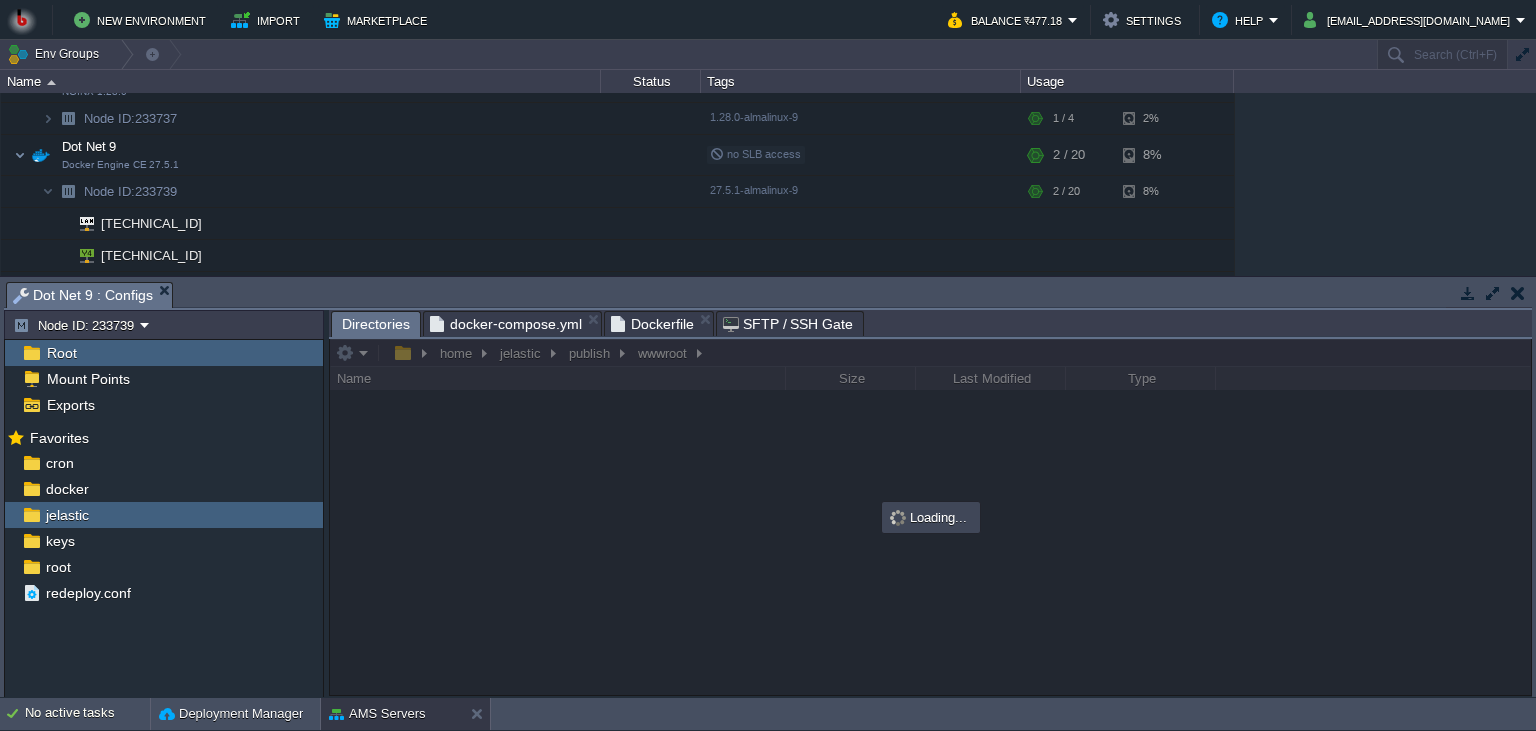 scroll, scrollTop: 0, scrollLeft: 0, axis: both 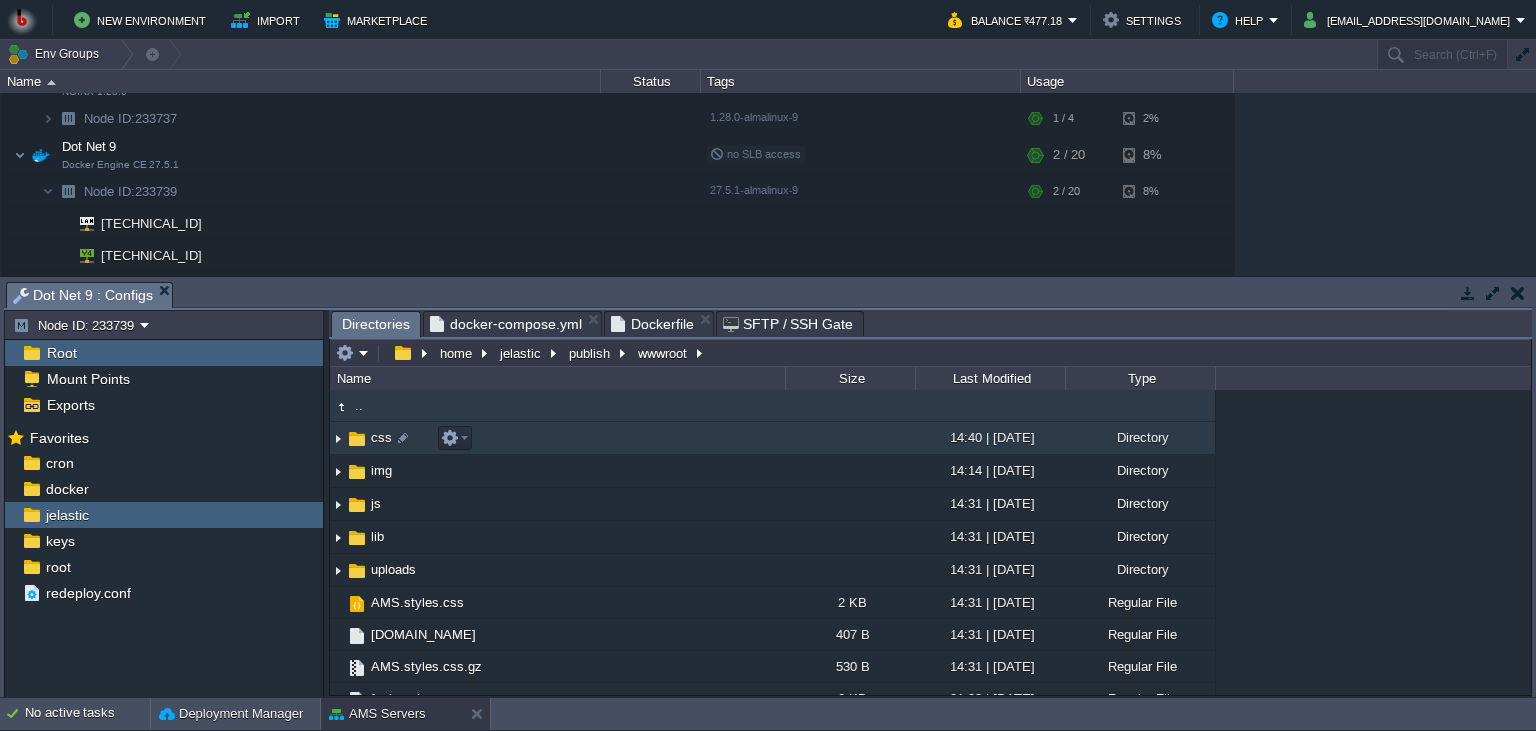 click on "css" at bounding box center (557, 438) 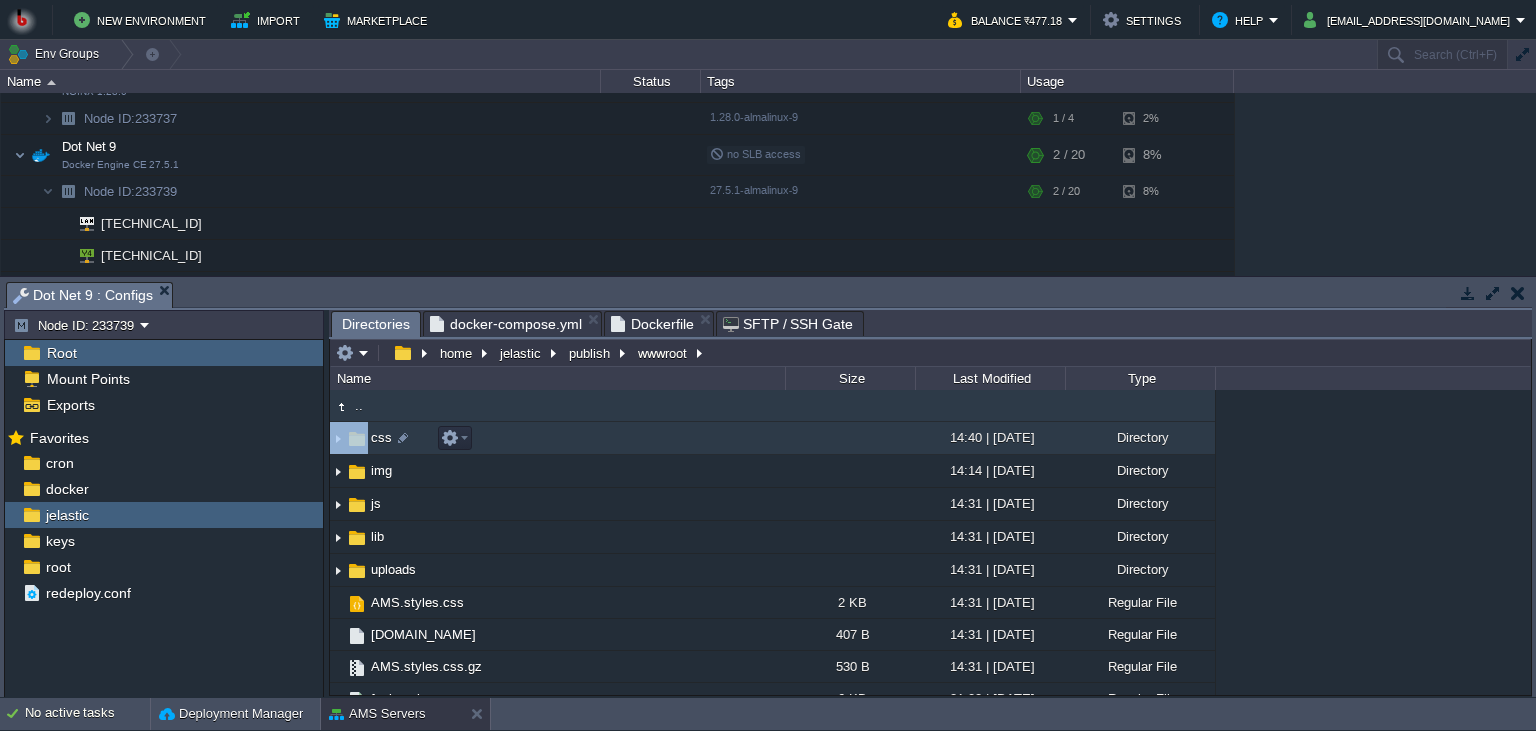 click on "css" at bounding box center (557, 438) 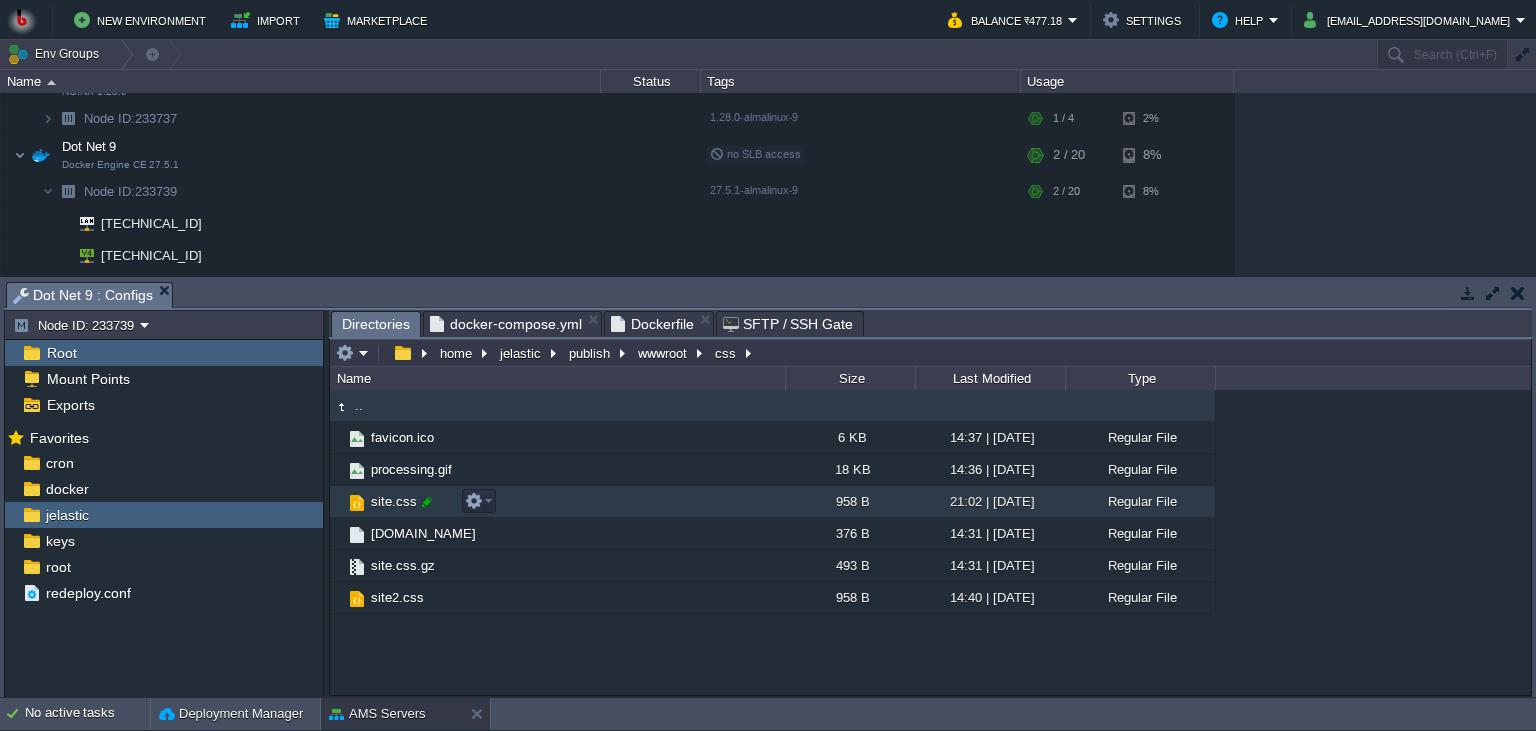 click at bounding box center [427, 502] 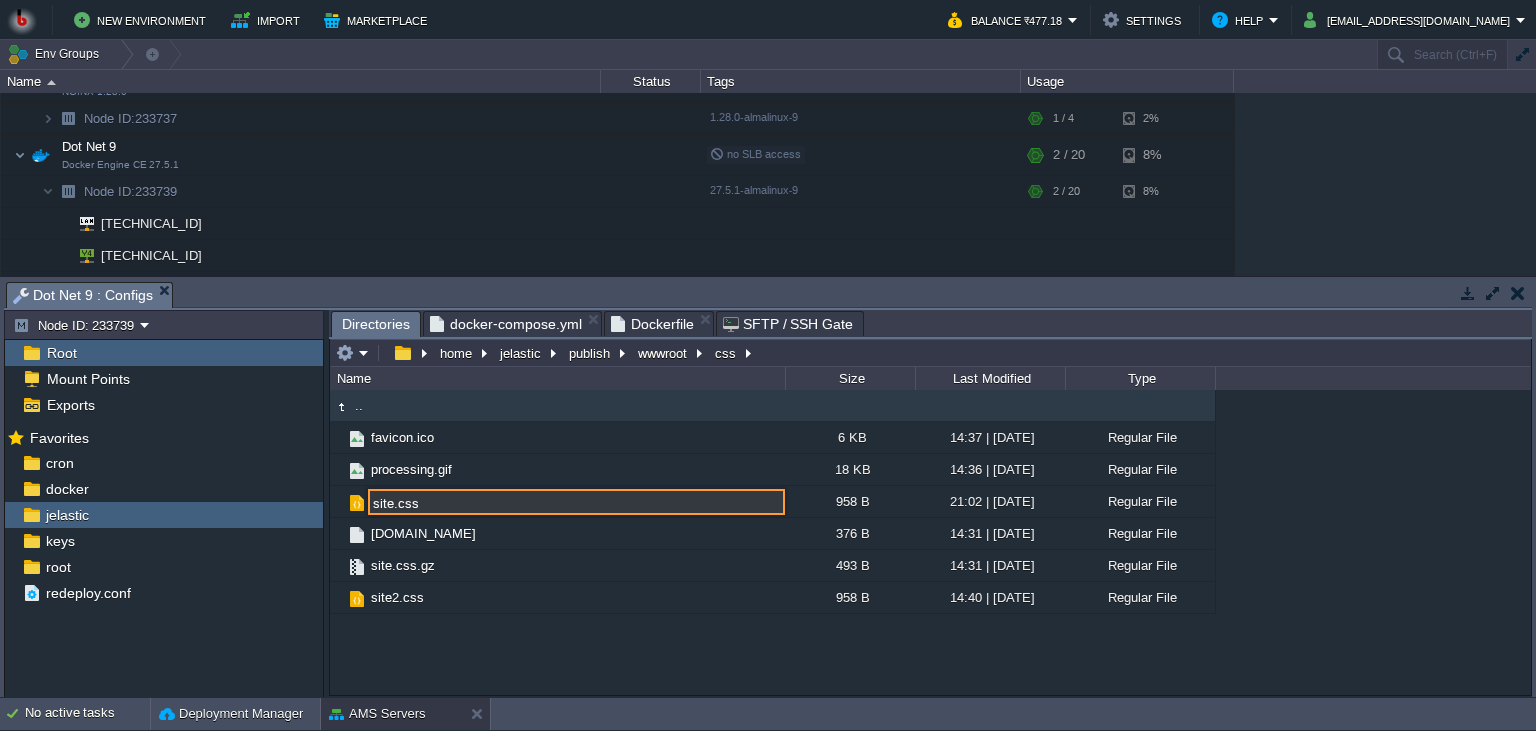 click on "site.css" at bounding box center [576, 502] 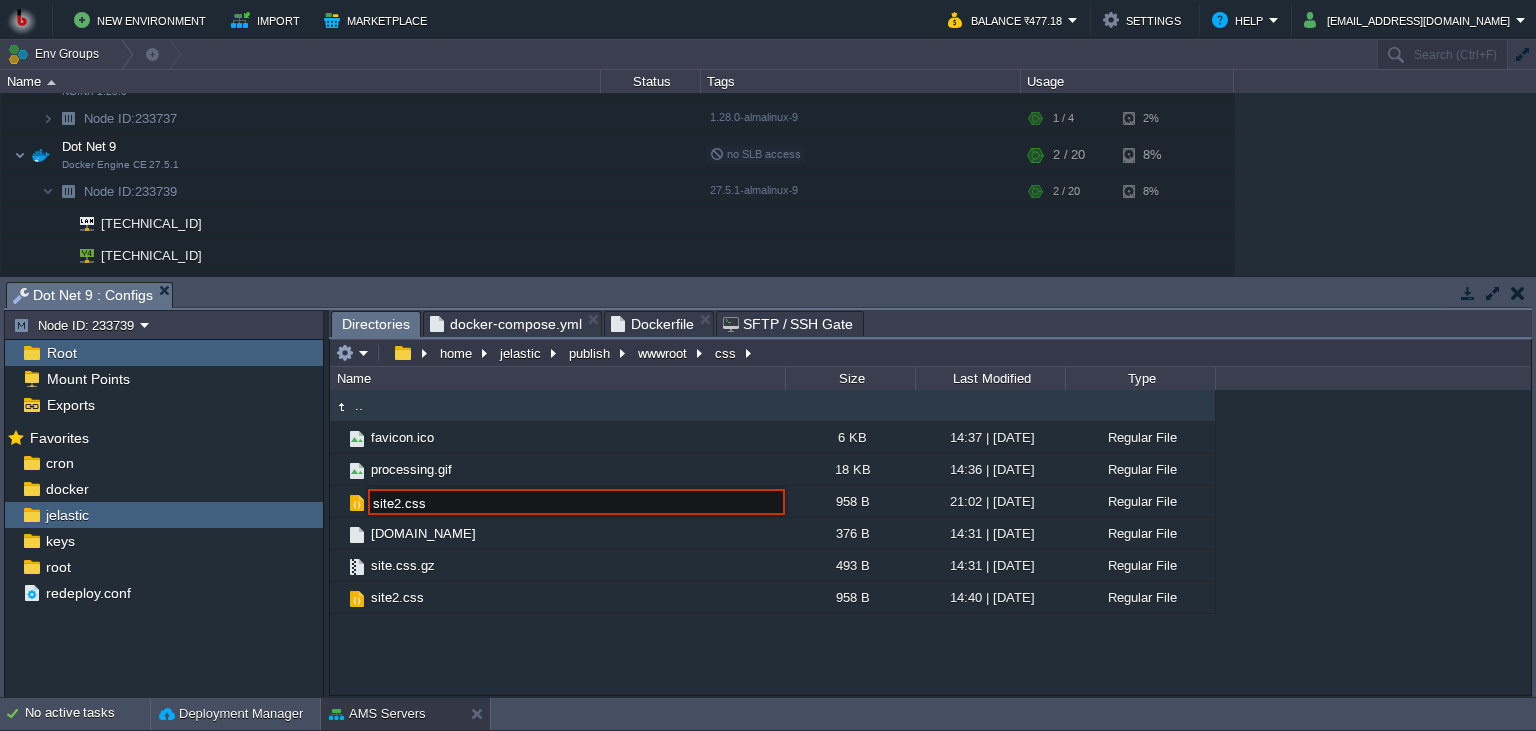 click on ".. favicon.ico 6 KB 14:37   |   [DATE] Regular File processing.gif 18 KB 14:36   |   [DATE] Regular File site.css 958 B 21:02   |   [DATE] Regular File [DOMAIN_NAME] 376 B 14:31   |   [DATE] Regular File site.css.gz 493 B 14:31   |   [DATE] Regular File site2.css 958 B 14:40   |   [DATE] Regular File   site2.css" at bounding box center (930, 542) 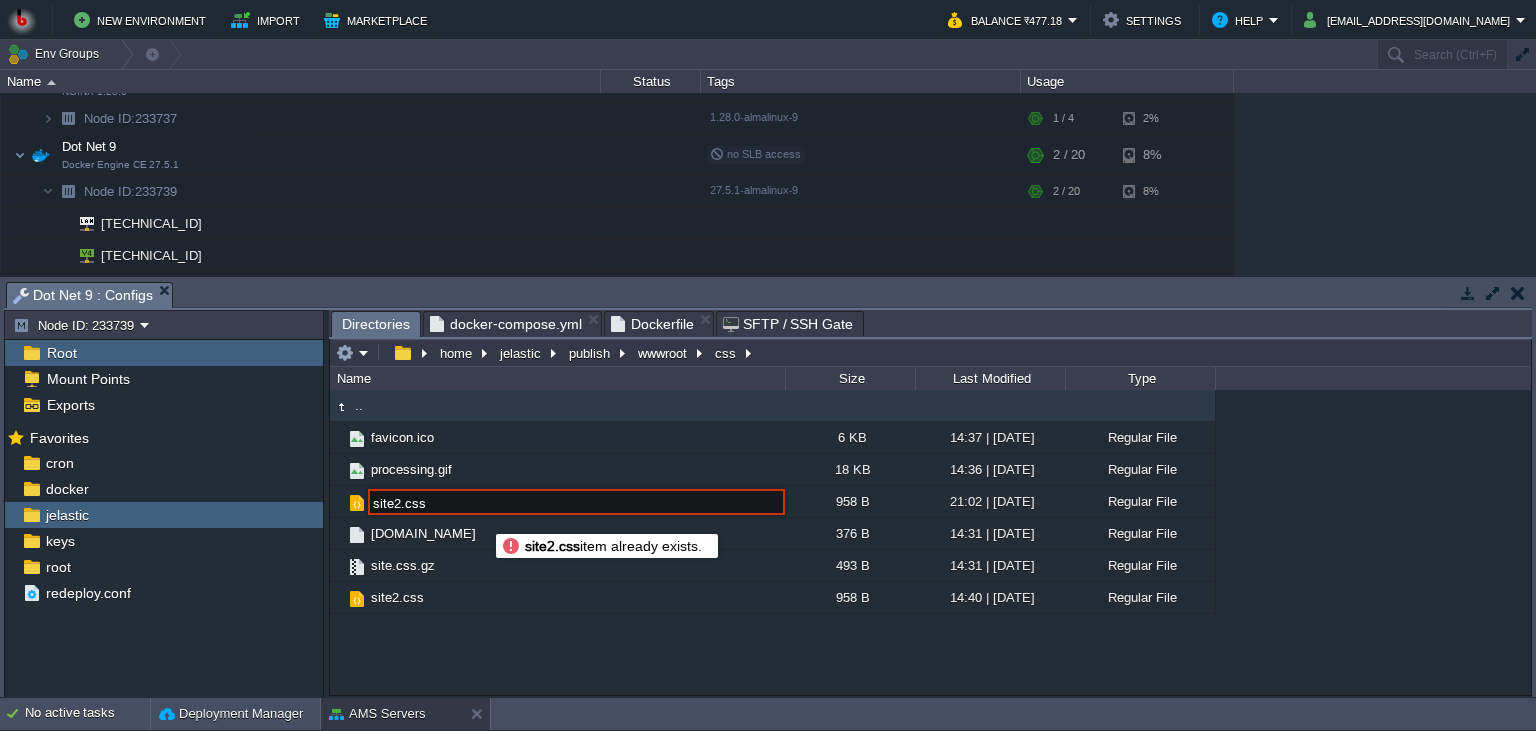 click on "site2.css" at bounding box center [576, 502] 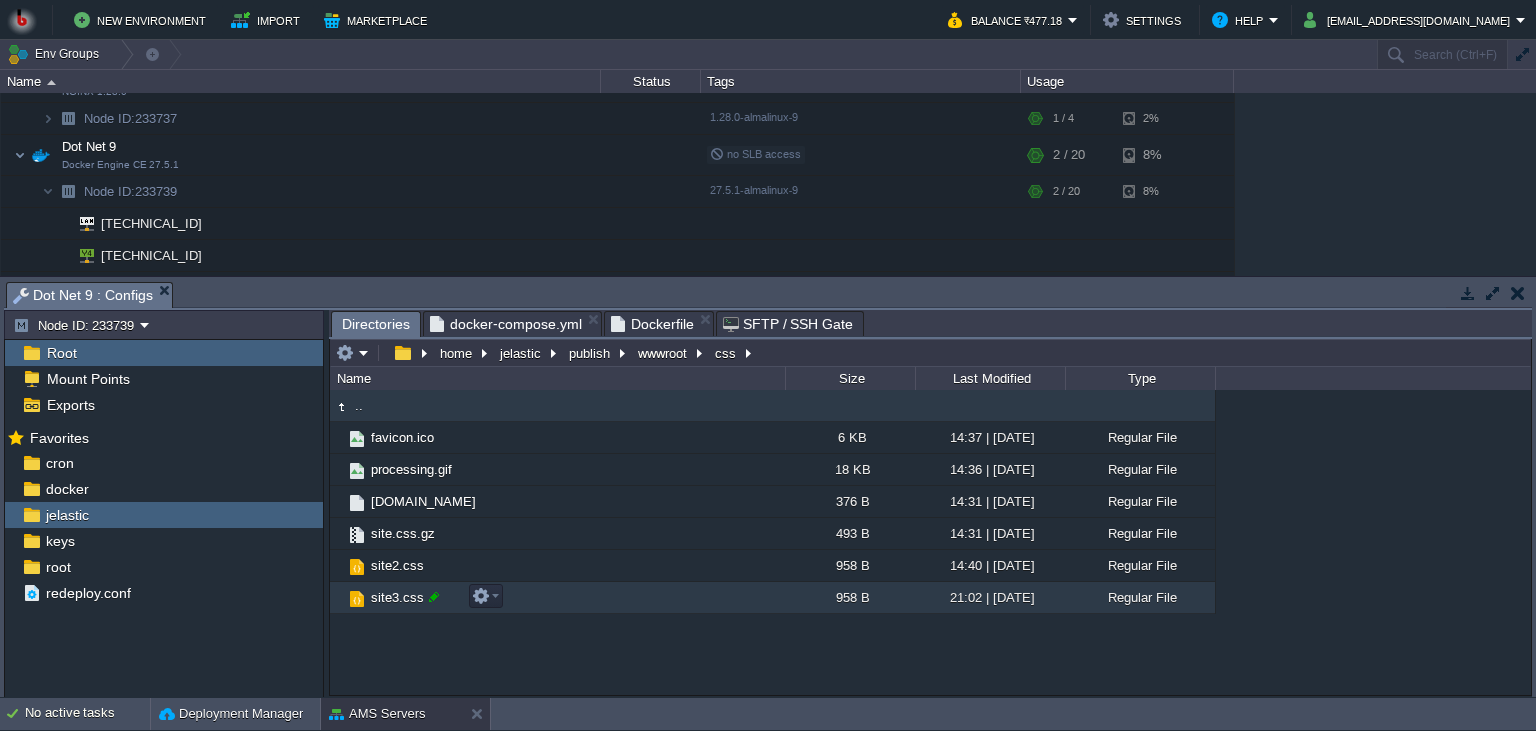 click at bounding box center [434, 597] 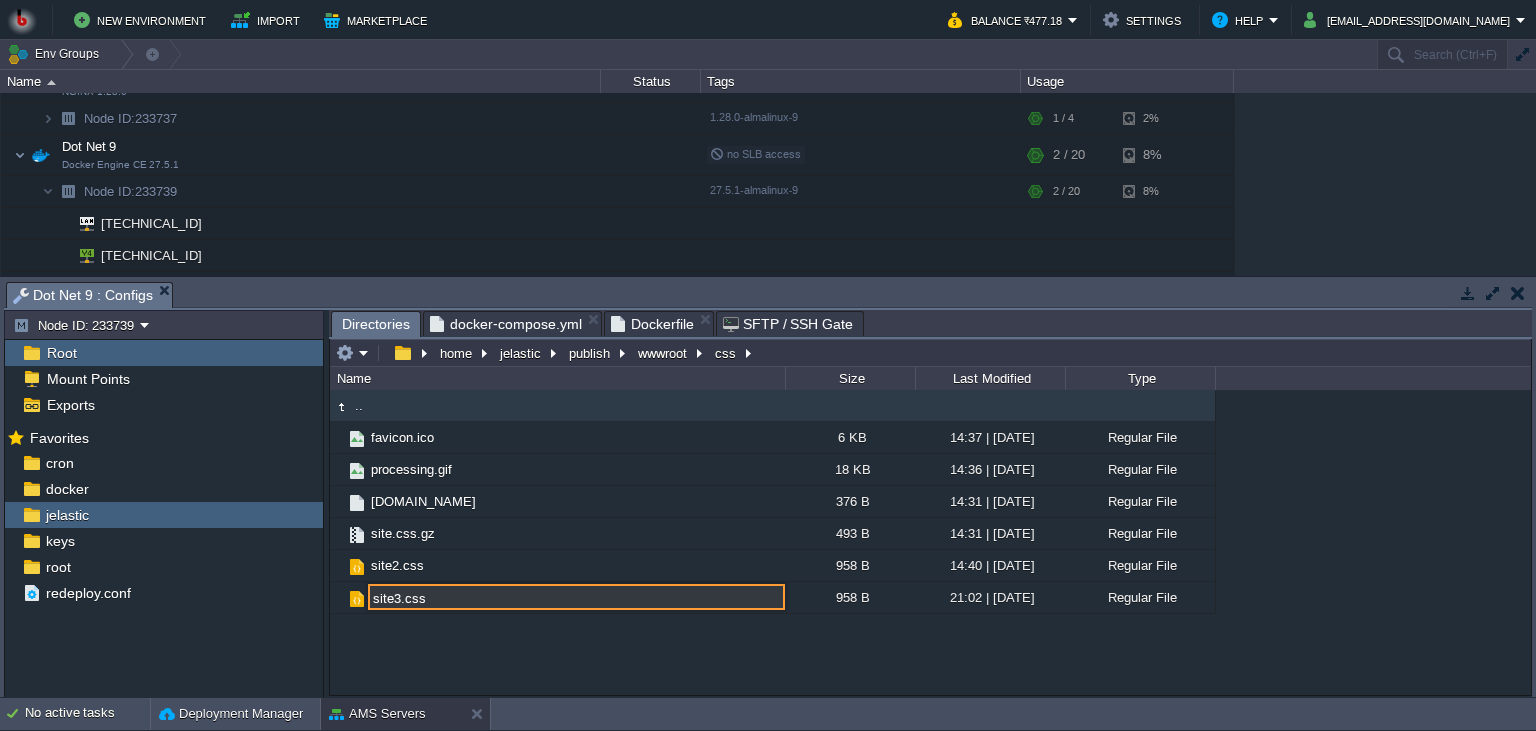 click on "site3.css" at bounding box center (576, 597) 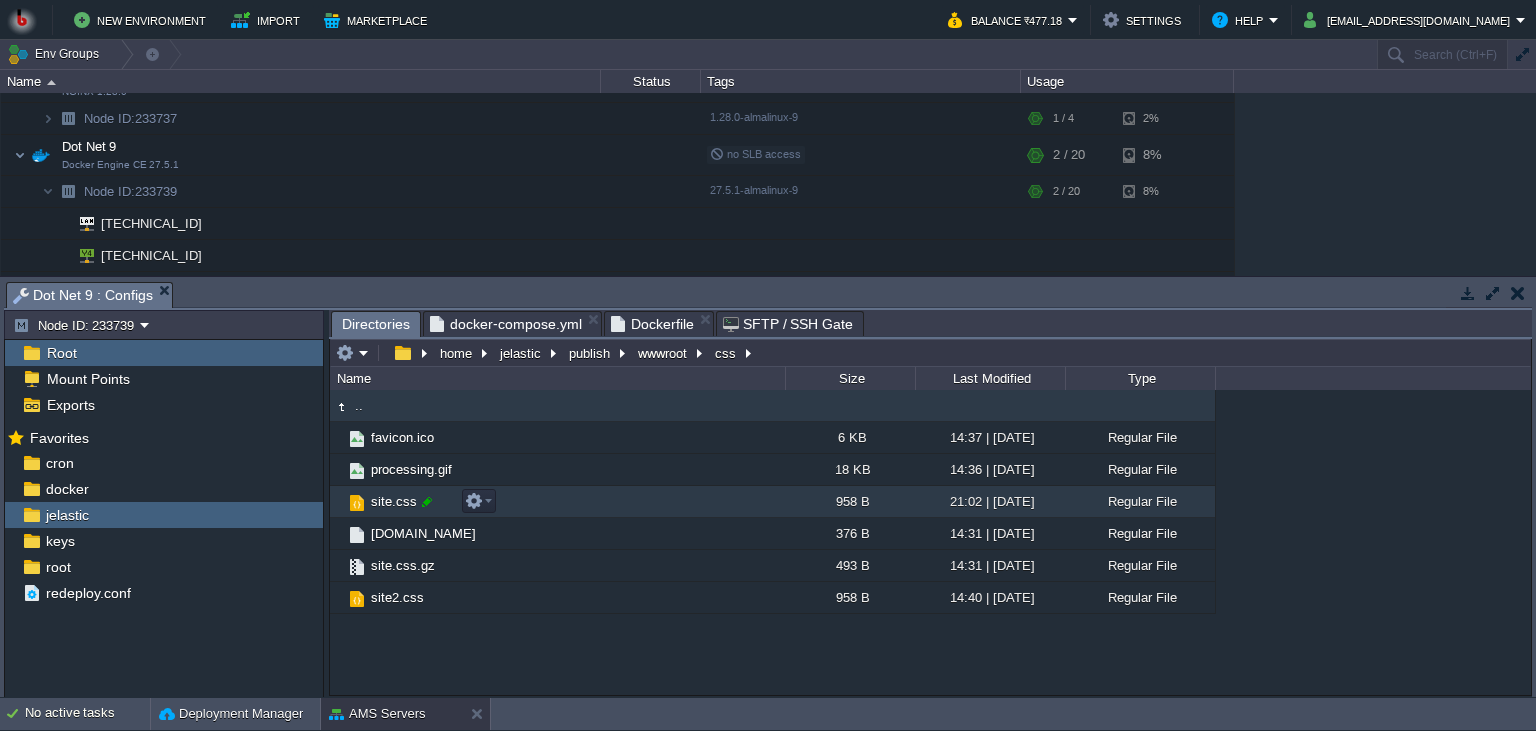 click at bounding box center [427, 502] 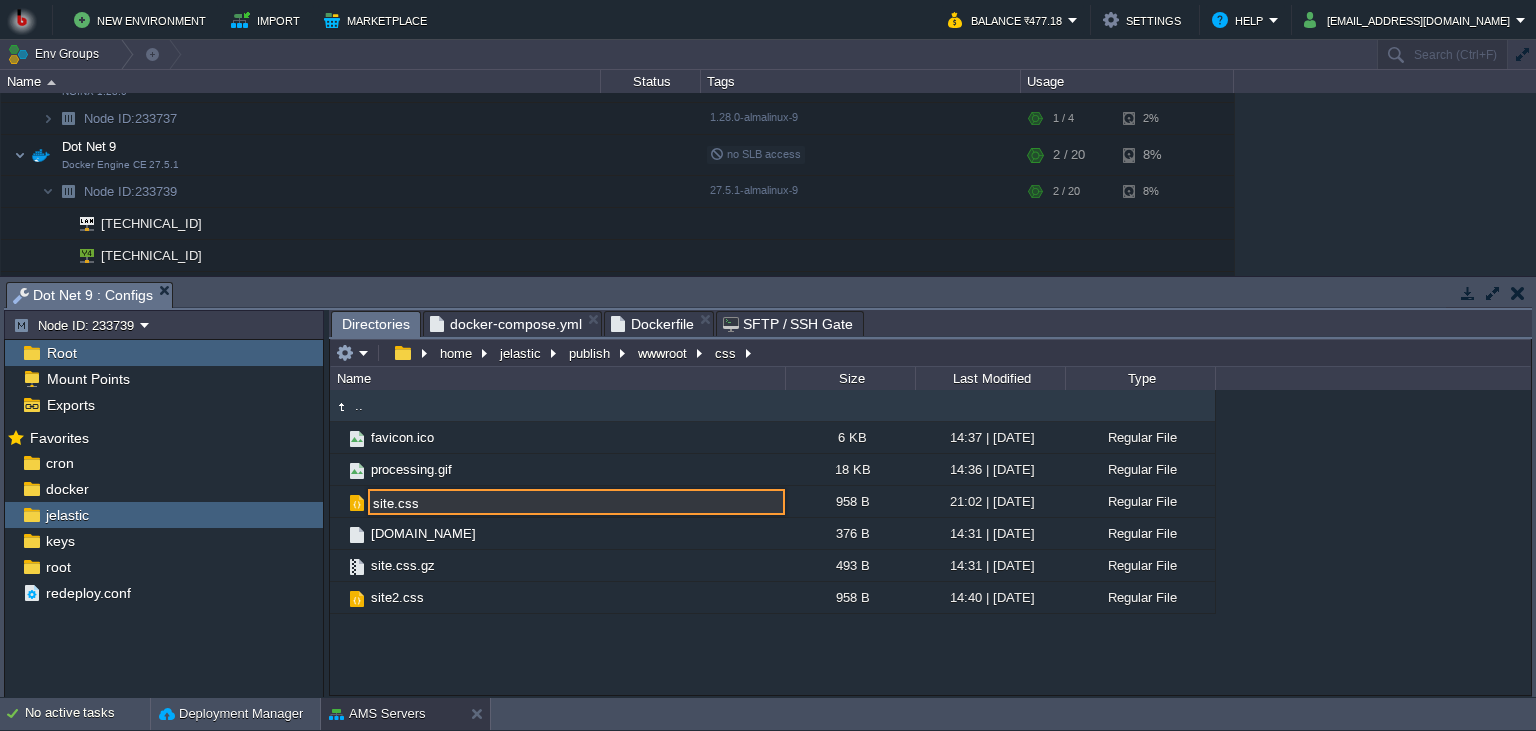 click on "site.css" at bounding box center (576, 502) 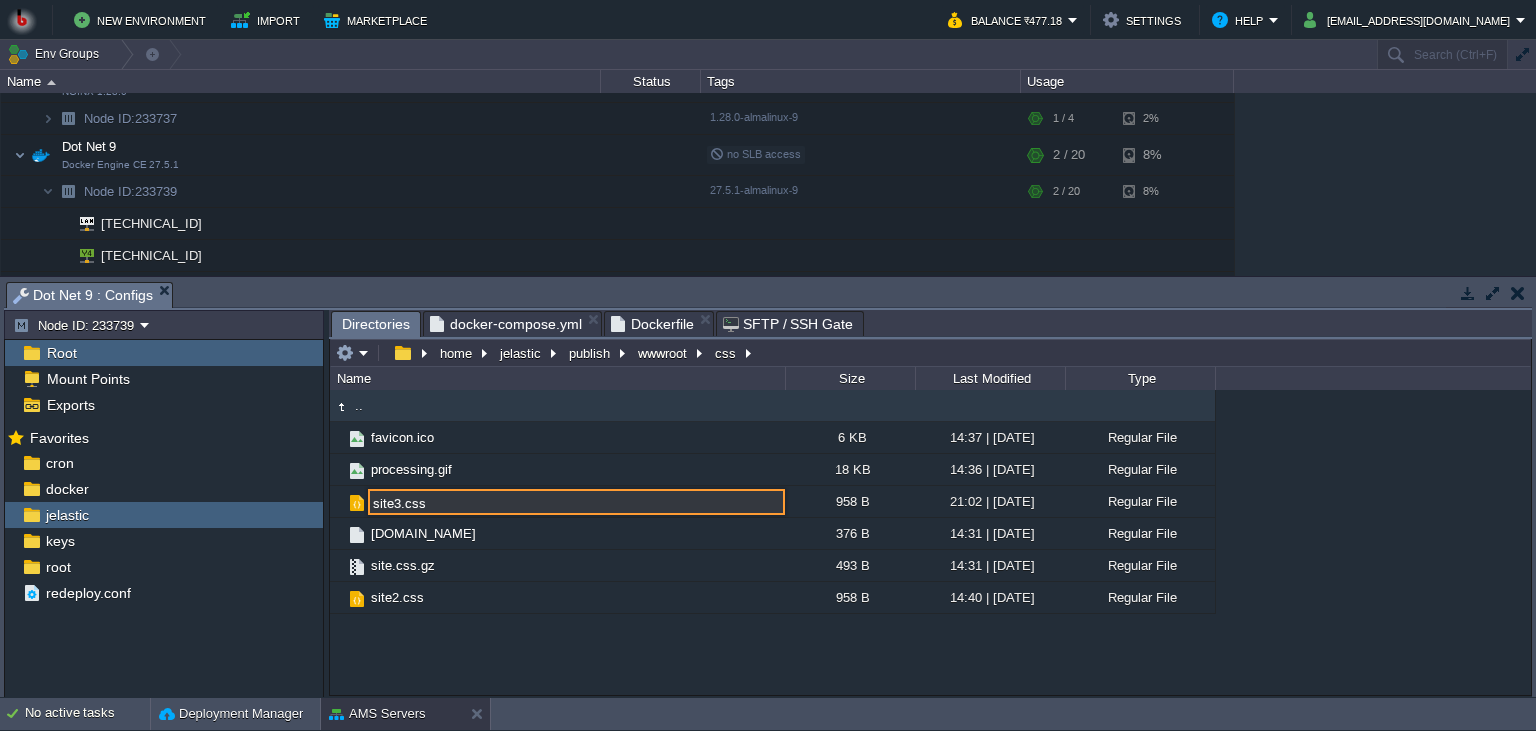 type on "site3.css" 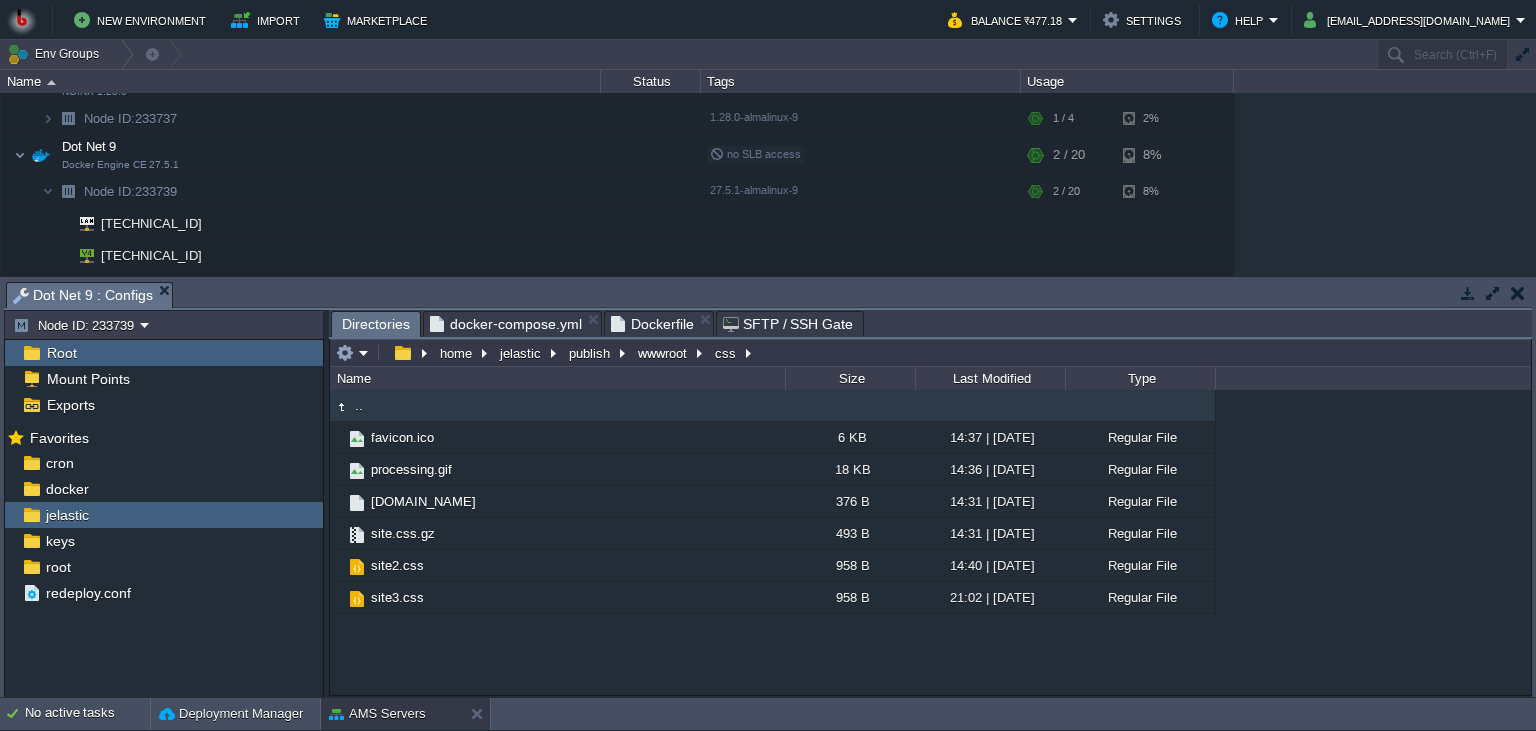 type on "/home/jelastic/publish/wwwroot/css" 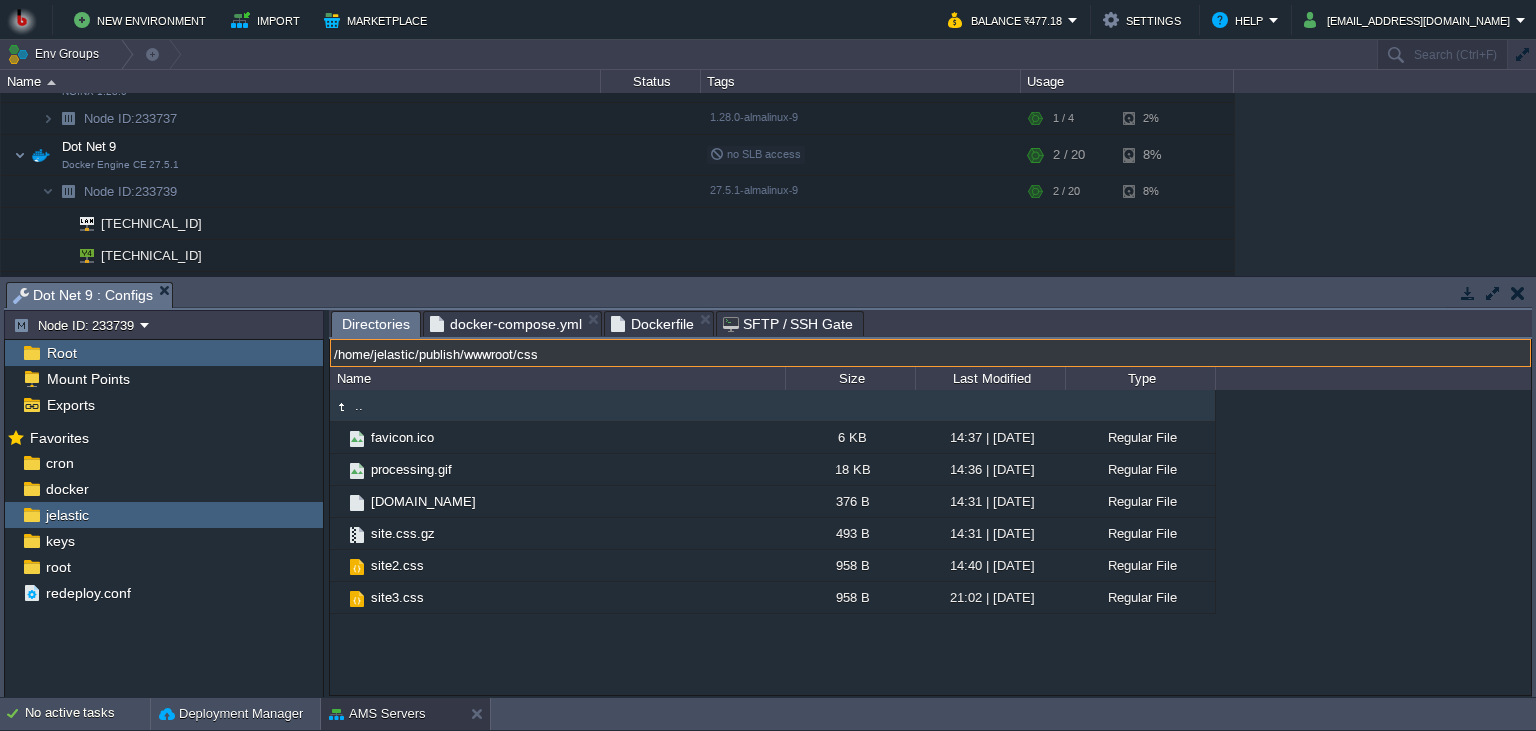 click on "/home/jelastic/publish/wwwroot/css" at bounding box center [930, 353] 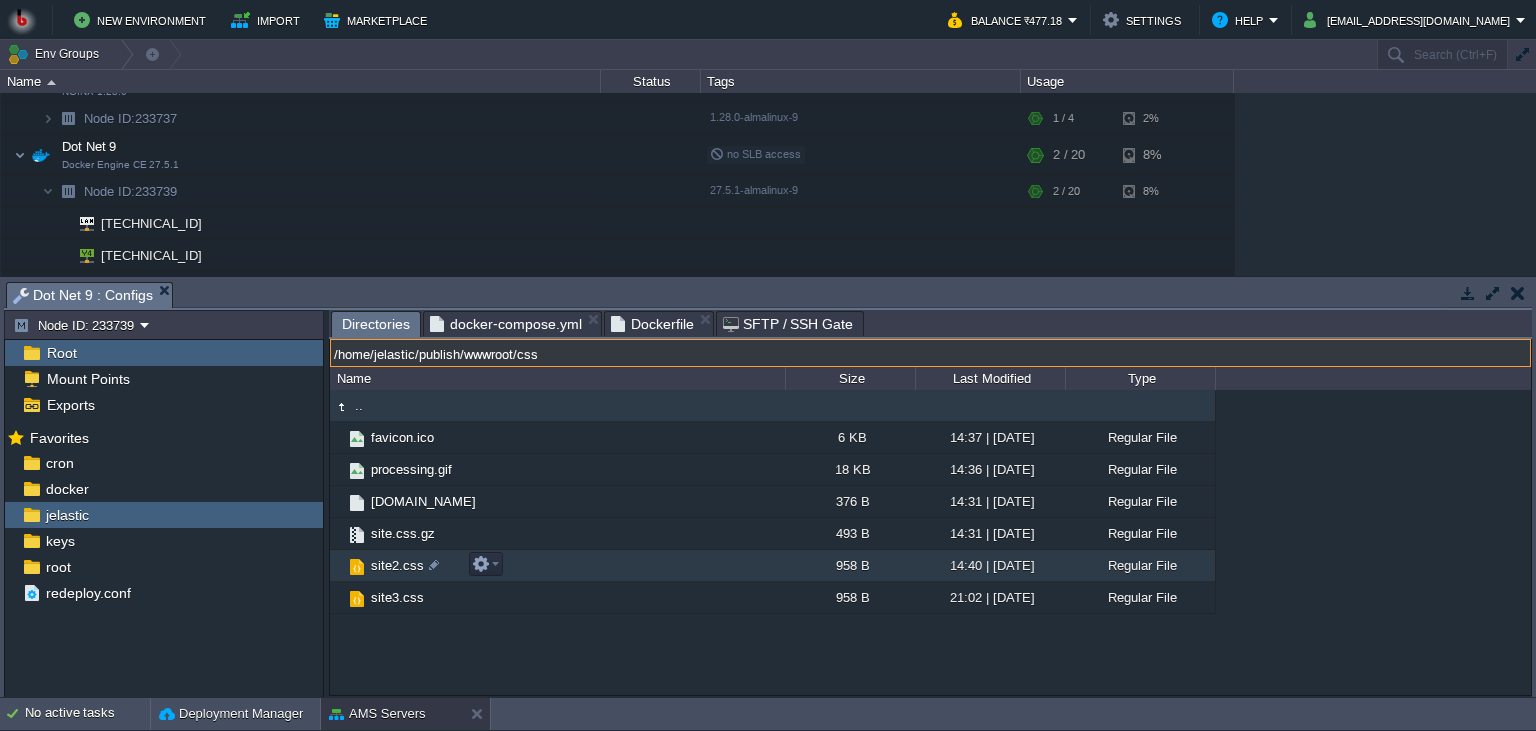 type 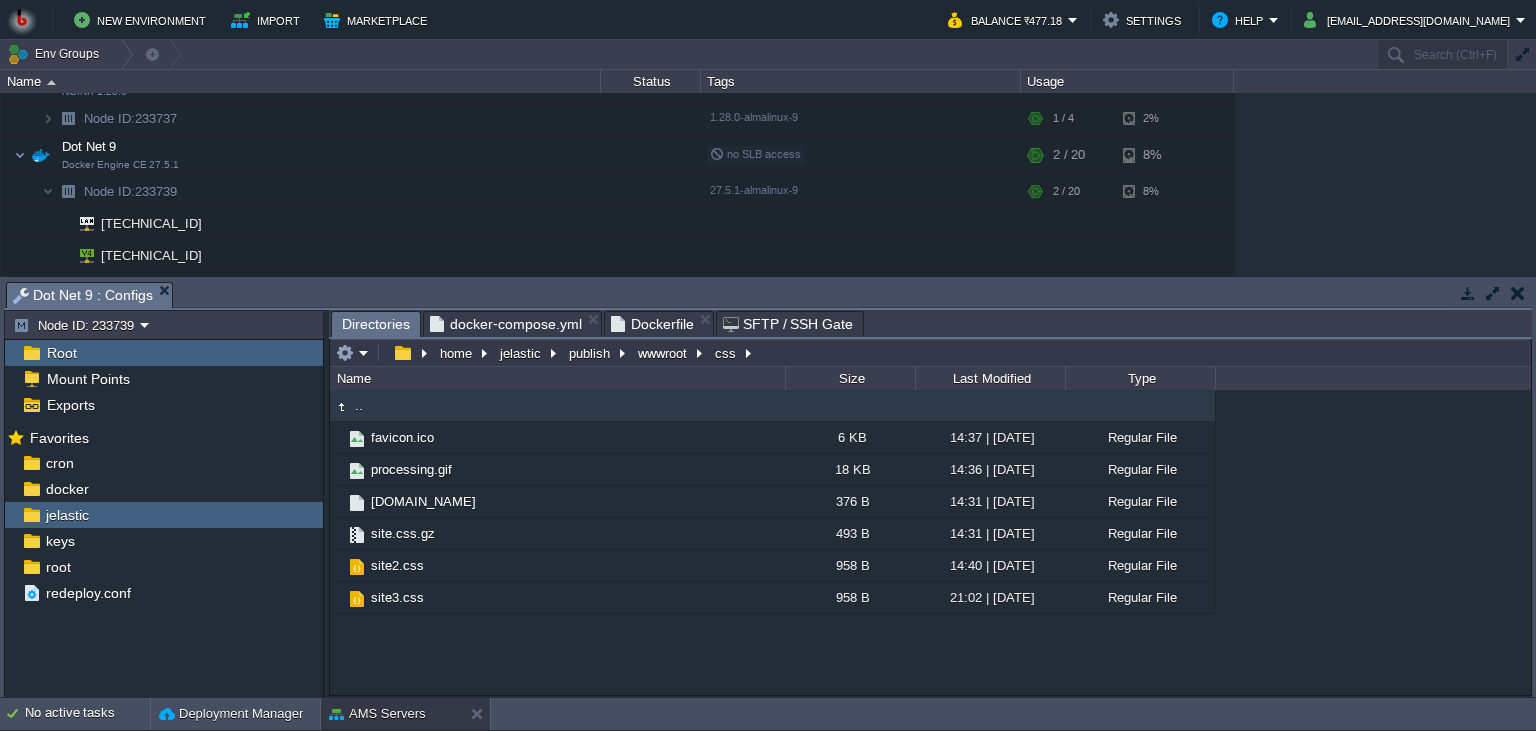 click on ".. favicon.ico 6 KB 14:37   |   [DATE] Regular File processing.gif 18 KB 14:36   |   [DATE] Regular File [DOMAIN_NAME] 376 B 14:31   |   [DATE] Regular File site.css.gz 493 B 14:31   |   [DATE] Regular File site2.css 958 B 14:40   |   [DATE] Regular File site3.css 958 B 21:02   |   [DATE] Regular File   site3.css" at bounding box center [930, 542] 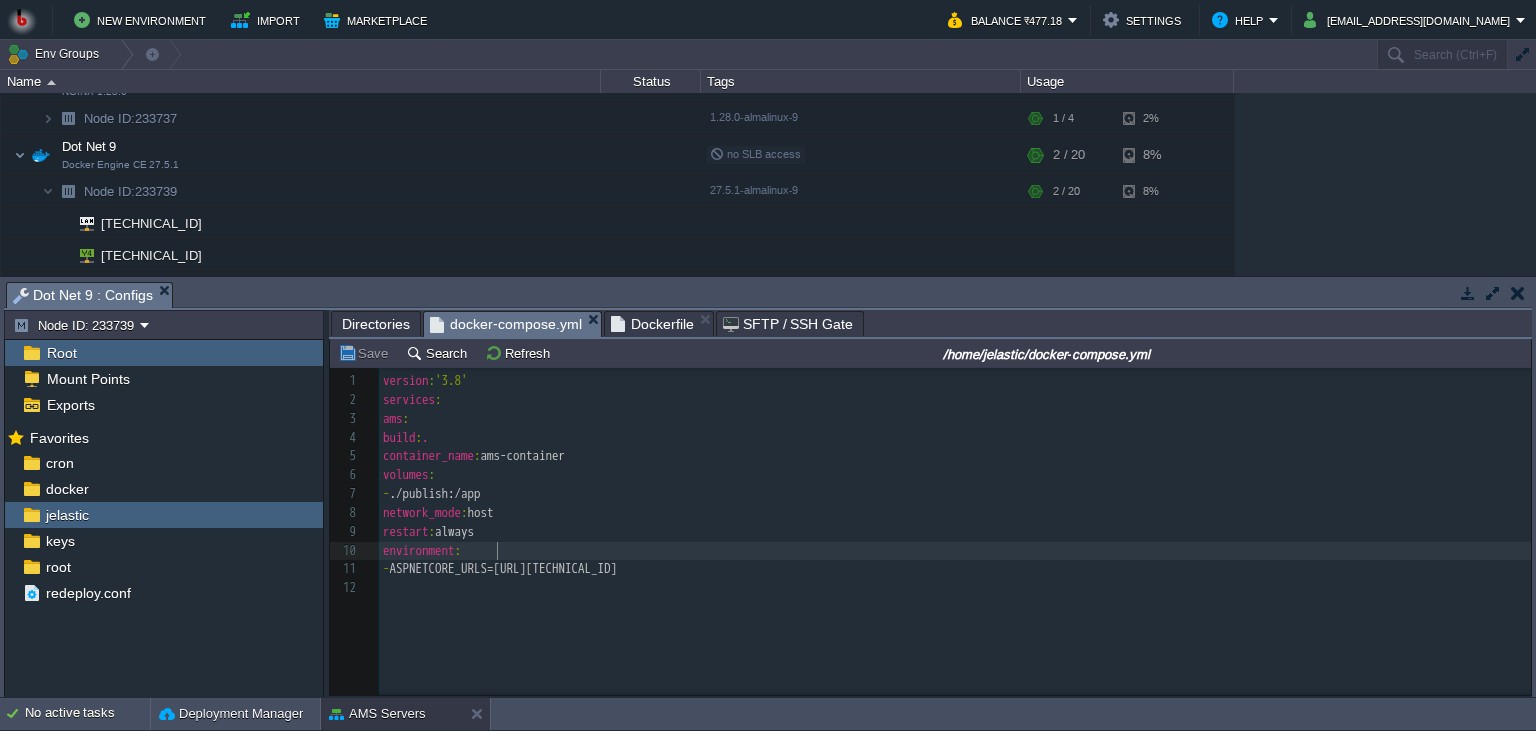 click on "environment :" at bounding box center [955, 551] 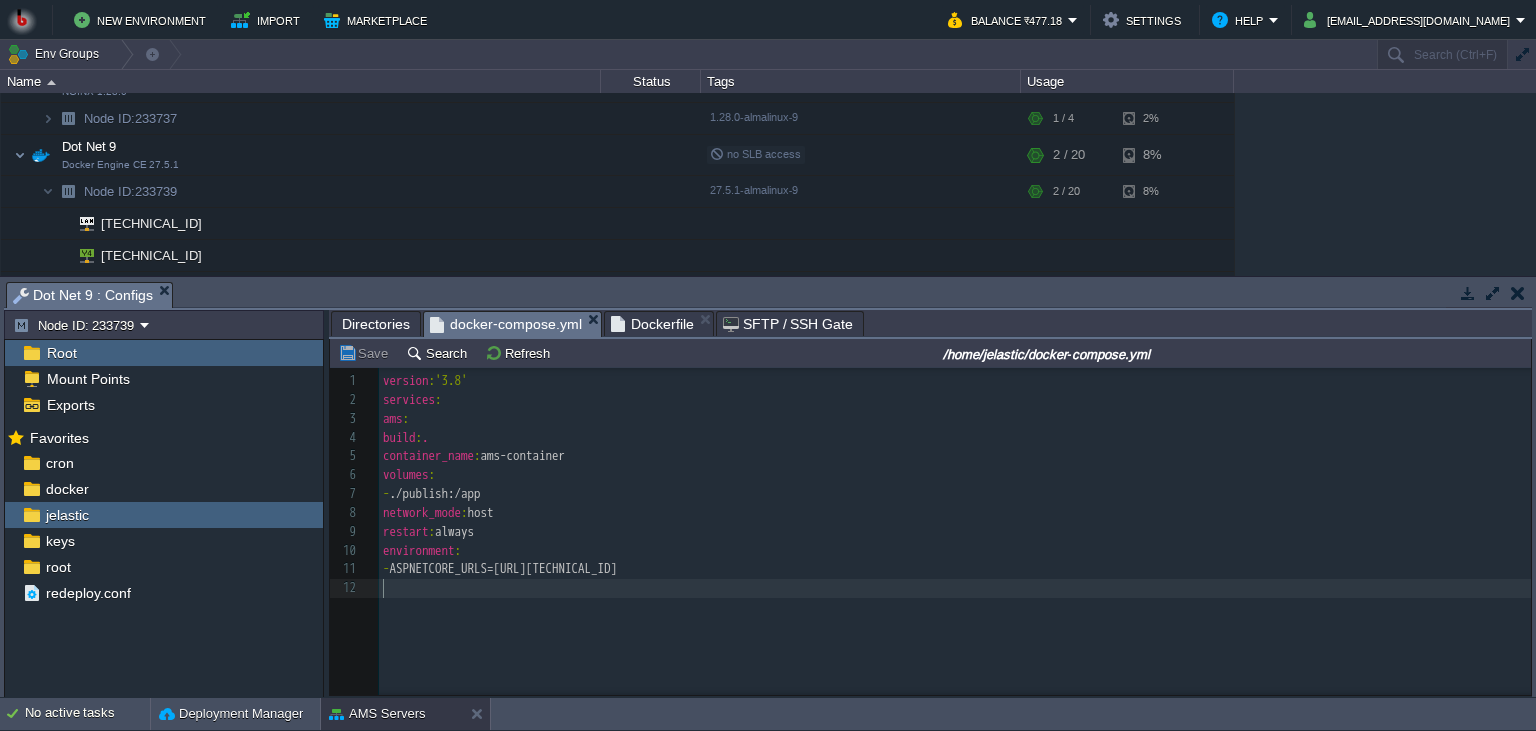 click on "12   1 version :  '3.8' 2 services : 3   ams : 4     build :  . 5     container_name :  ams-container 6     volumes : 7       -  ./publish:/app 8     network_mode :  host 9     restart :  always 10     environment : 11           -  ASPNETCORE_URLS=[URL][TECHNICAL_ID] 12 ​" at bounding box center [945, 546] 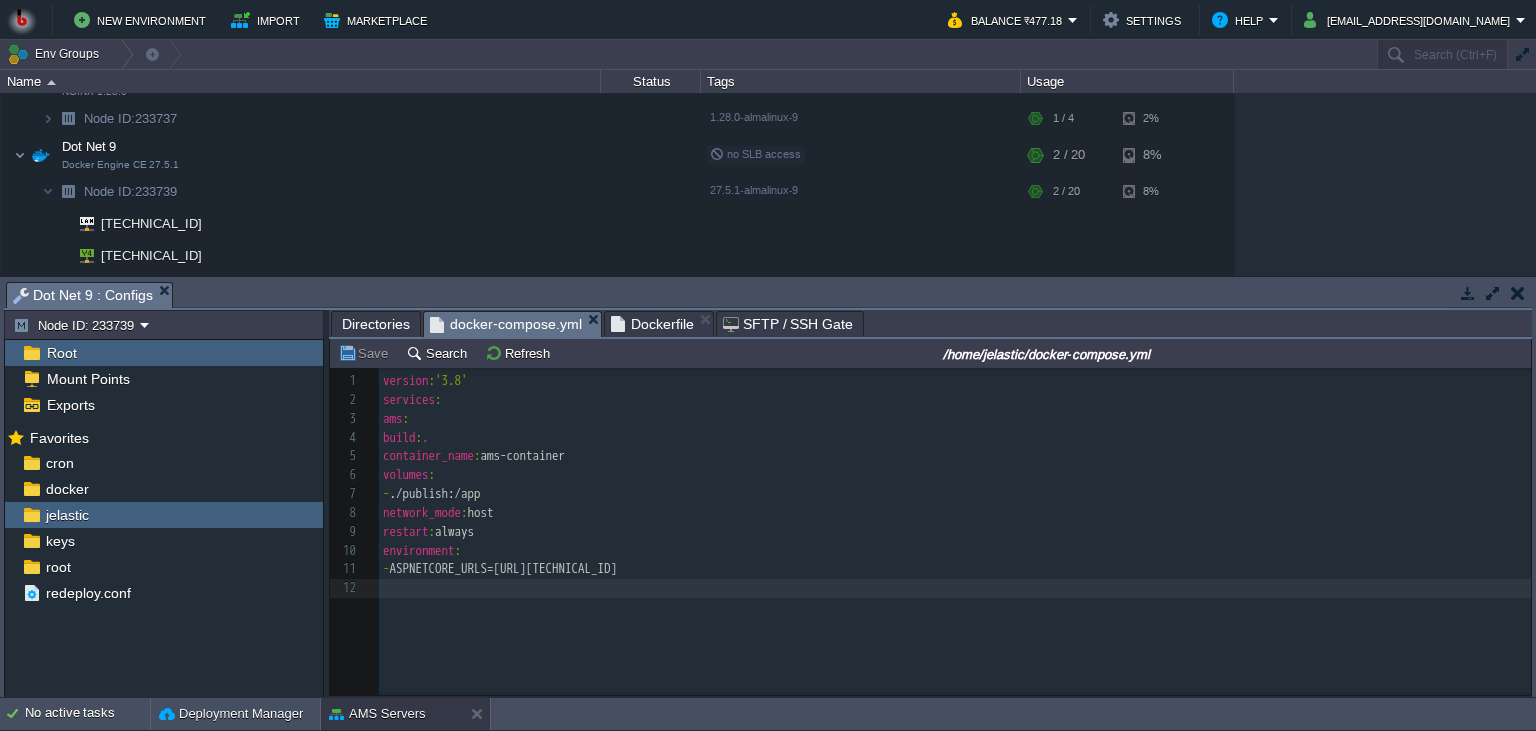 click on "-  ASPNETCORE_URLS=[URL][TECHNICAL_ID]" at bounding box center [955, 569] 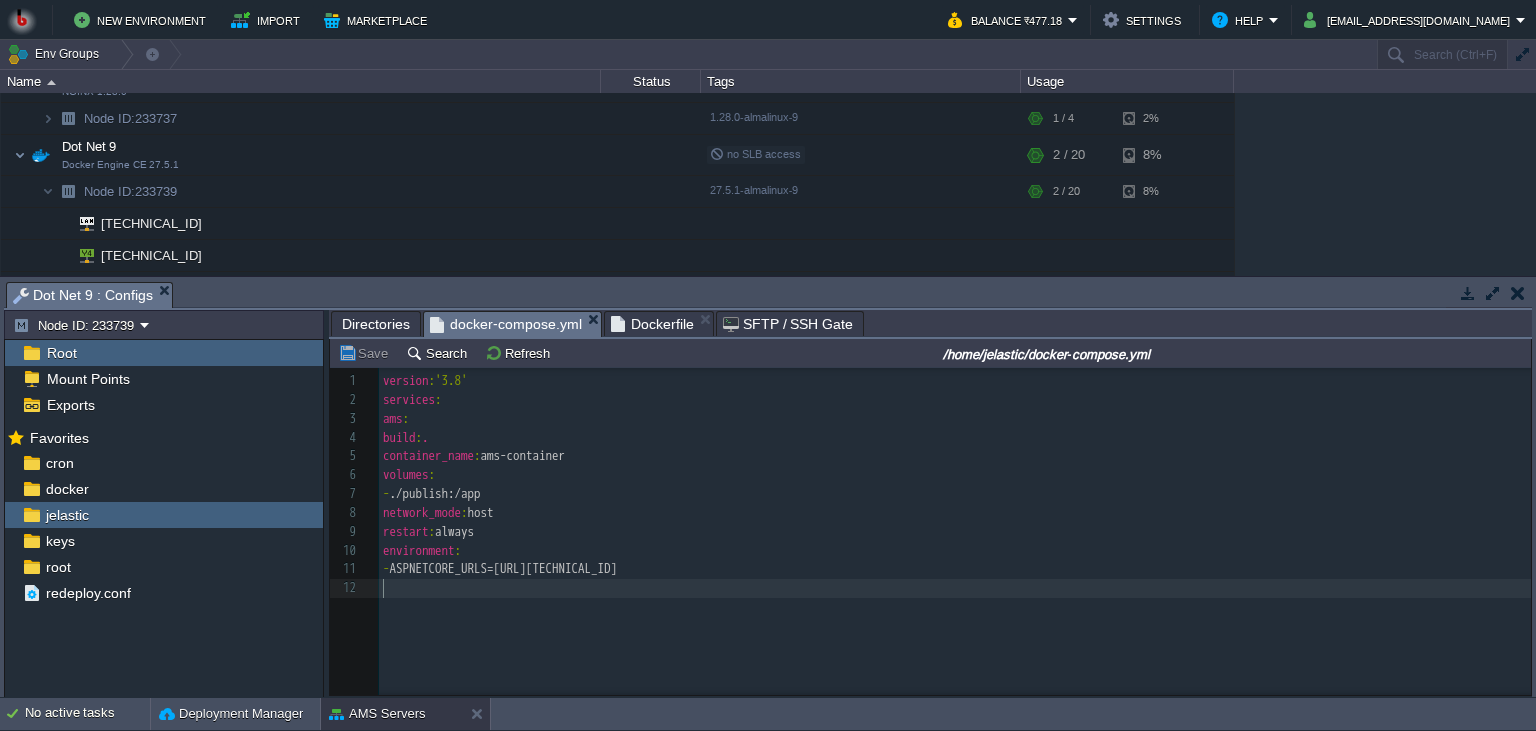 click on "12   1 version :  '3.8' 2 services : 3   ams : 4     build :  . 5     container_name :  ams-container 6     volumes : 7       -  ./publish:/app 8     network_mode :  host 9     restart :  always 10     environment : 11           -  ASPNETCORE_URLS=[URL][TECHNICAL_ID] 12 ​" at bounding box center (945, 546) 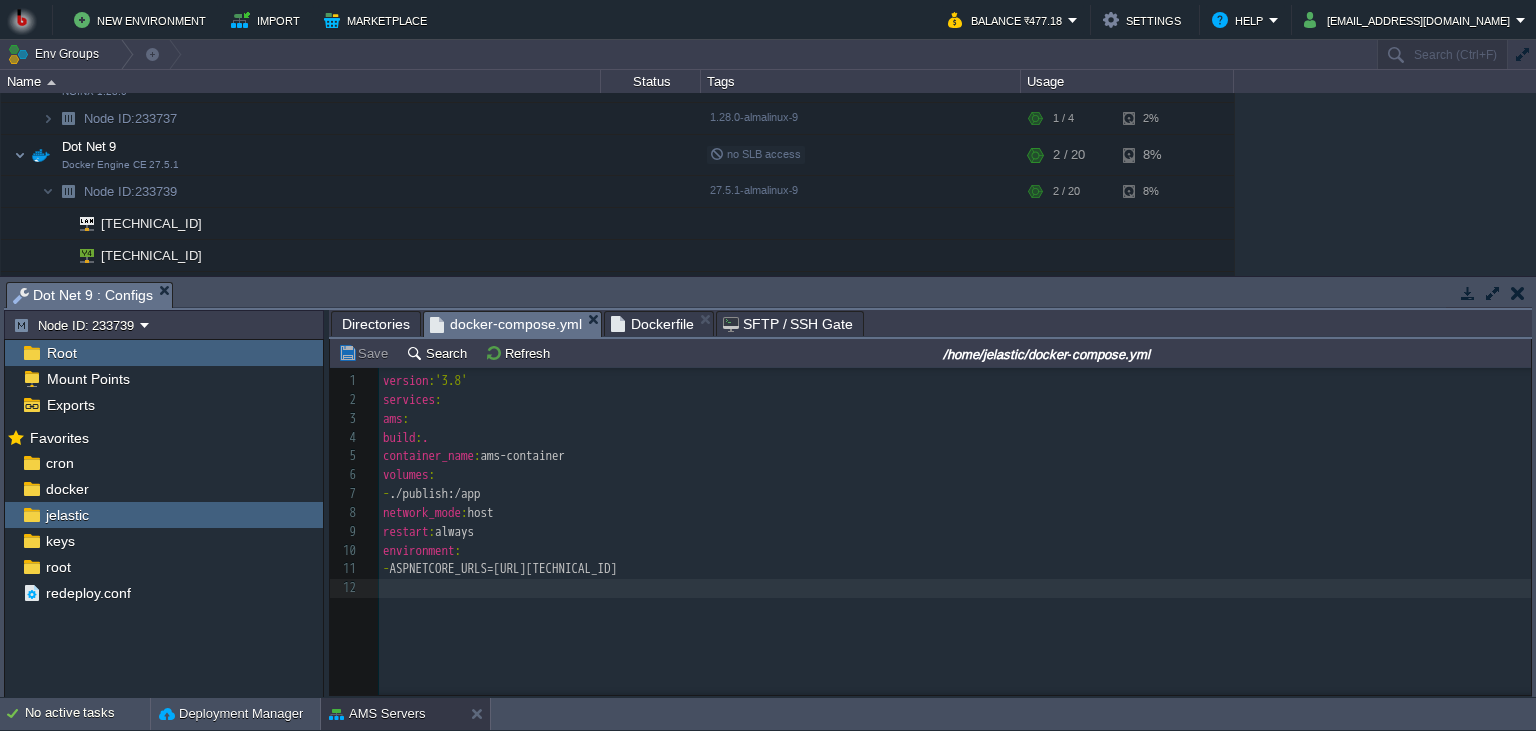 click on "Dockerfile" at bounding box center (652, 324) 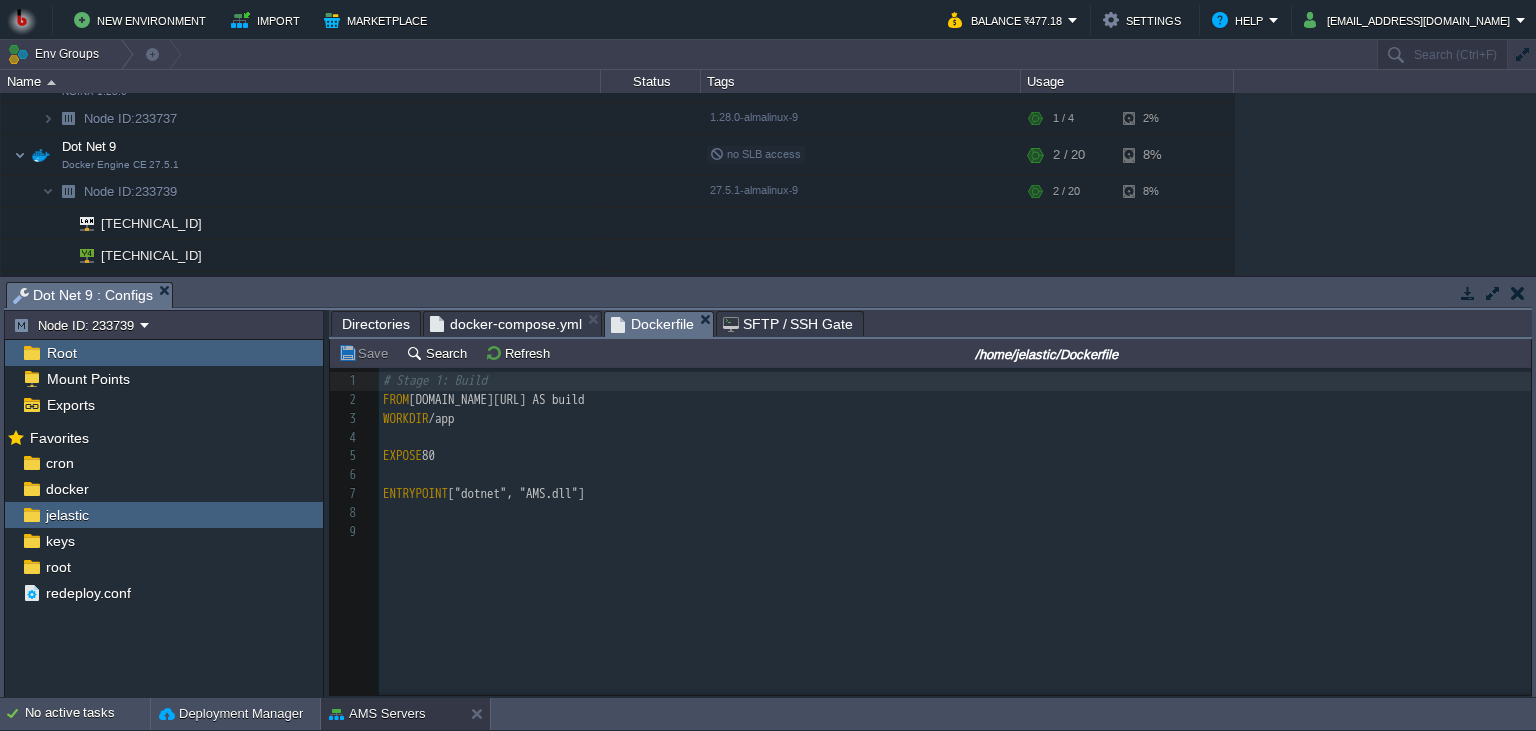 click on "docker-compose.yml" at bounding box center [506, 324] 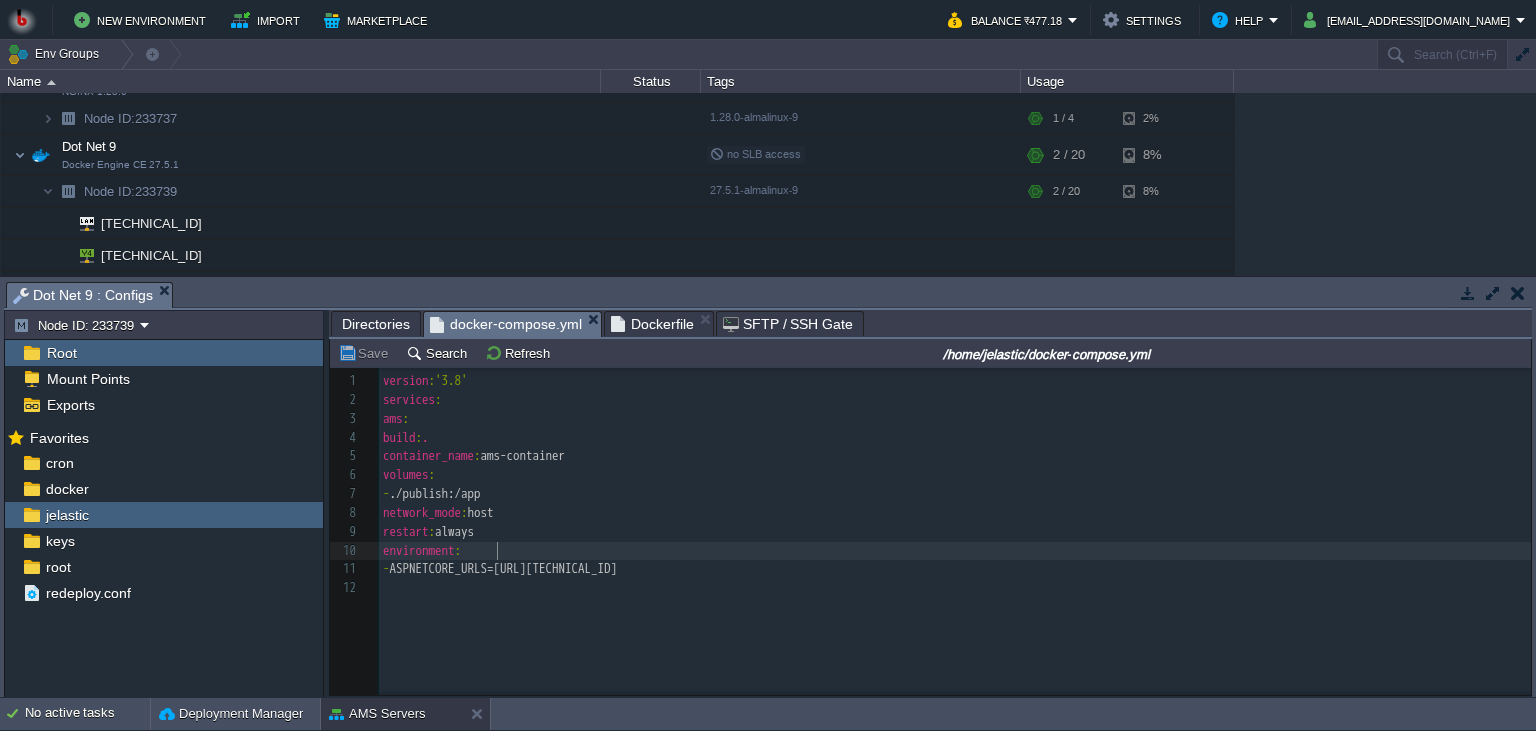 click on "environment :" at bounding box center [955, 551] 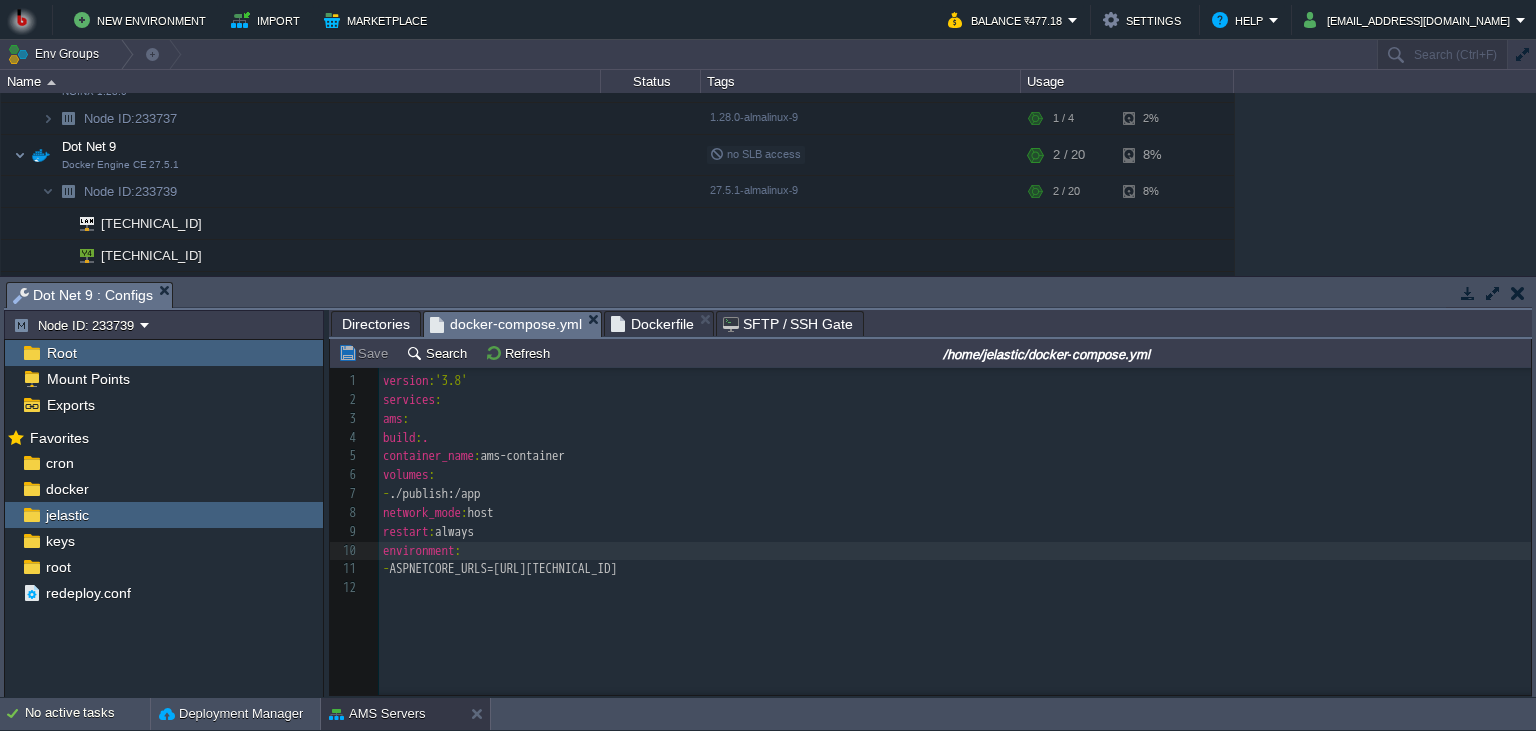 click on "12   1 version :  '3.8' 2 services : 3   ams : 4     build :  . 5     container_name :  ams-container 6     volumes : 7       -  ./publish:/app 8     network_mode :  host 9     restart :  always 10     environment : 11           -  ASPNETCORE_URLS=[URL][TECHNICAL_ID] 12 ​" at bounding box center (945, 546) 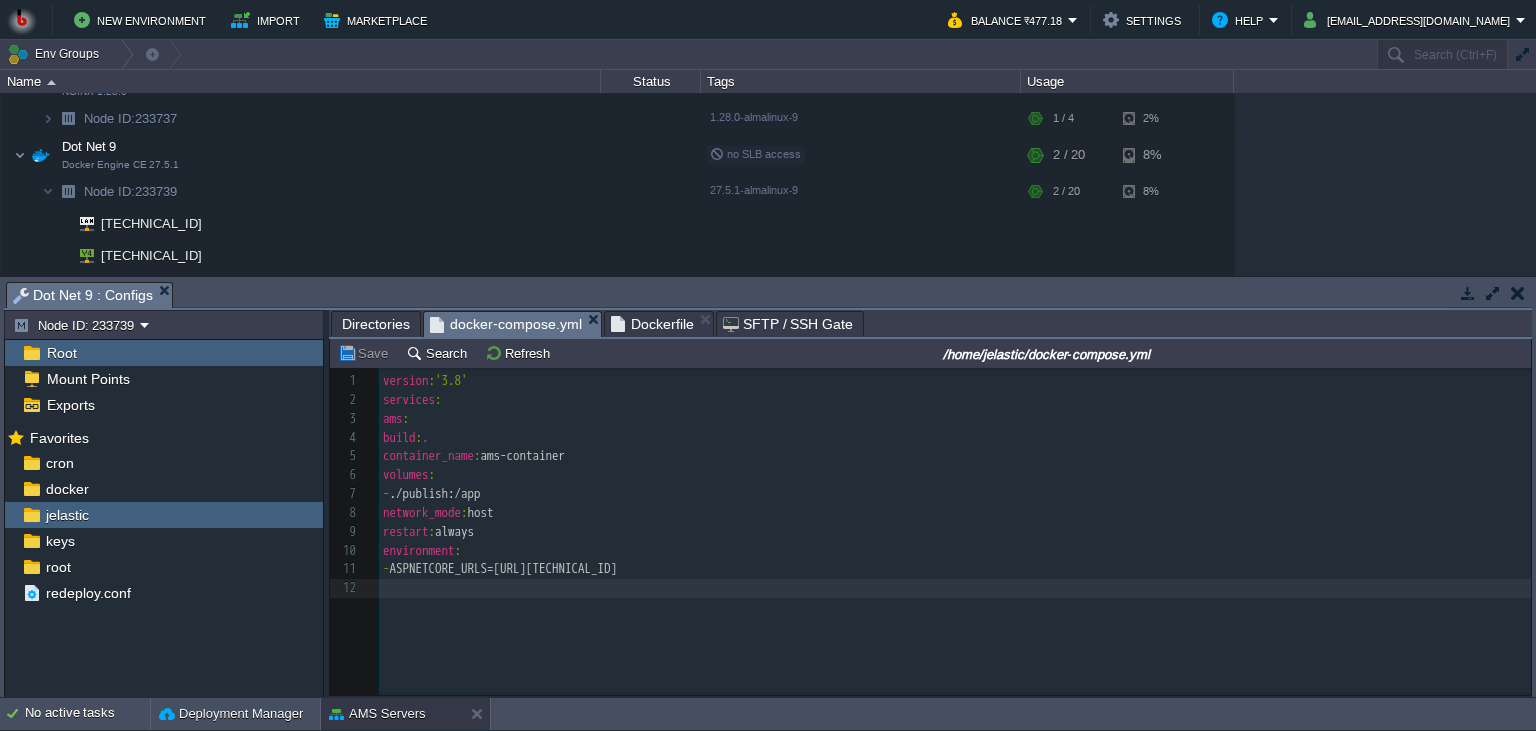 click on "build :  ." at bounding box center (955, 438) 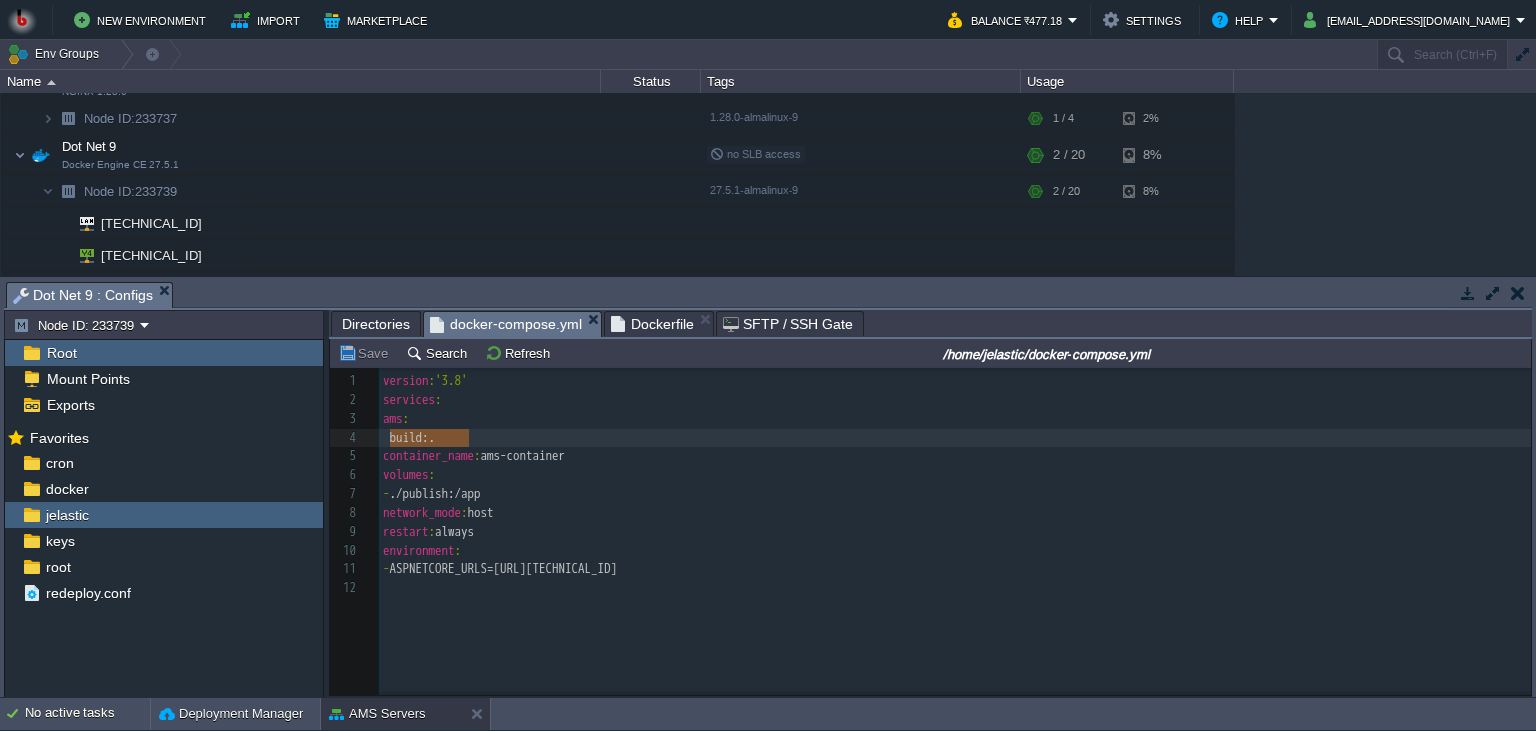 type on "build: ." 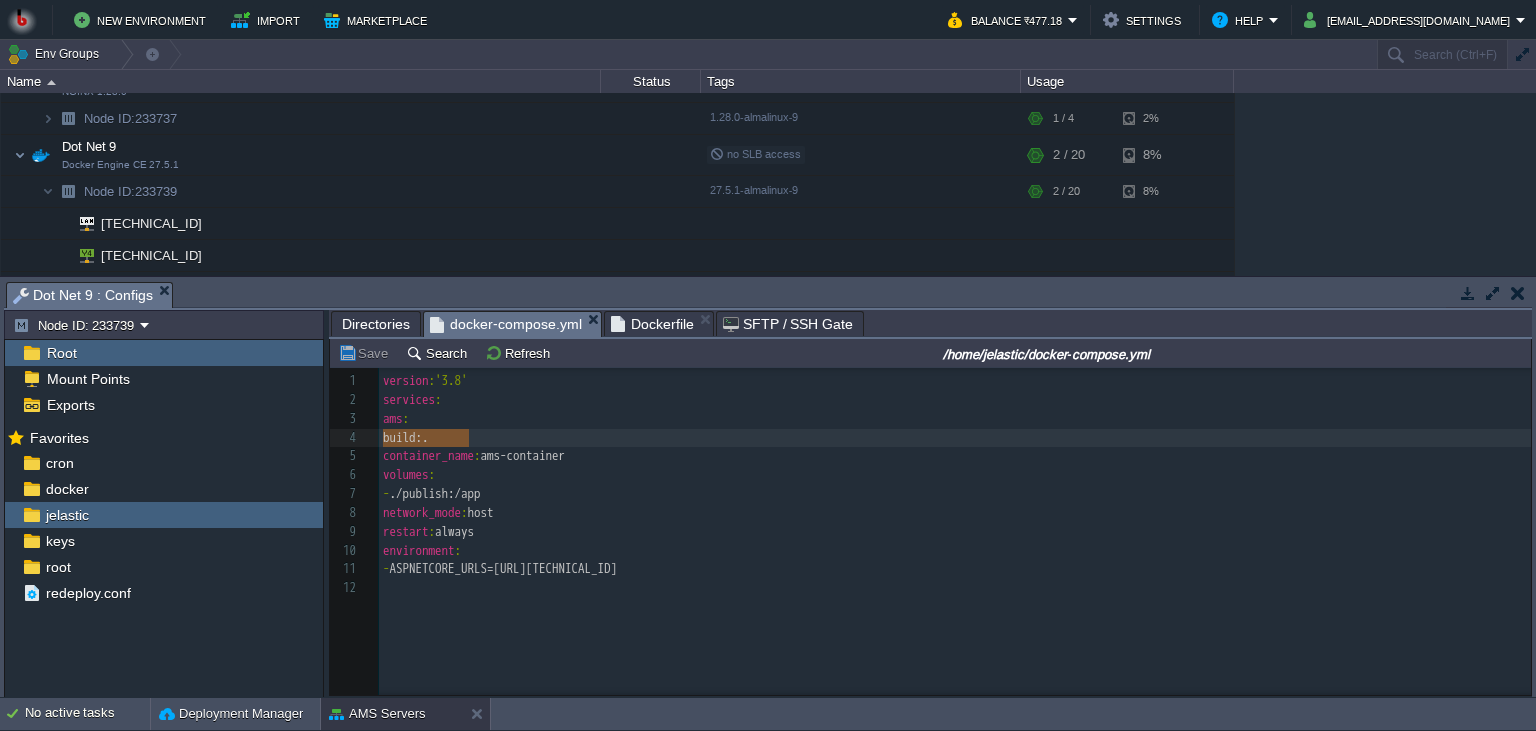 drag, startPoint x: 511, startPoint y: 437, endPoint x: 373, endPoint y: 442, distance: 138.09055 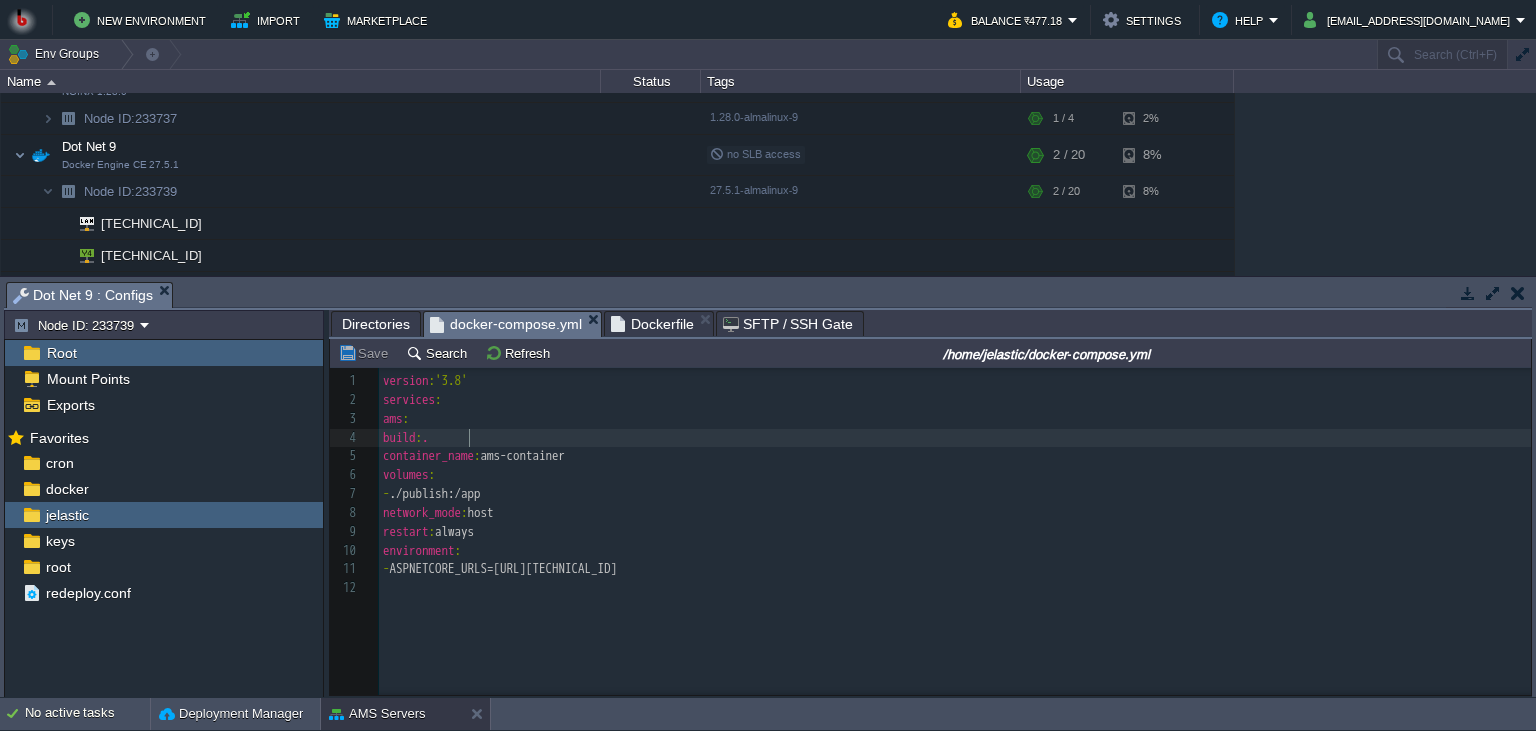 type on "build: ." 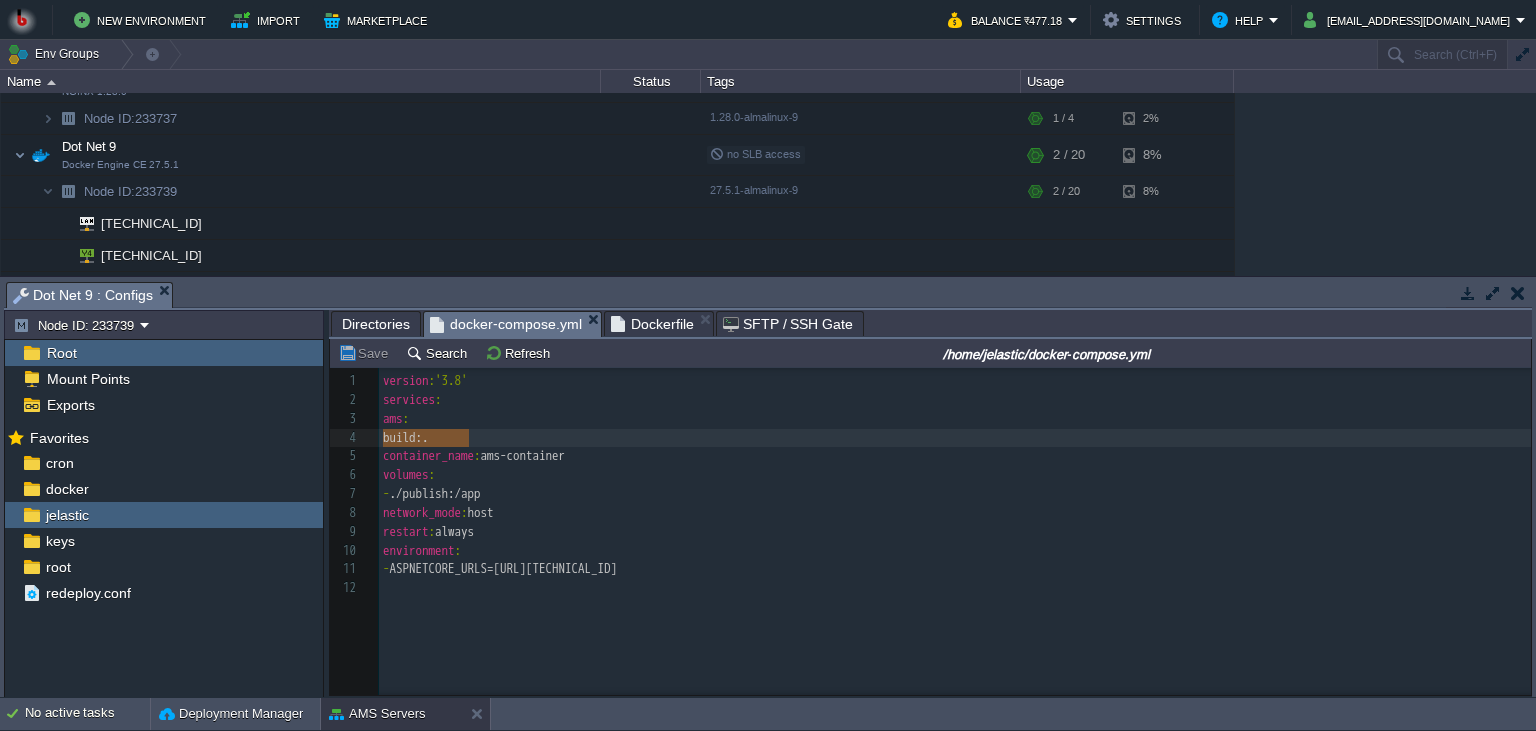type on "build: ." 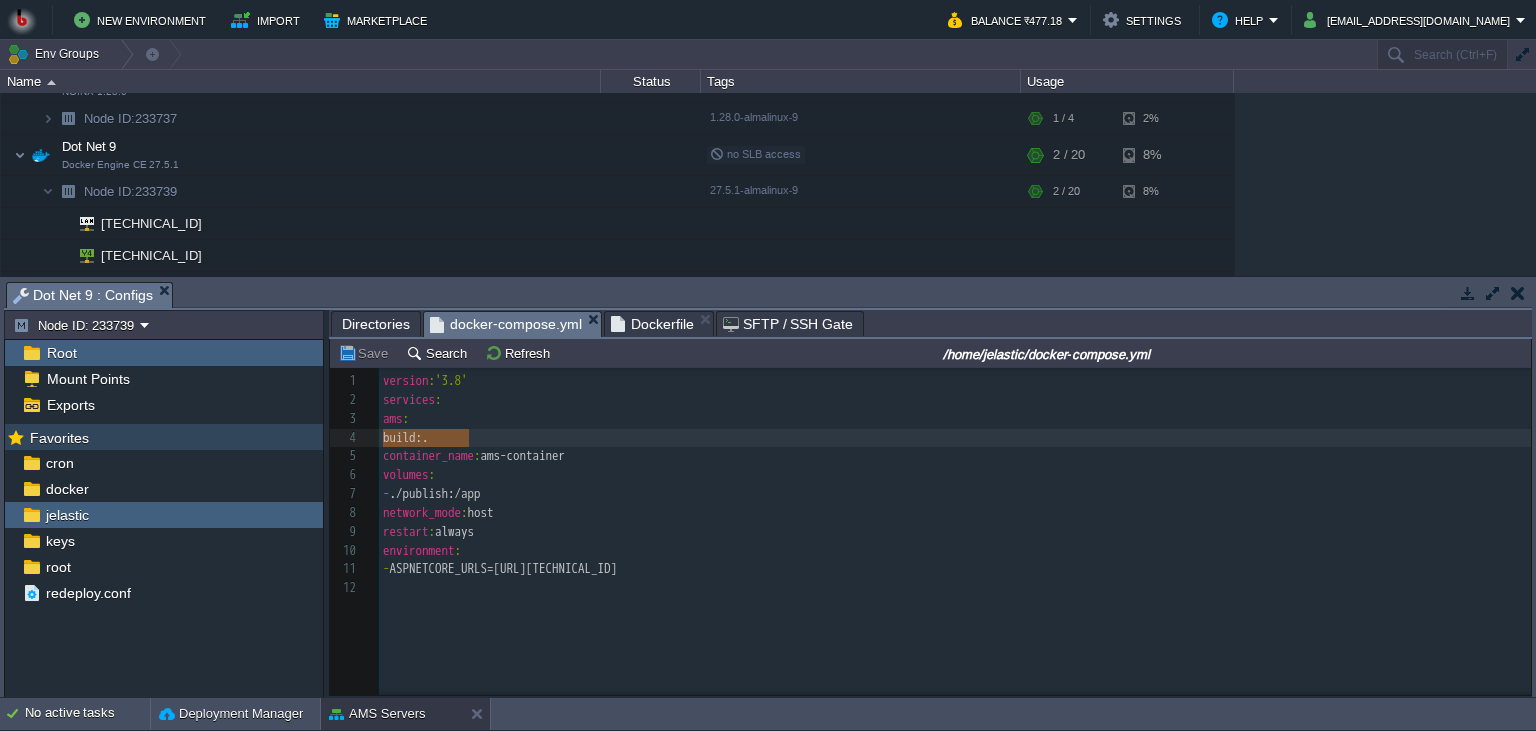 drag, startPoint x: 478, startPoint y: 438, endPoint x: 303, endPoint y: 446, distance: 175.18275 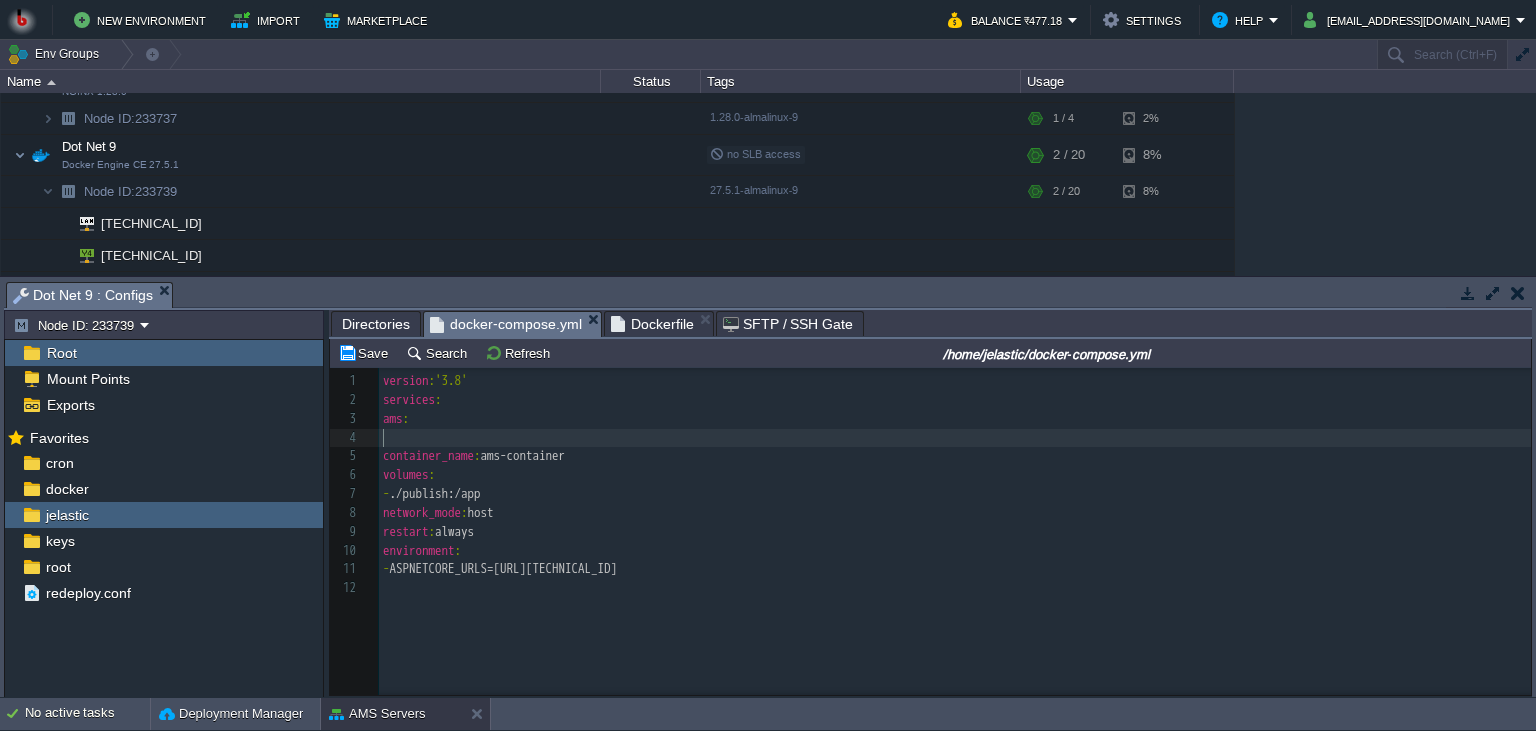 scroll, scrollTop: 0, scrollLeft: 0, axis: both 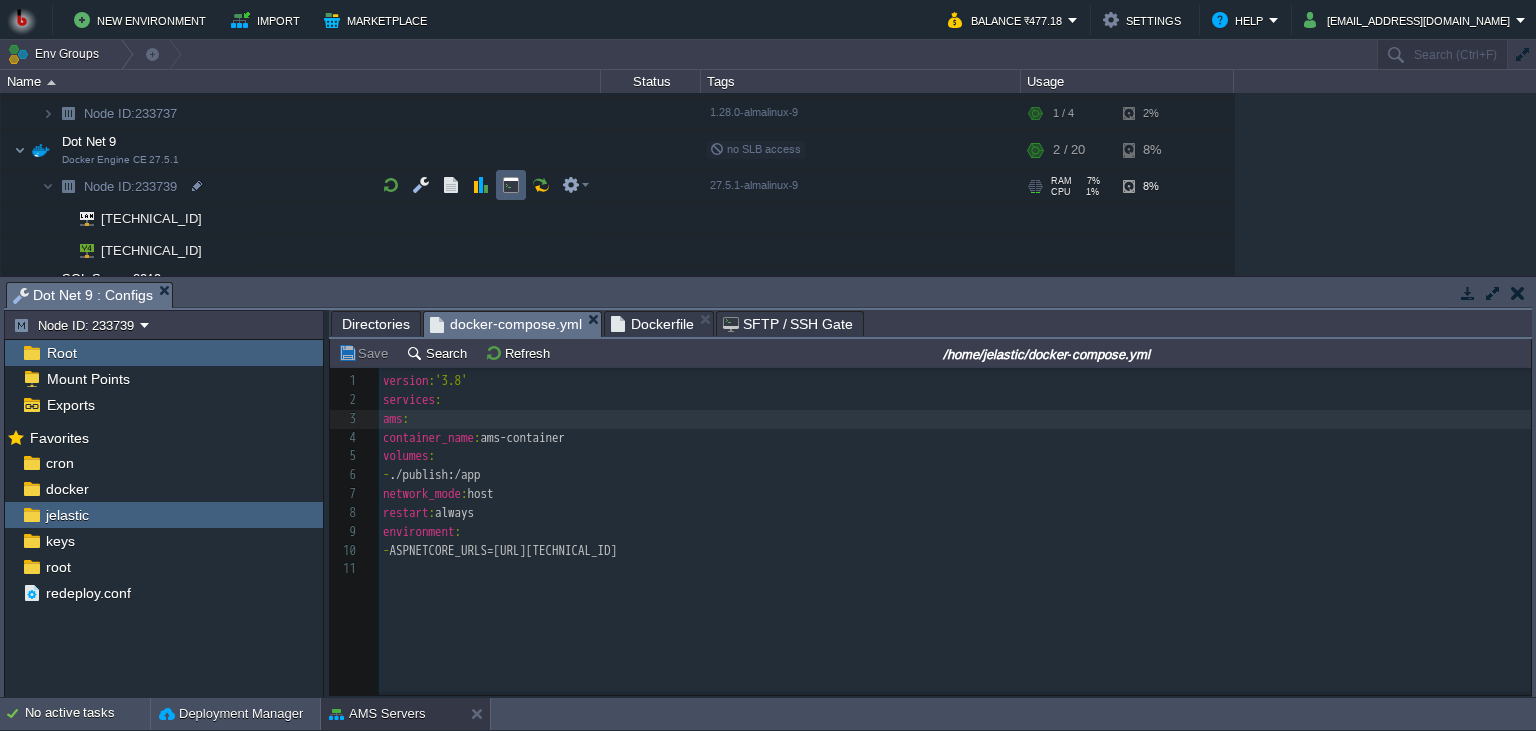 click at bounding box center (511, 185) 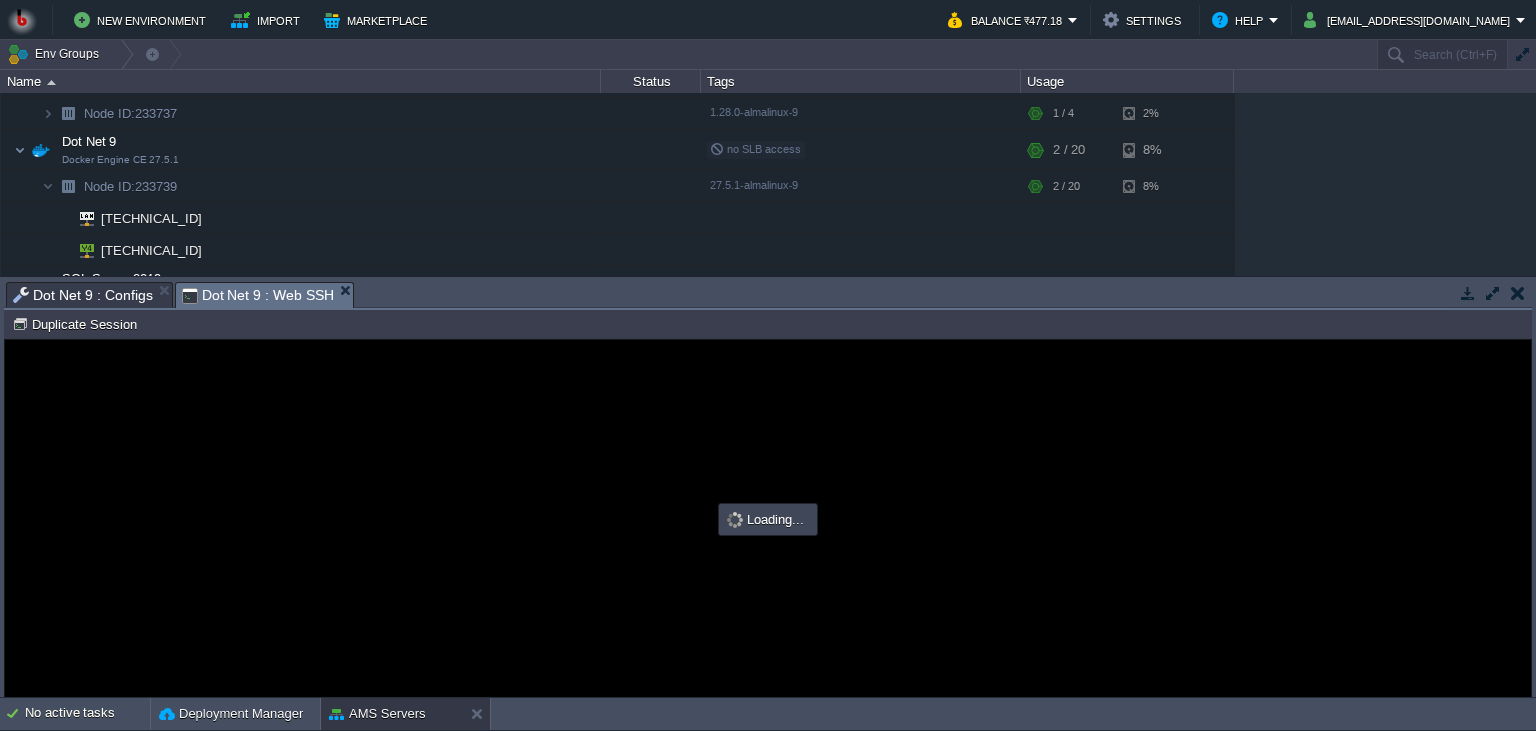 click at bounding box center (768, 518) 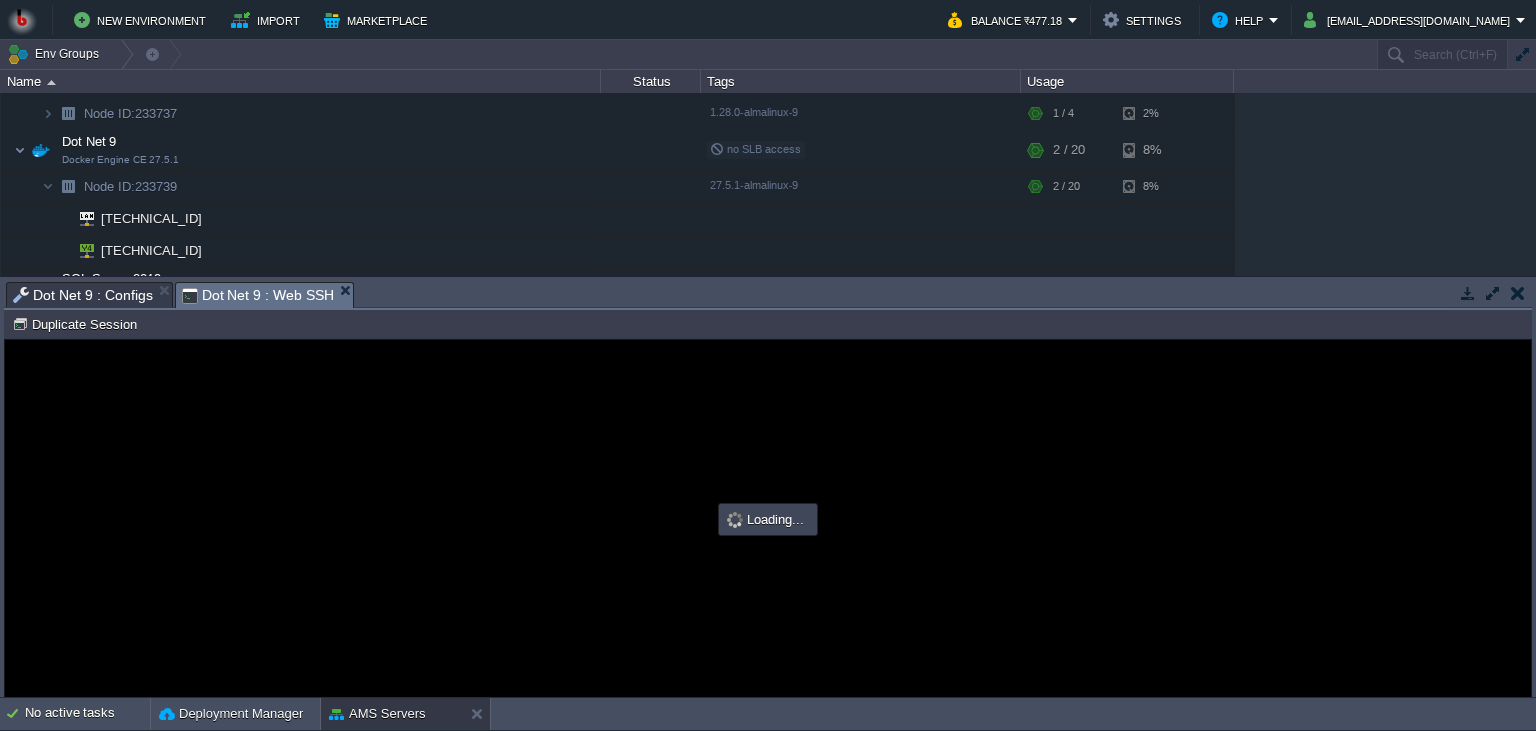 click at bounding box center (768, 518) 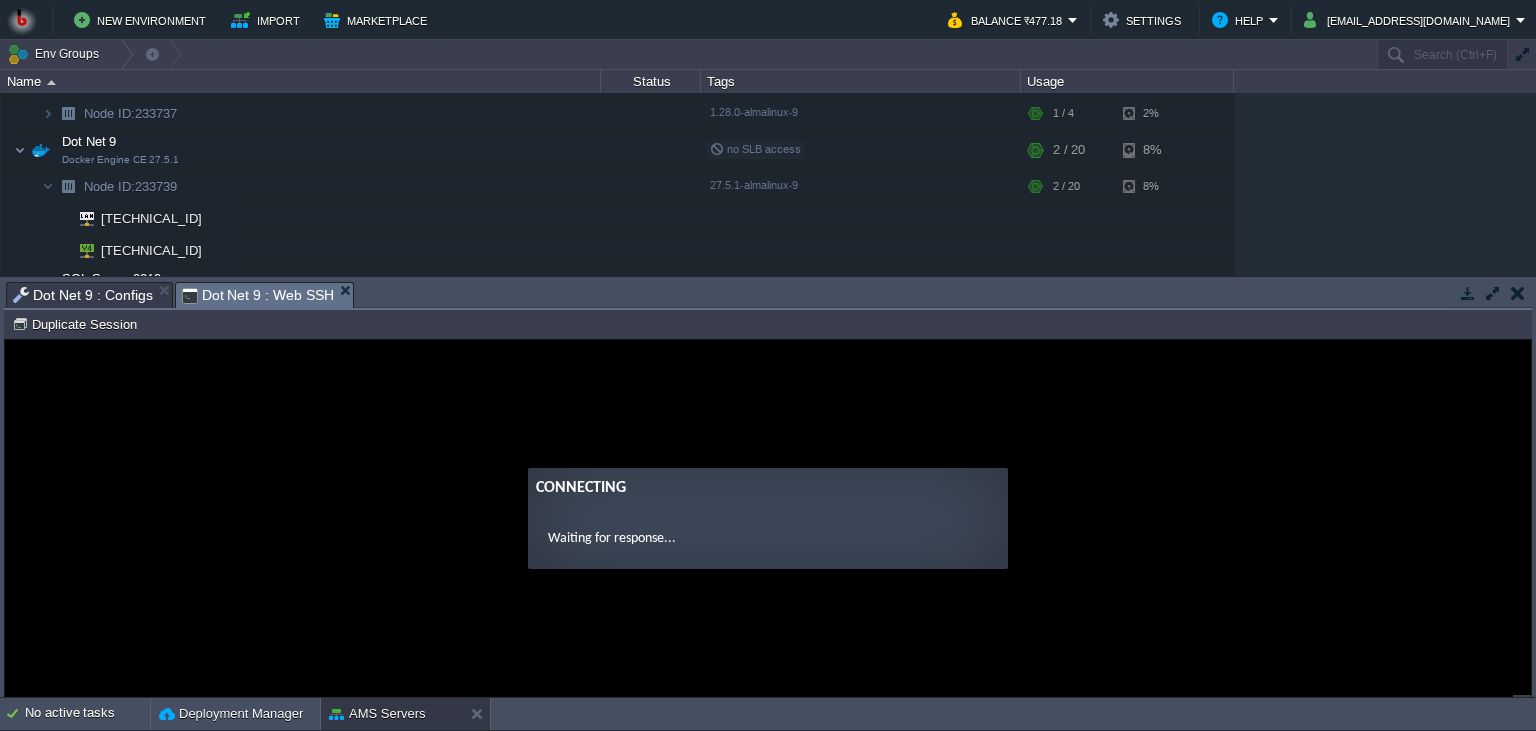 click on "Connecting
Waiting for response..." at bounding box center (768, 518) 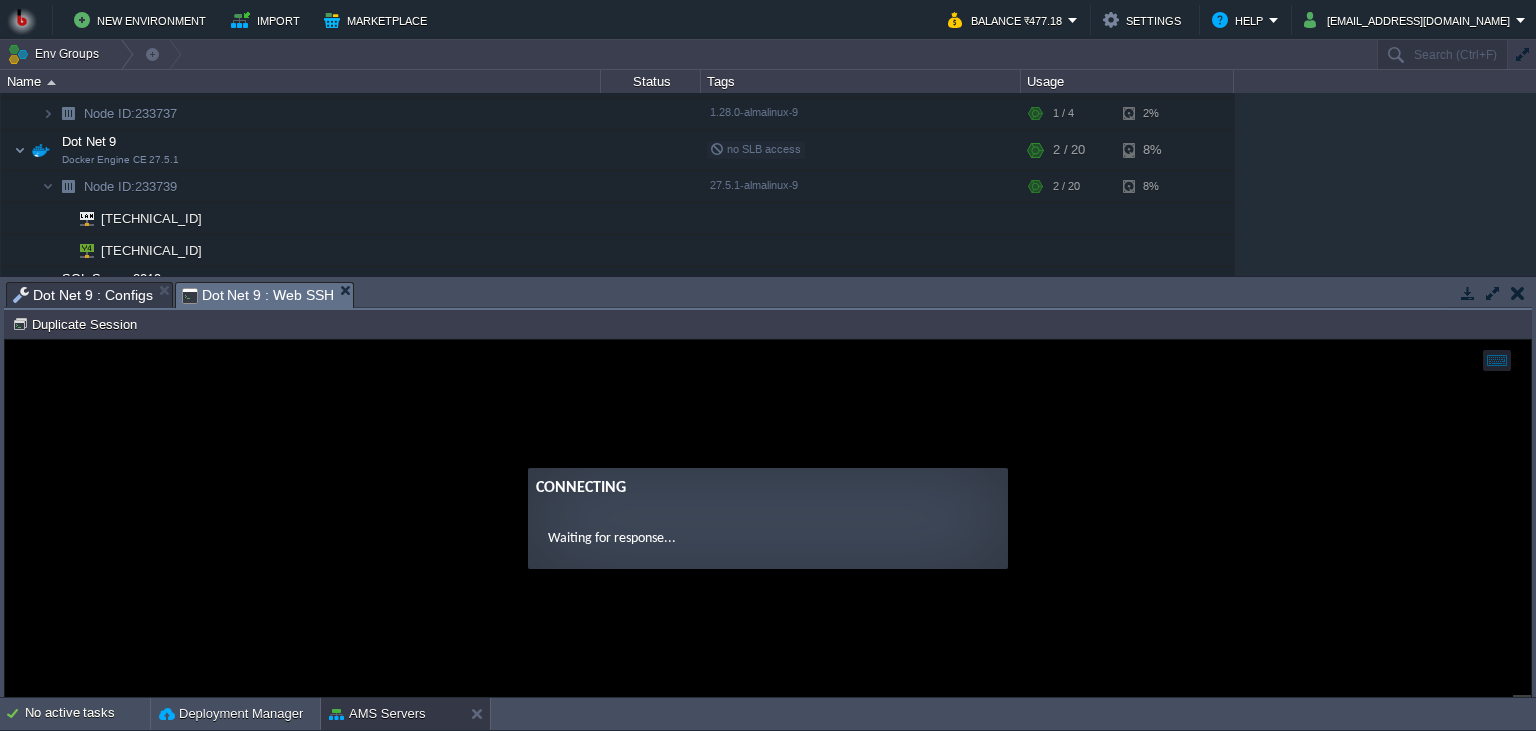 click on "Connecting
Waiting for response..." at bounding box center [768, 518] 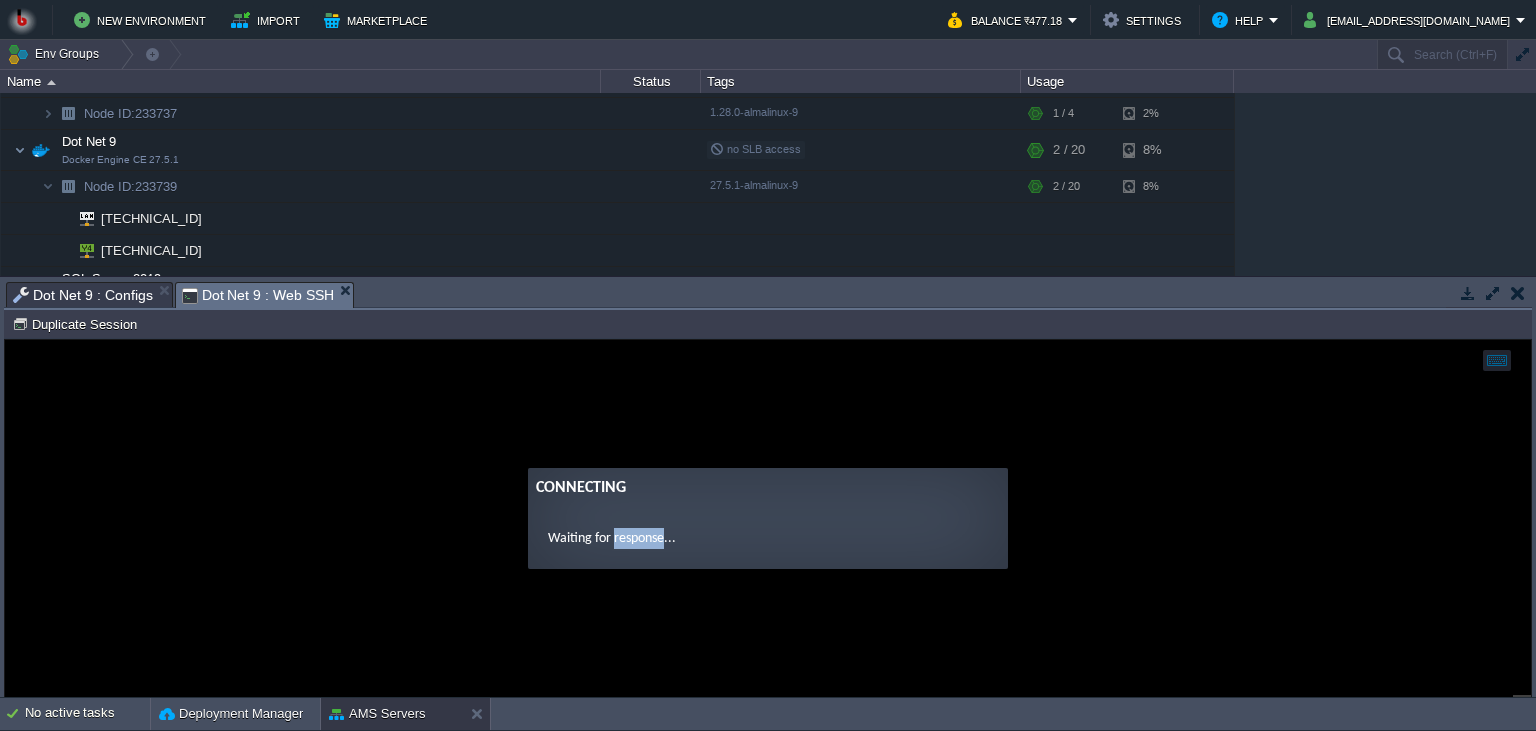 click on "Waiting for response..." at bounding box center [768, 538] 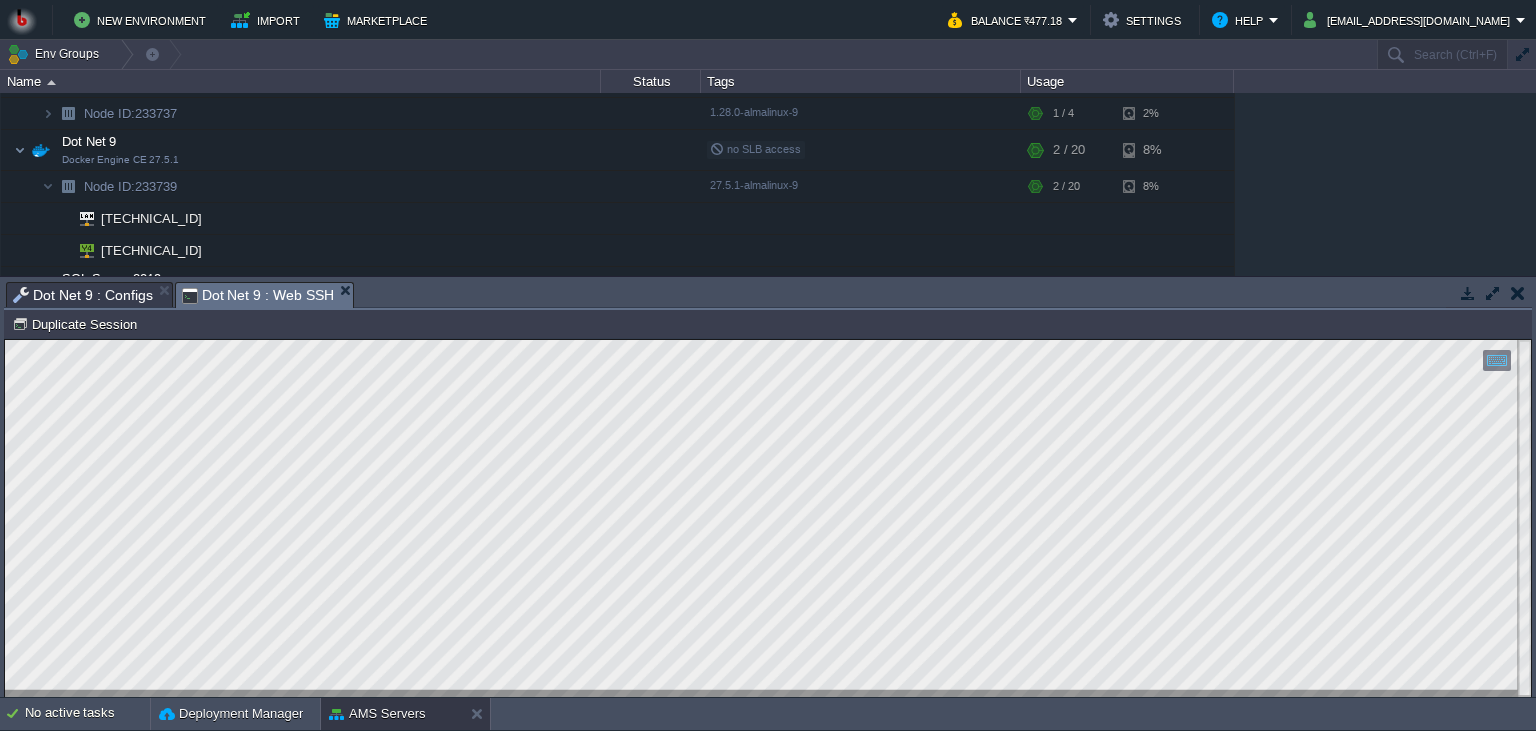 scroll, scrollTop: 10, scrollLeft: 0, axis: vertical 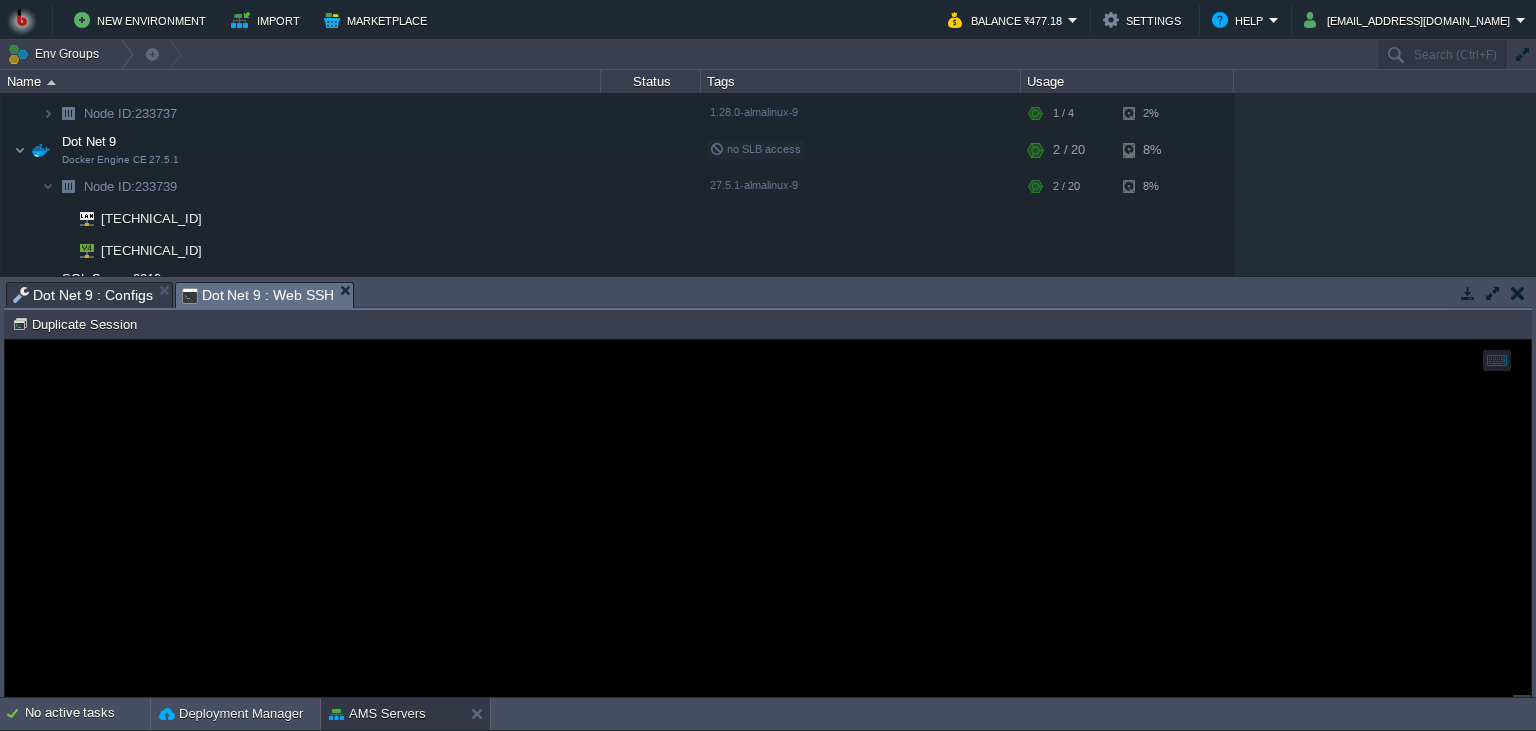 click on "Dot Net 9 : Configs" at bounding box center [83, 295] 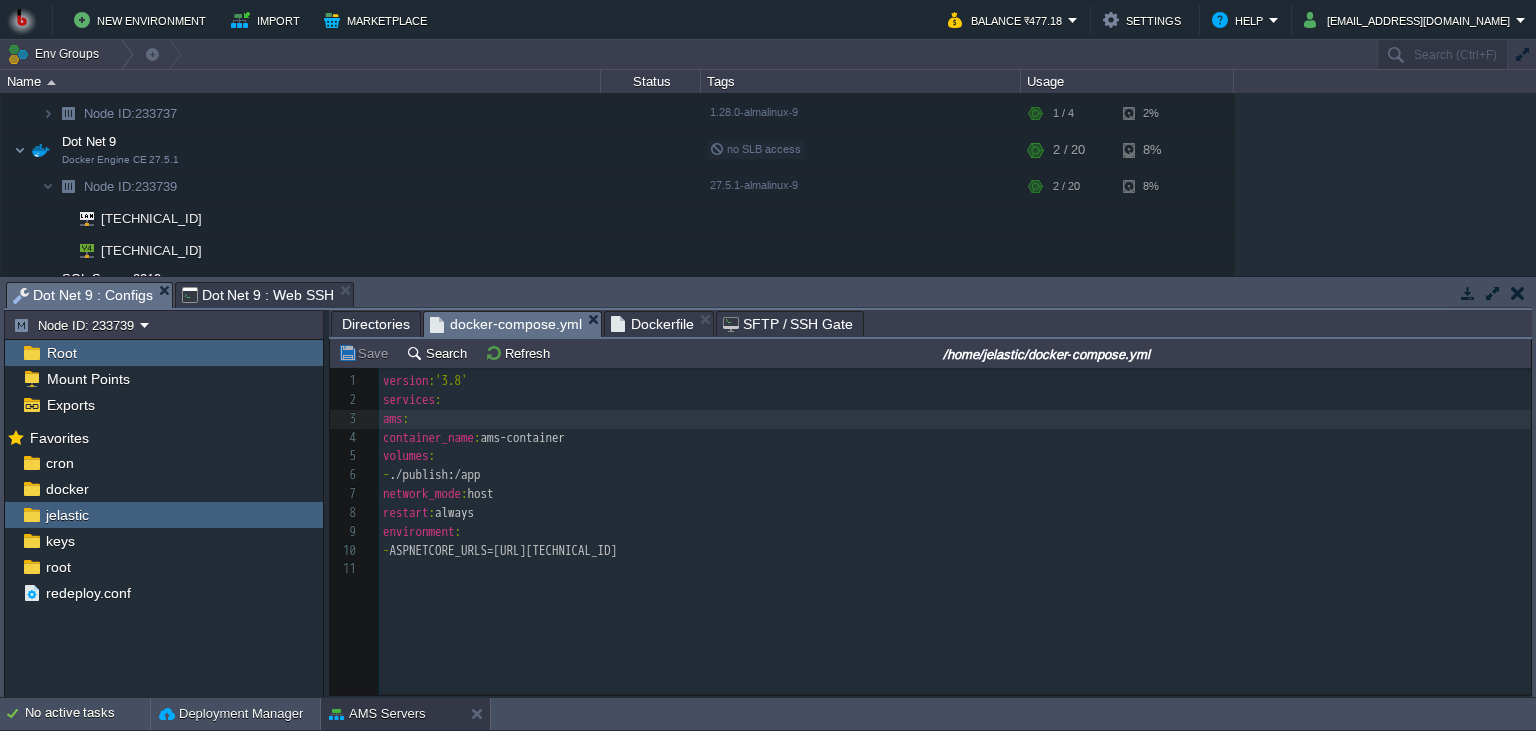 click on "xxxxxxxxxx   1 version :  '3.8' 2 services : 3   ams : 4     container_name :  ams-container 5     volumes : 6       -  ./publish:/app 7     network_mode :  host 8     restart :  always 9     environment : 10           -  ASPNETCORE_URLS=[URL][TECHNICAL_ID] 11 ​" at bounding box center [945, 546] 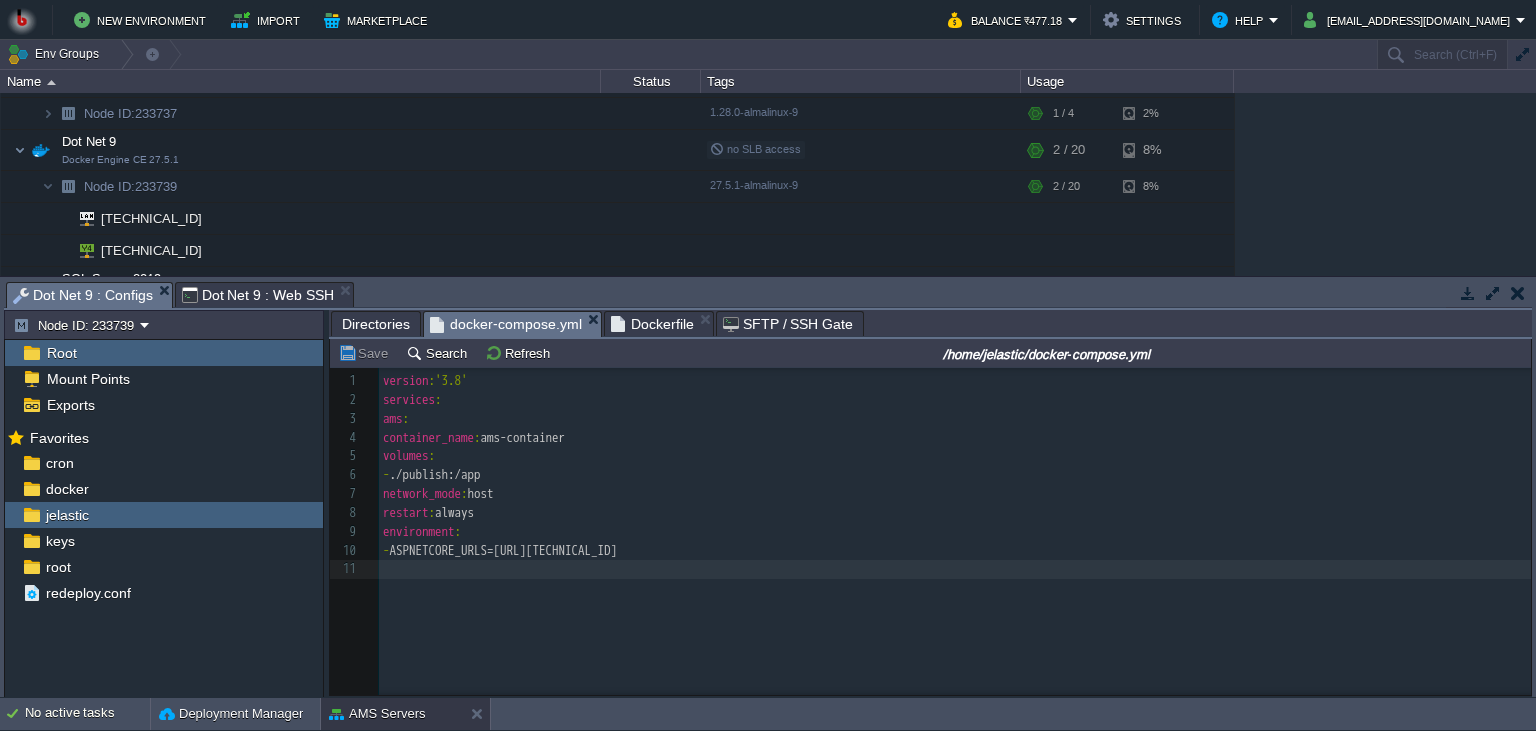 type on "build: ." 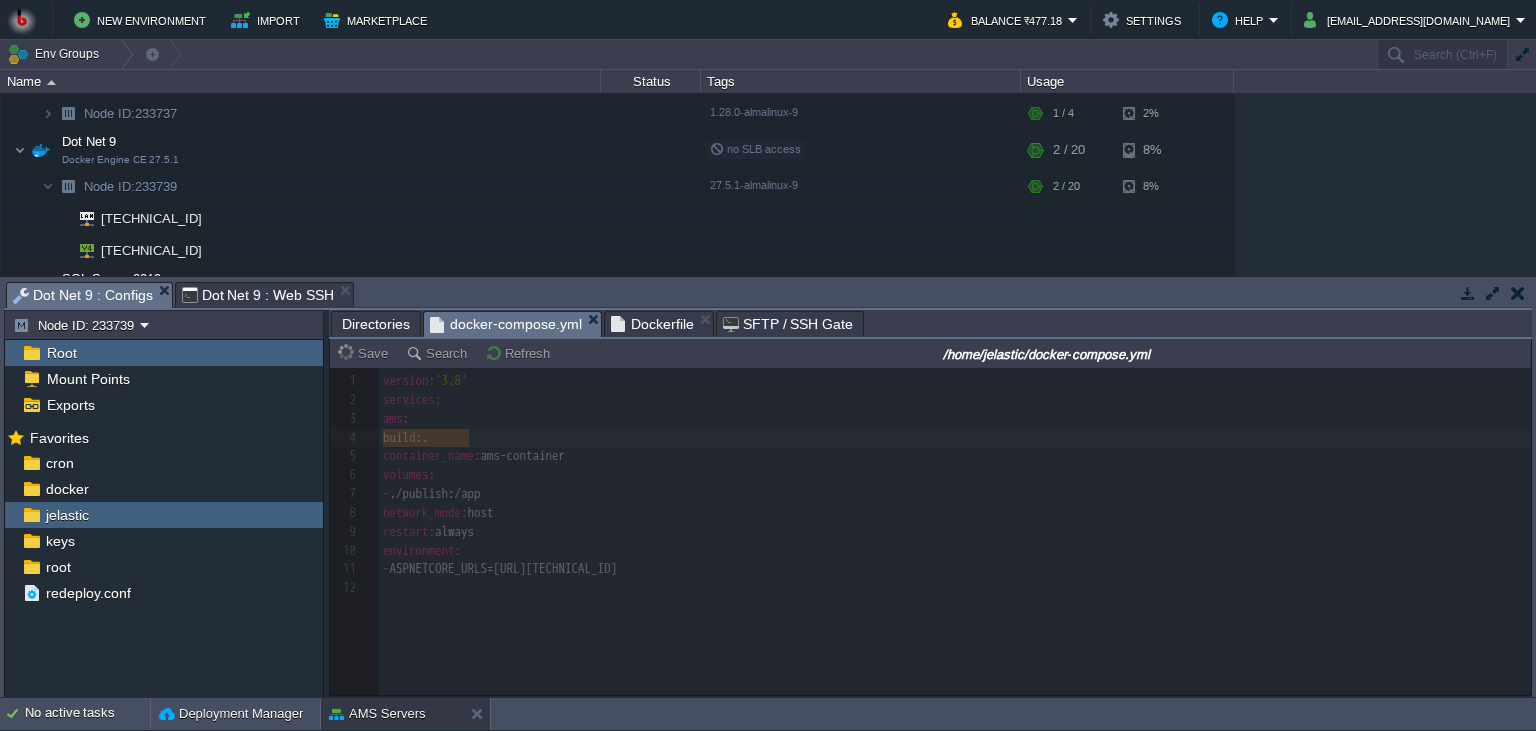 click at bounding box center [930, 531] 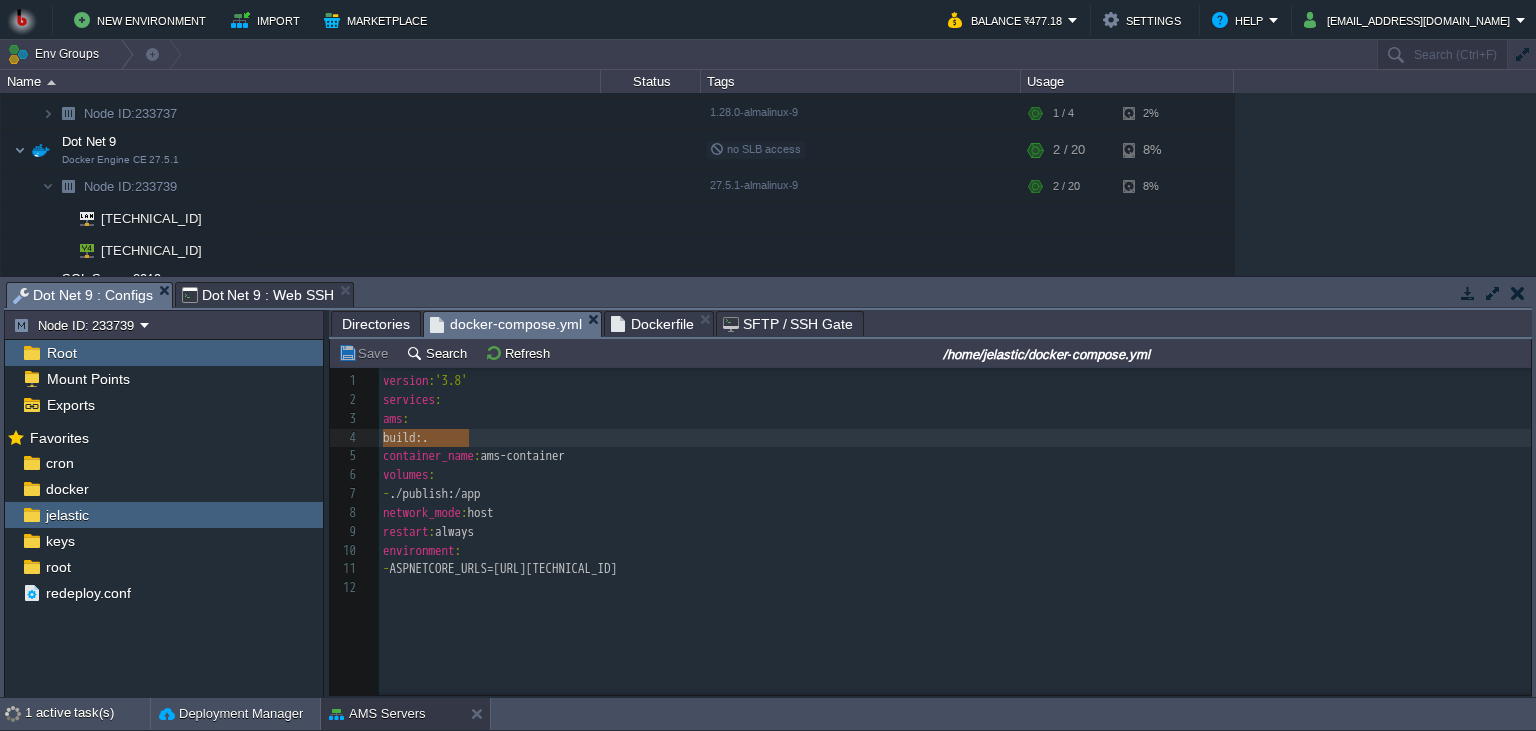 type 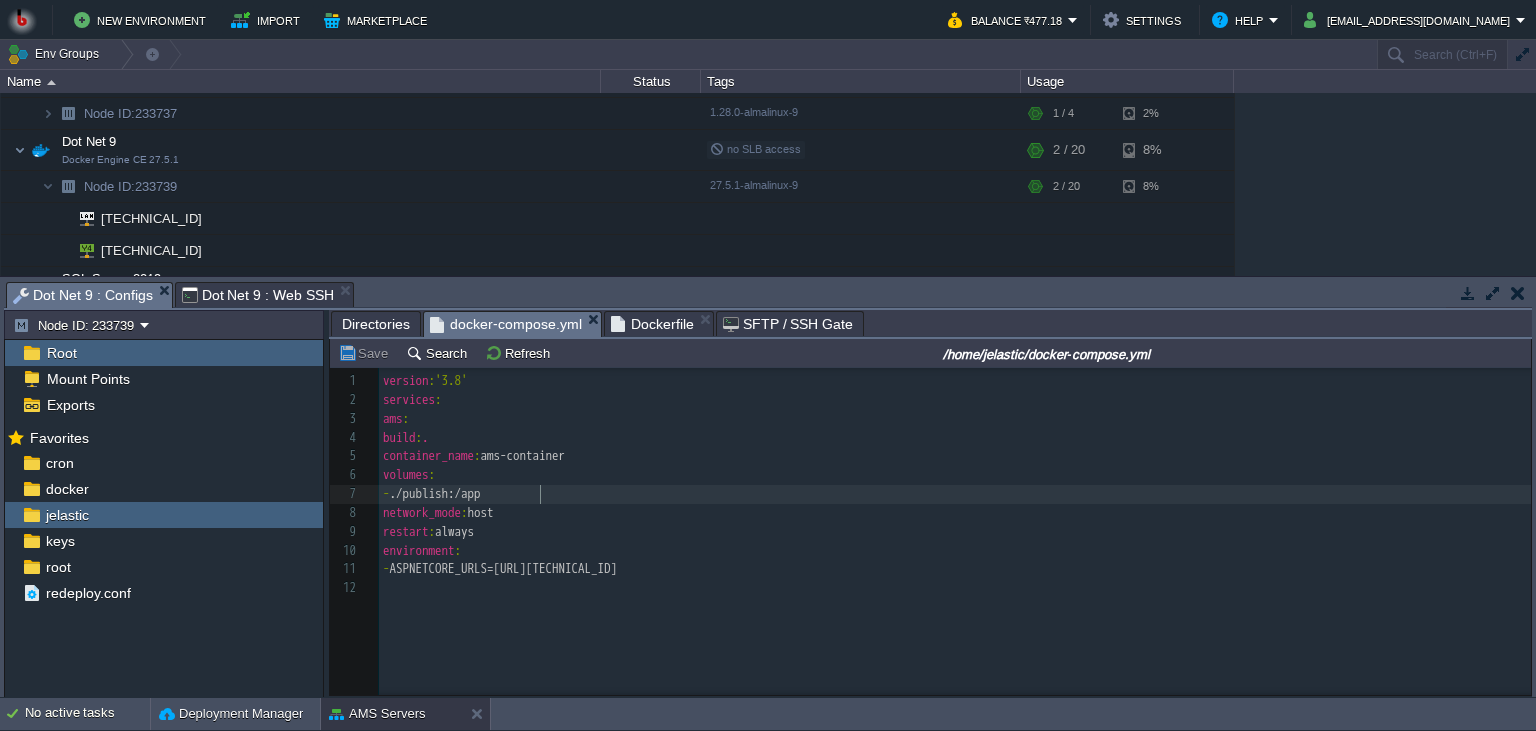 scroll, scrollTop: 0, scrollLeft: 0, axis: both 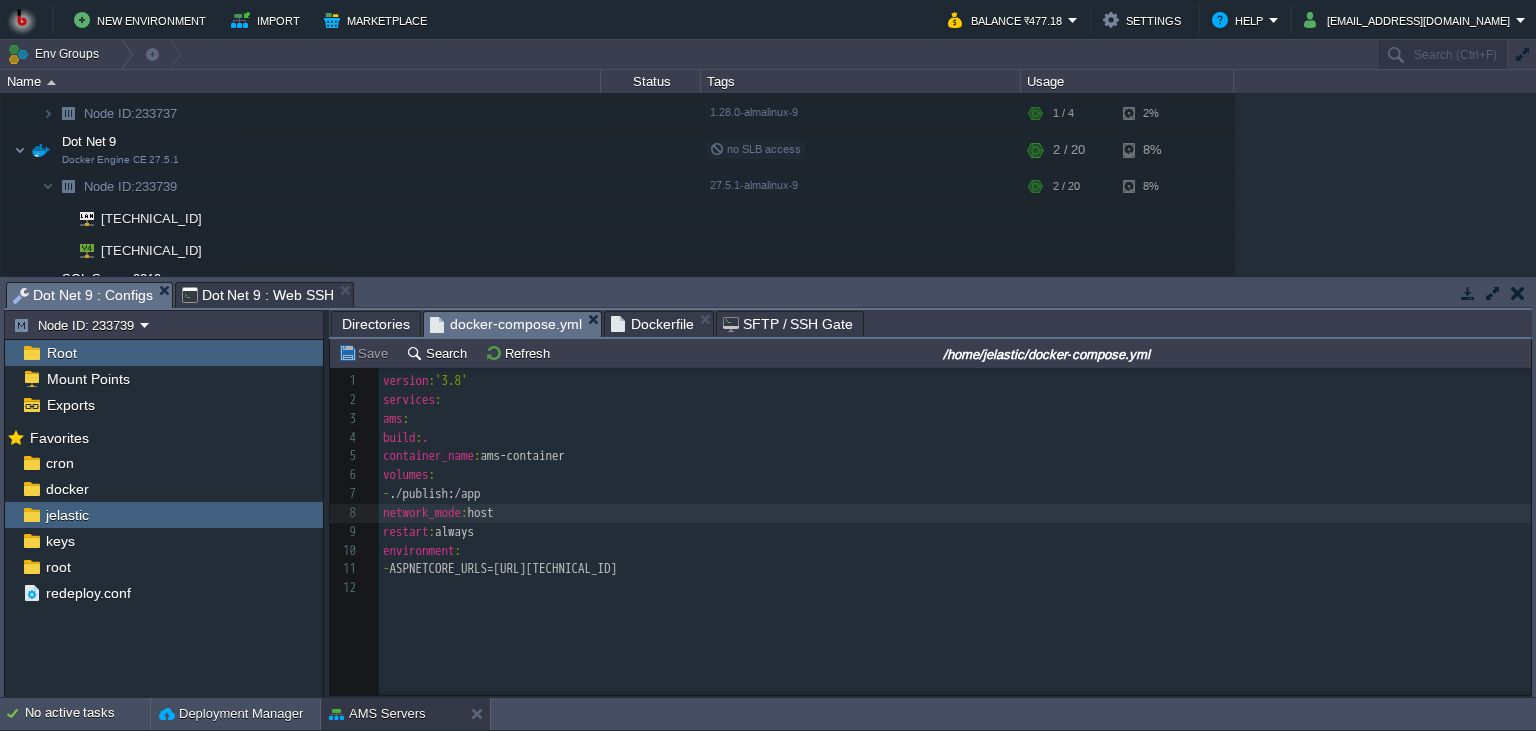 click on "Dot Net 9 : Web SSH" at bounding box center (258, 295) 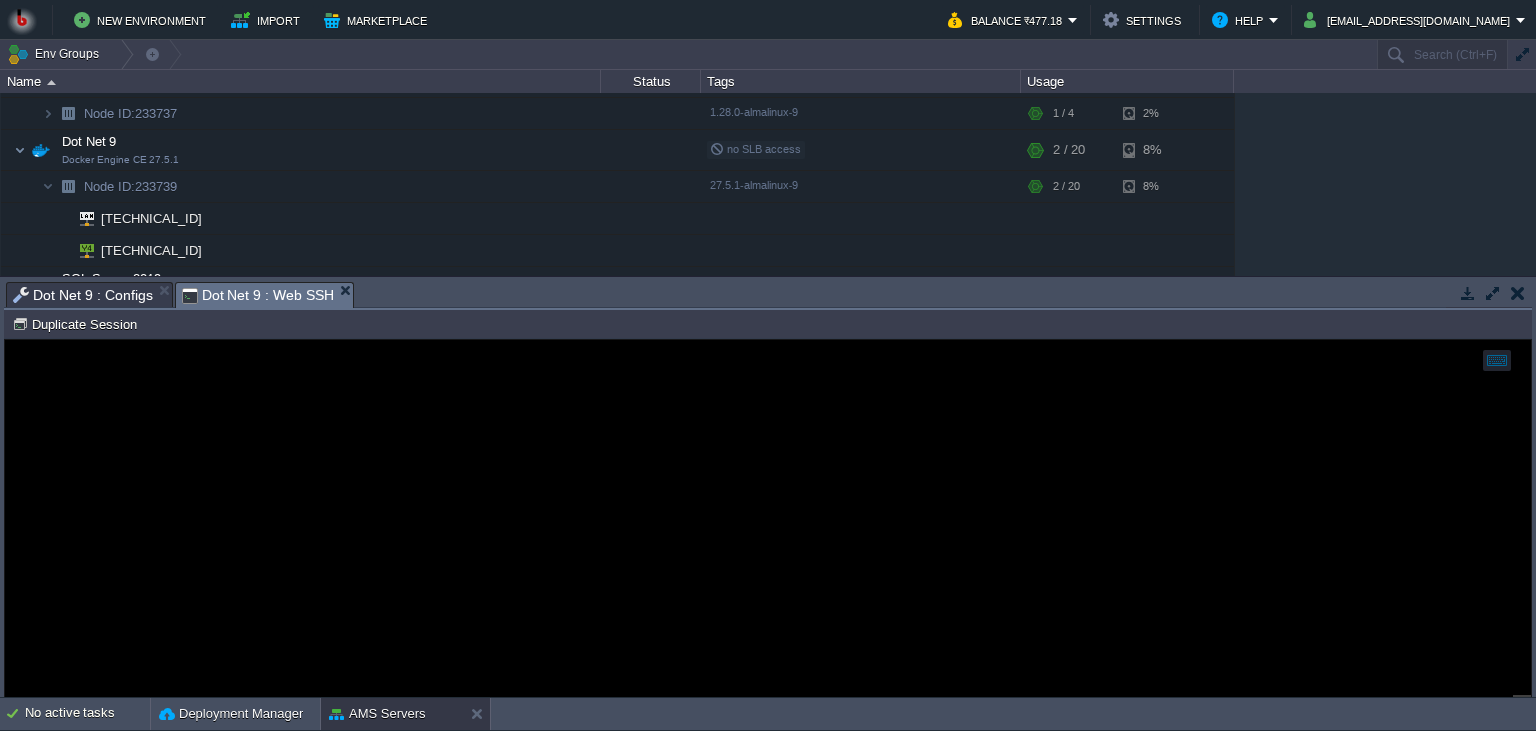 click at bounding box center (768, 518) 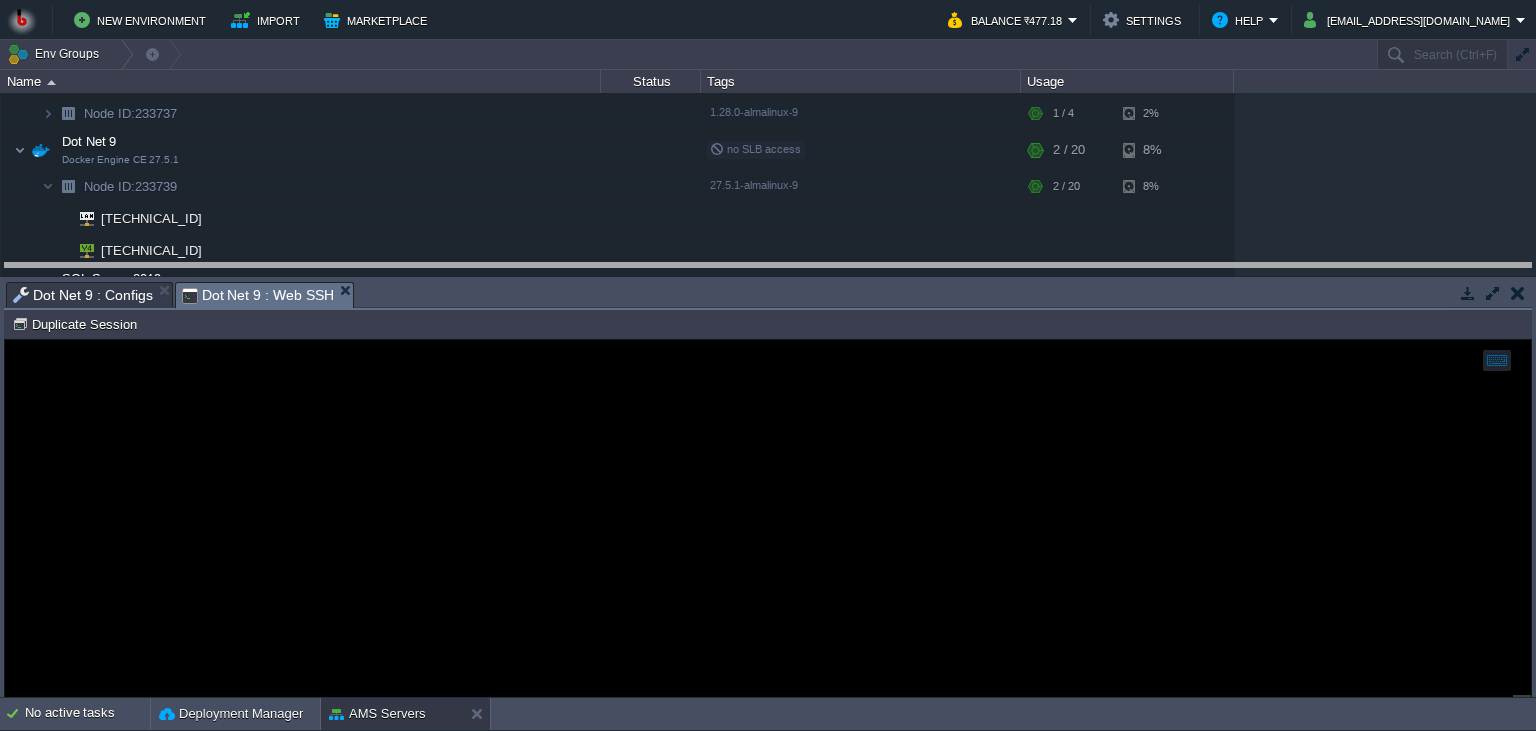 drag, startPoint x: 728, startPoint y: 302, endPoint x: 728, endPoint y: 272, distance: 30 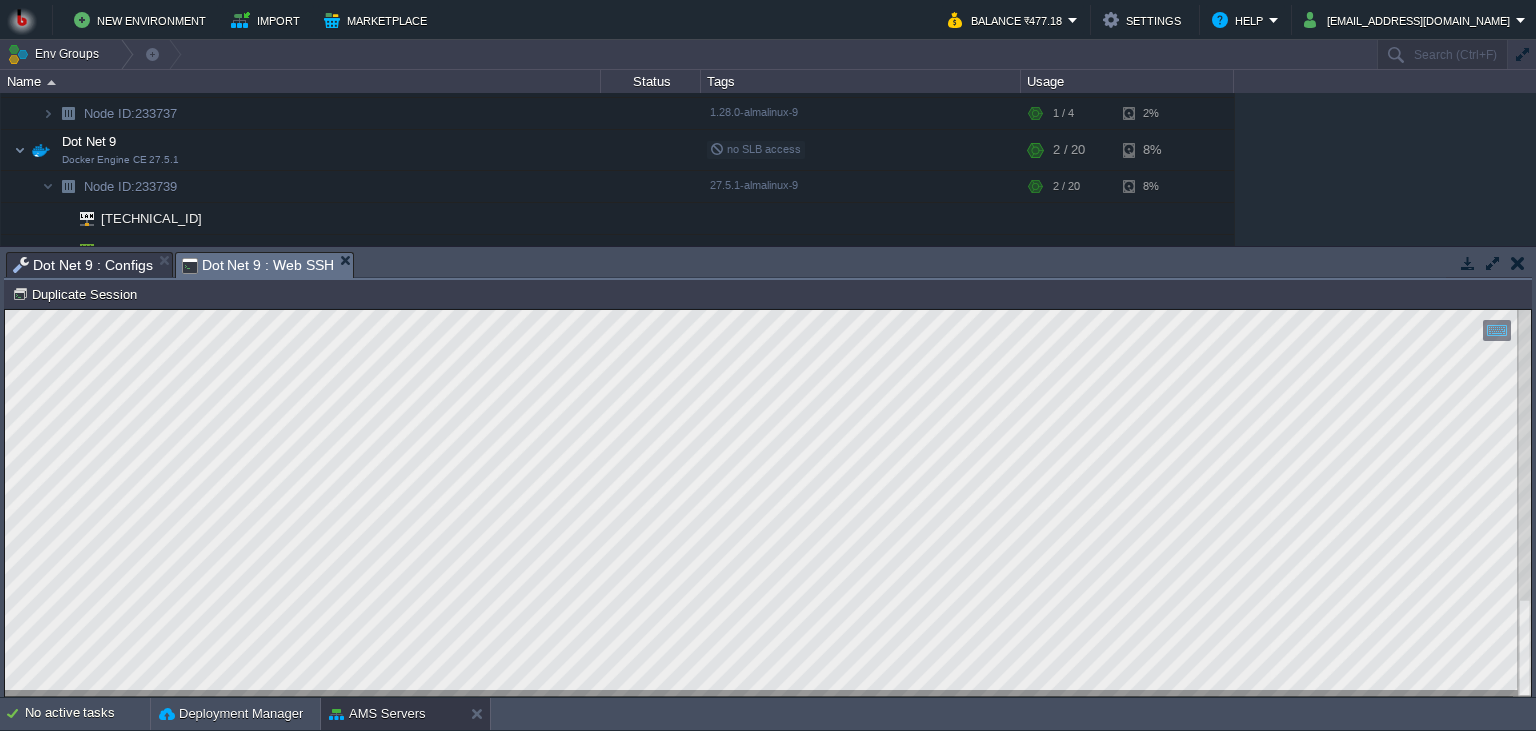 click on "Dot Net 9 : Configs" at bounding box center (83, 265) 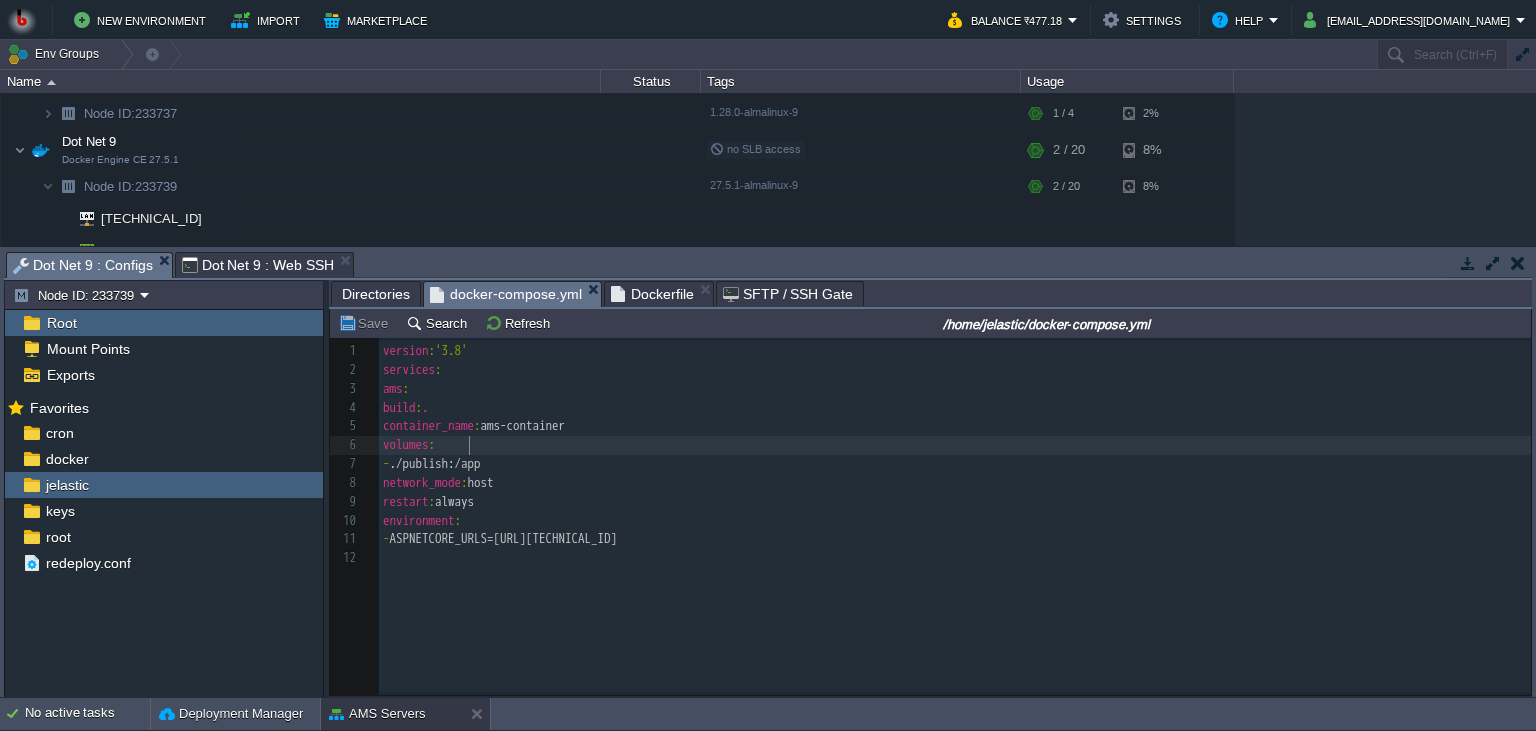 click on "volumes :" at bounding box center (955, 445) 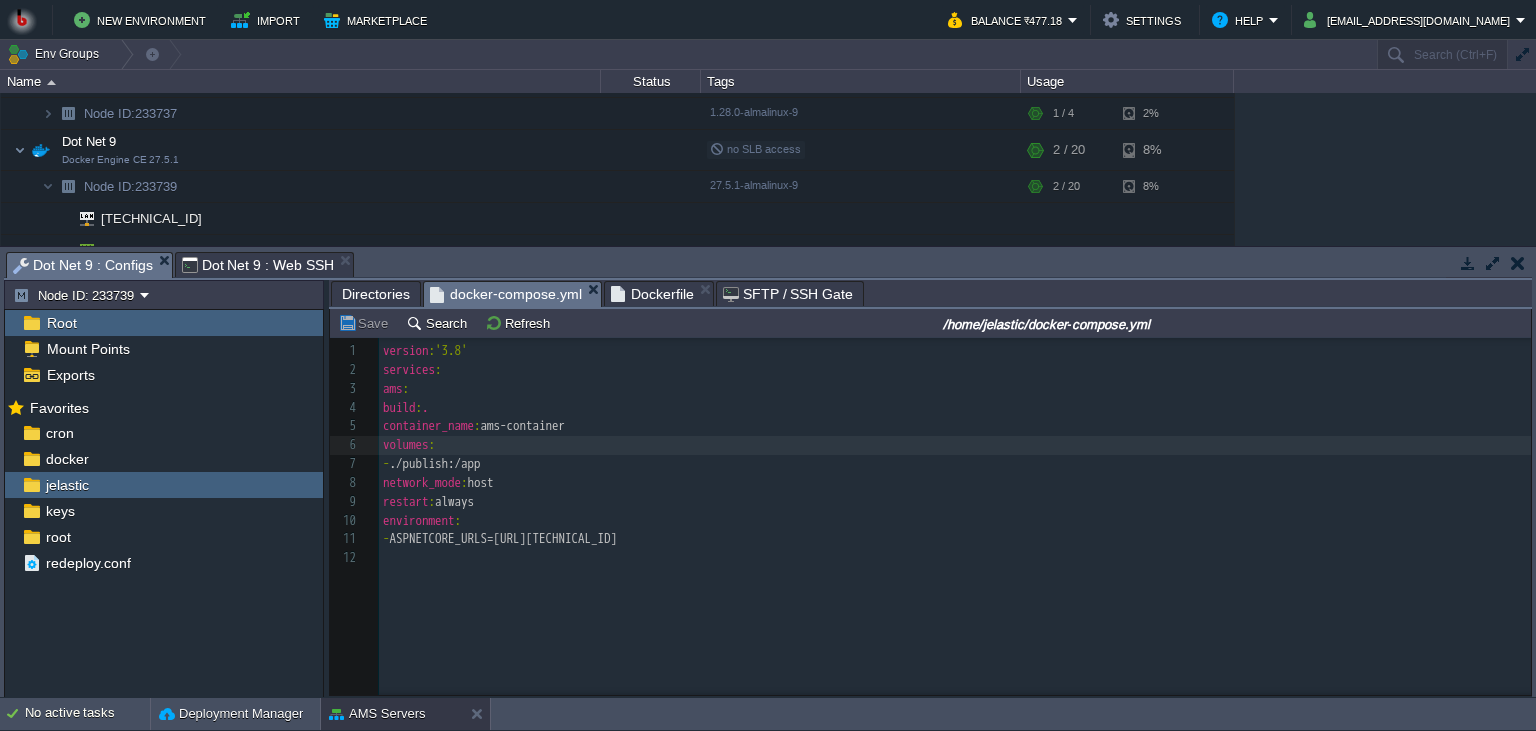 scroll, scrollTop: 10, scrollLeft: 0, axis: vertical 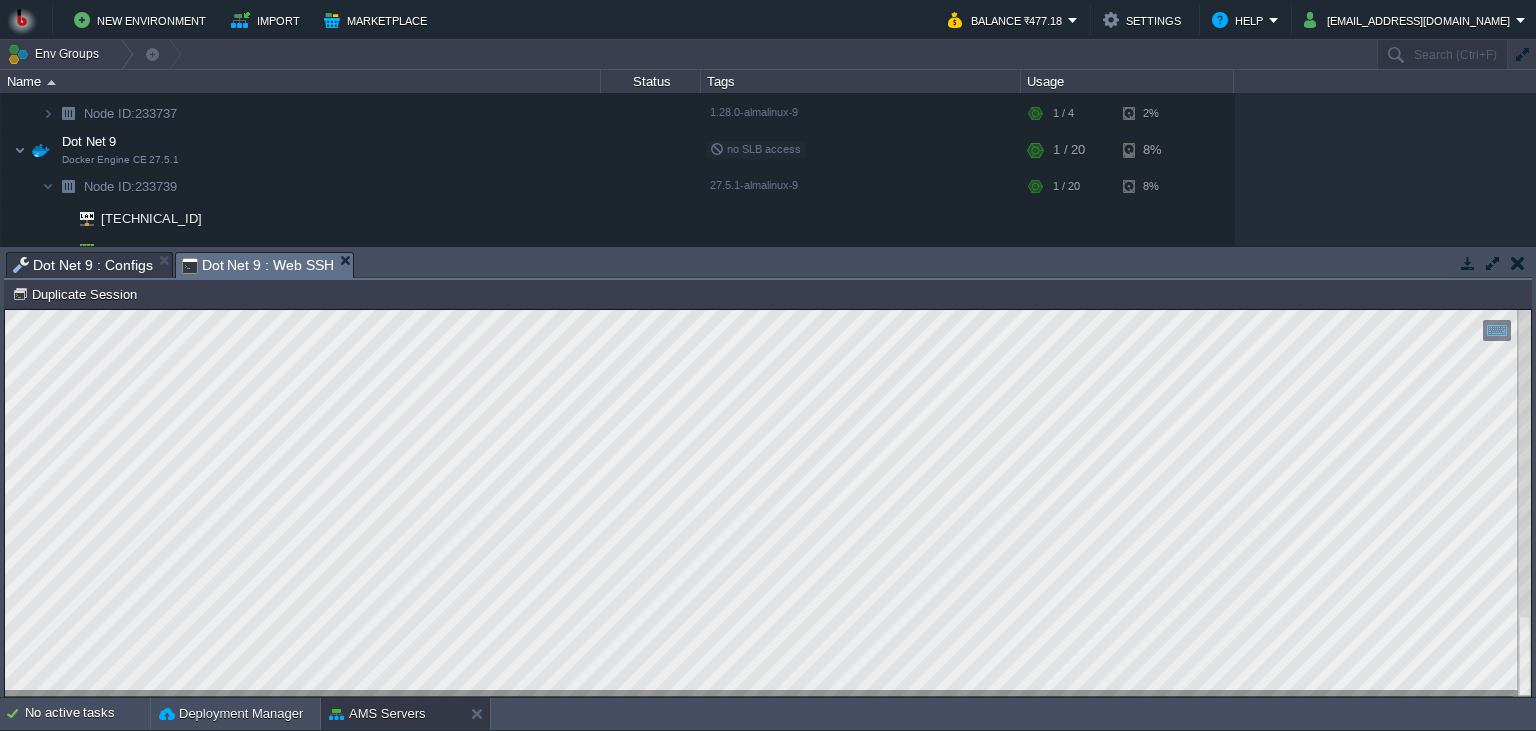 click on "Copy:                  Ctrl + Shift + C                                          Paste:                  Ctrl + V                                         Settings:                  Ctrl + Shift + Alt
0" at bounding box center (768, 310) 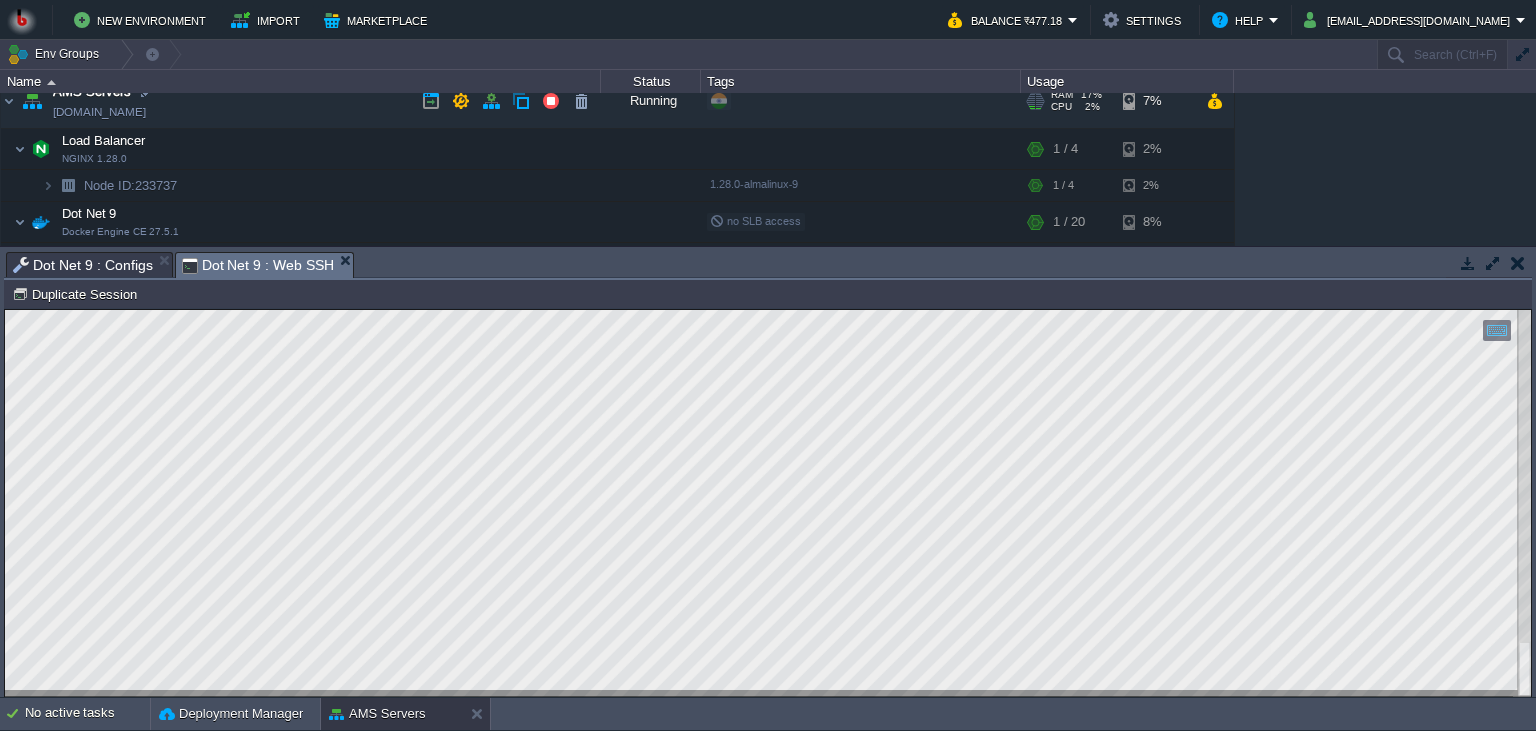 scroll, scrollTop: 0, scrollLeft: 0, axis: both 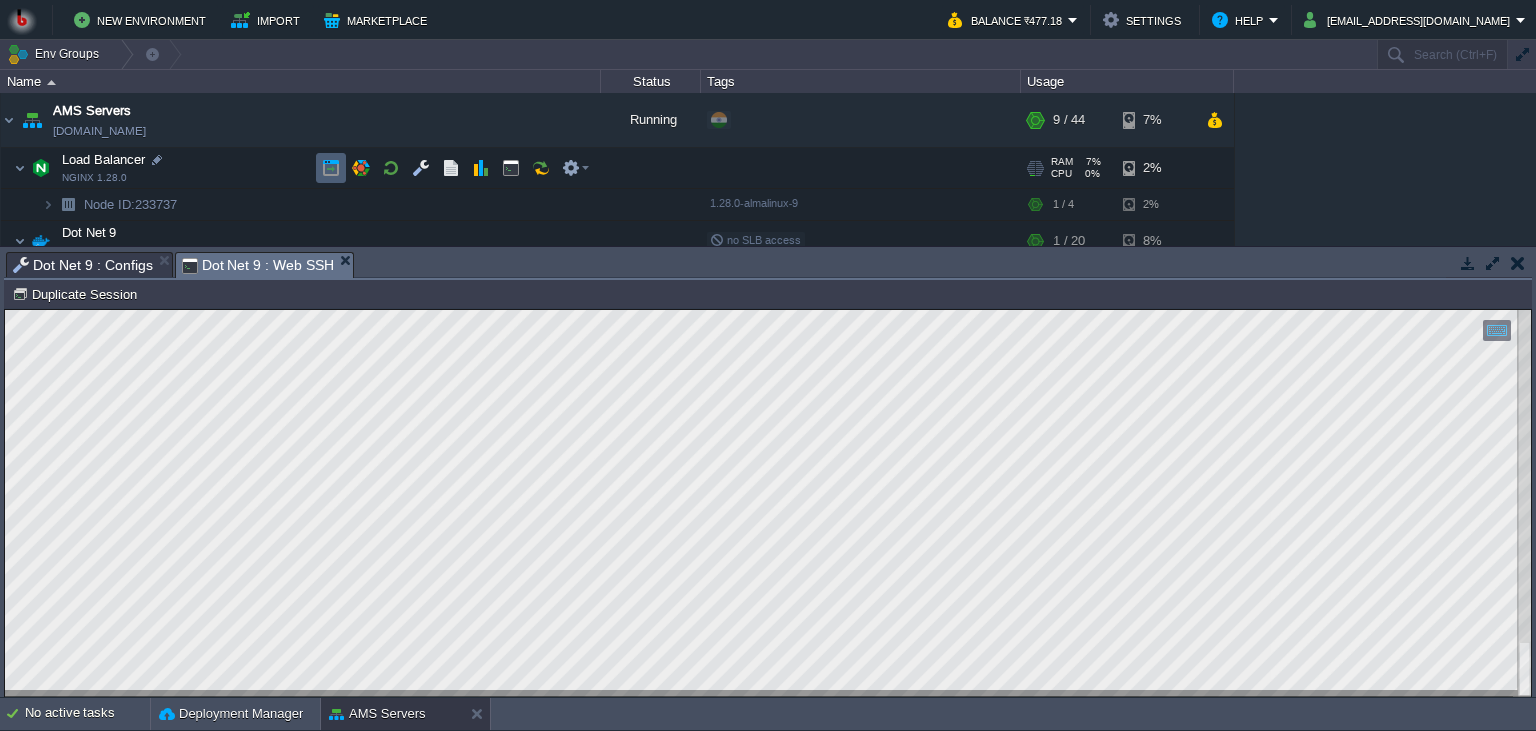 click at bounding box center (331, 168) 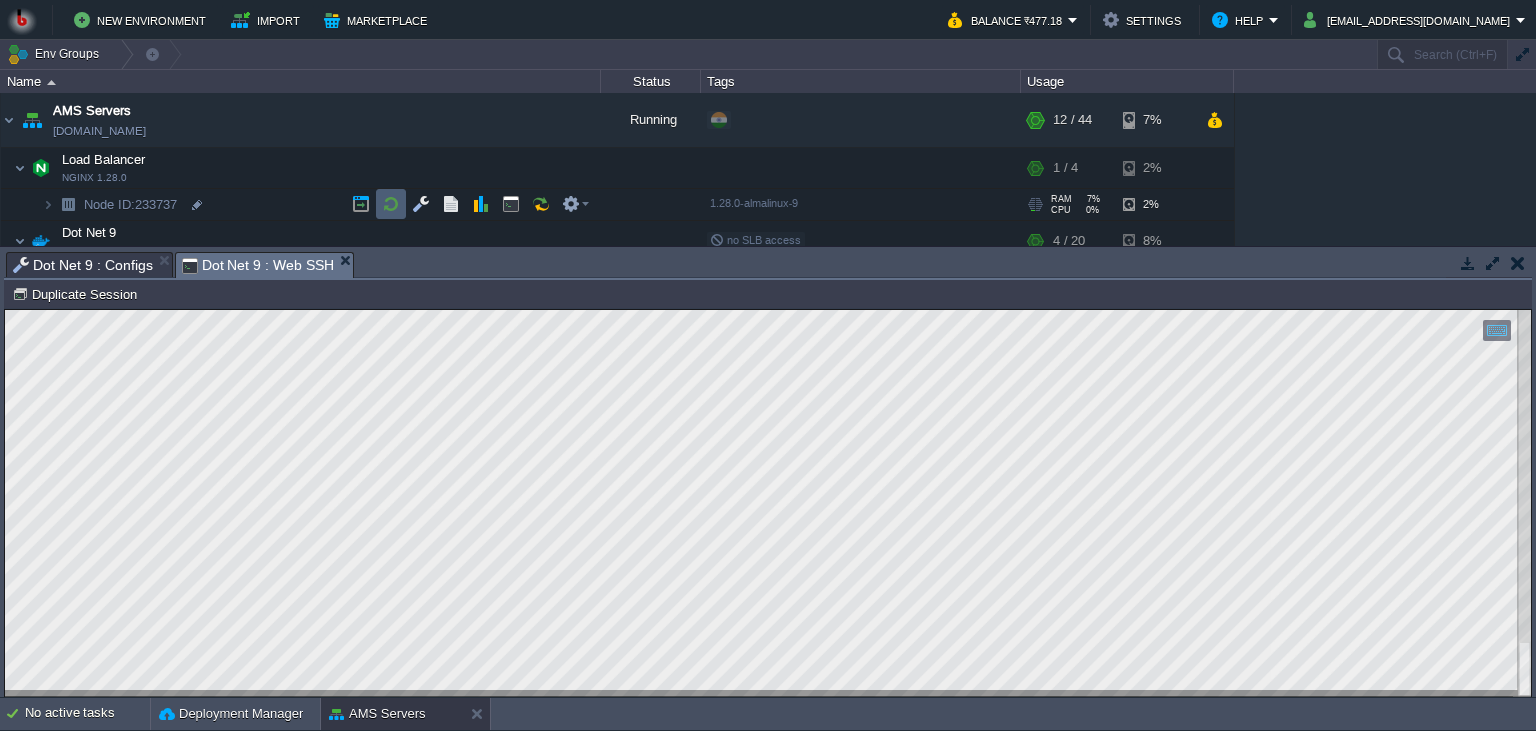 click at bounding box center [391, 204] 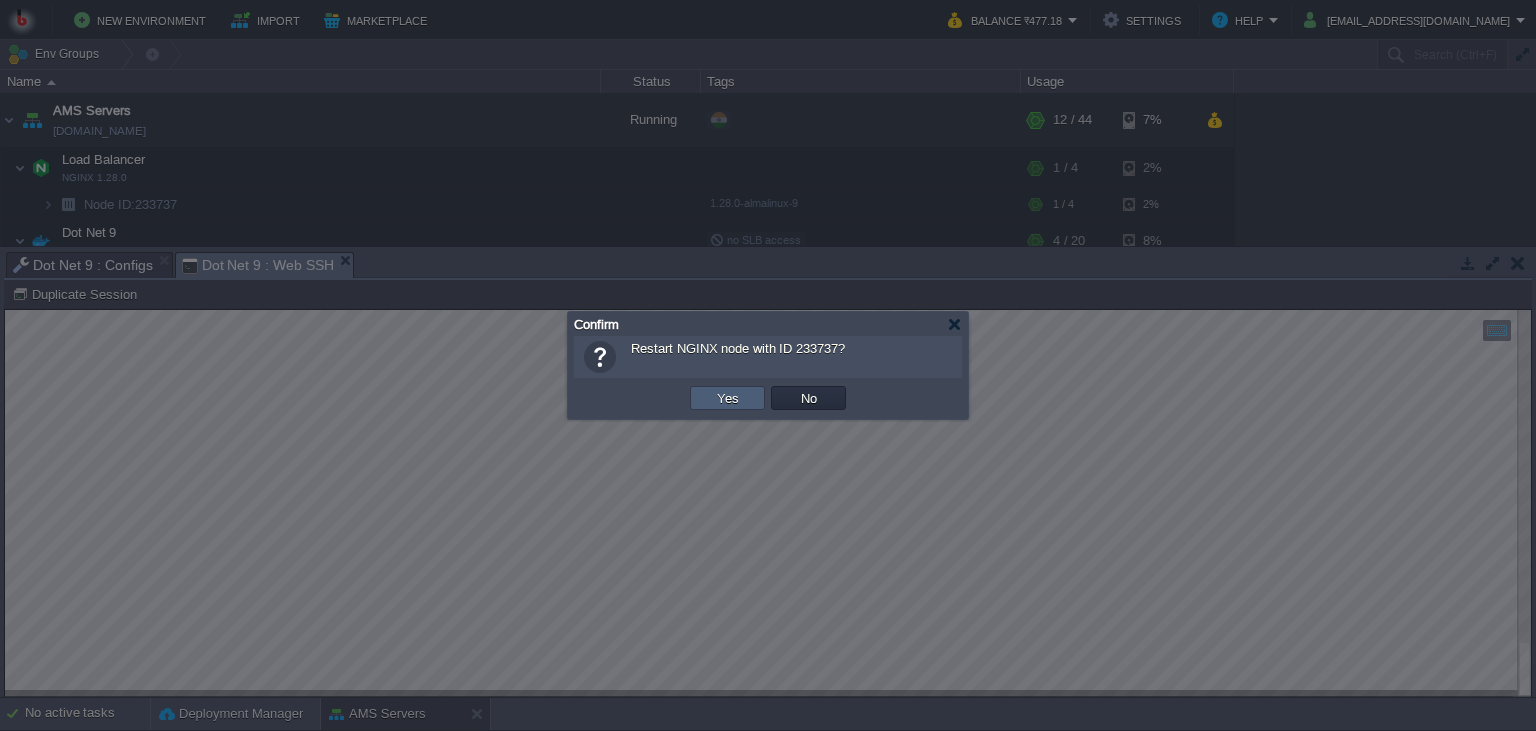 click on "Yes" at bounding box center (727, 398) 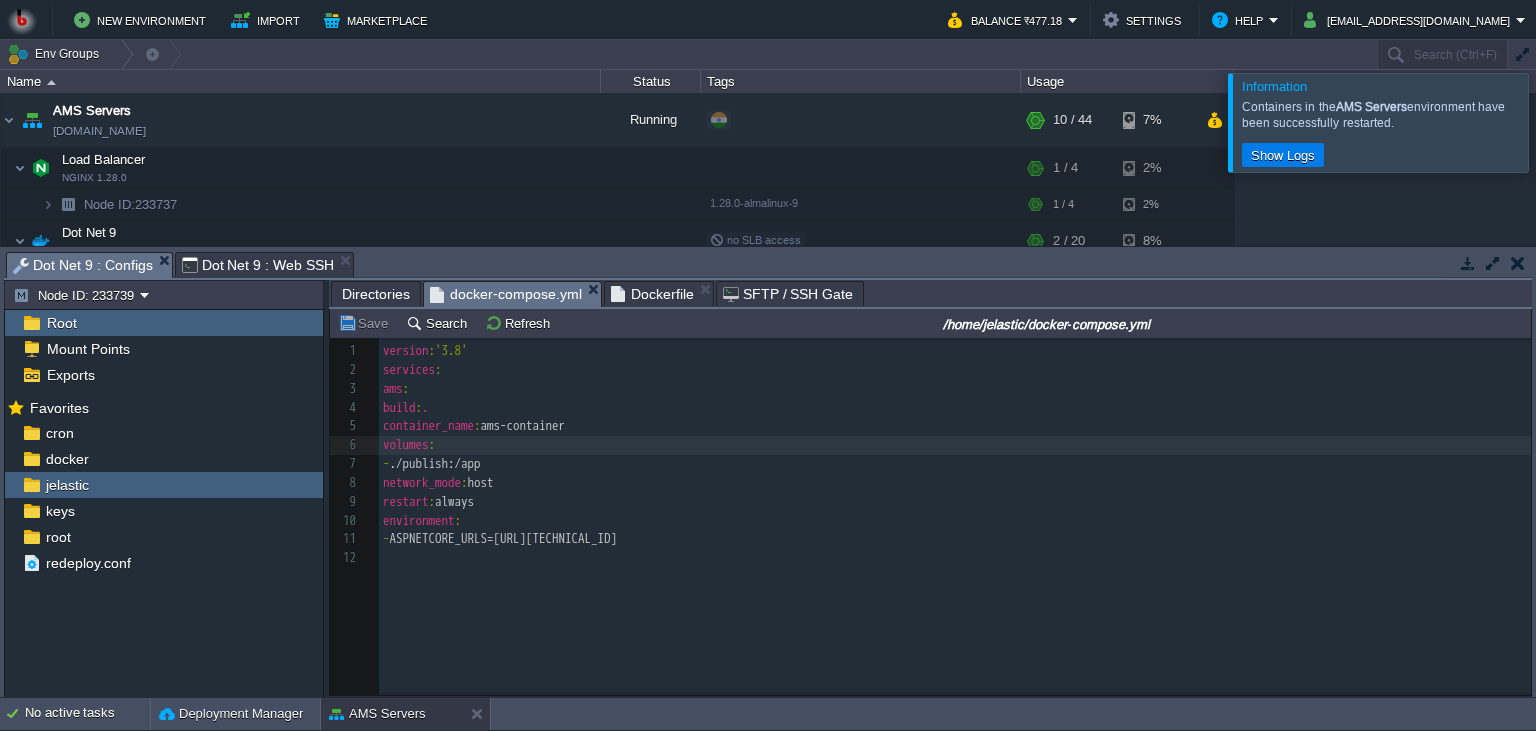 click on "Dot Net 9 : Configs" at bounding box center (83, 265) 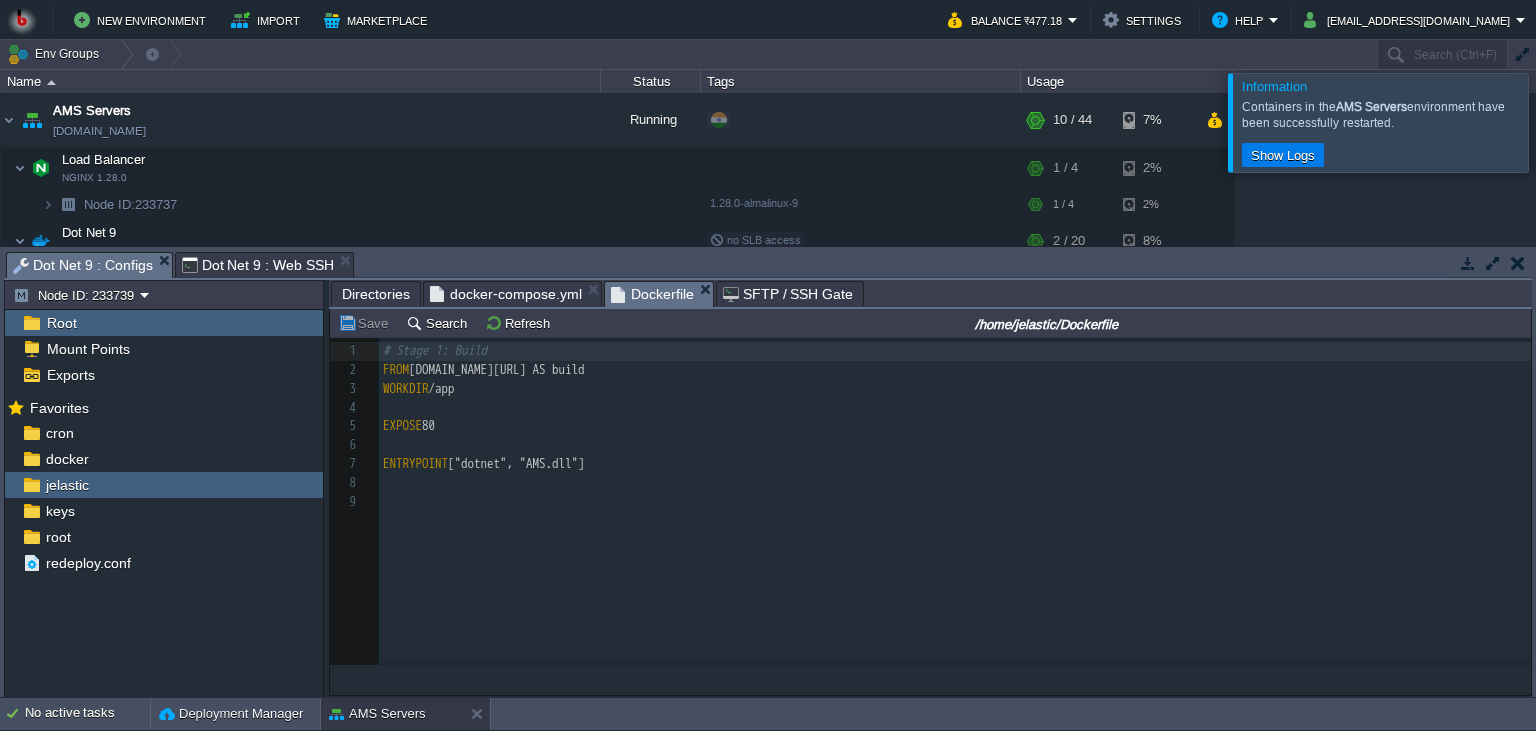 click on "Dockerfile" at bounding box center [652, 294] 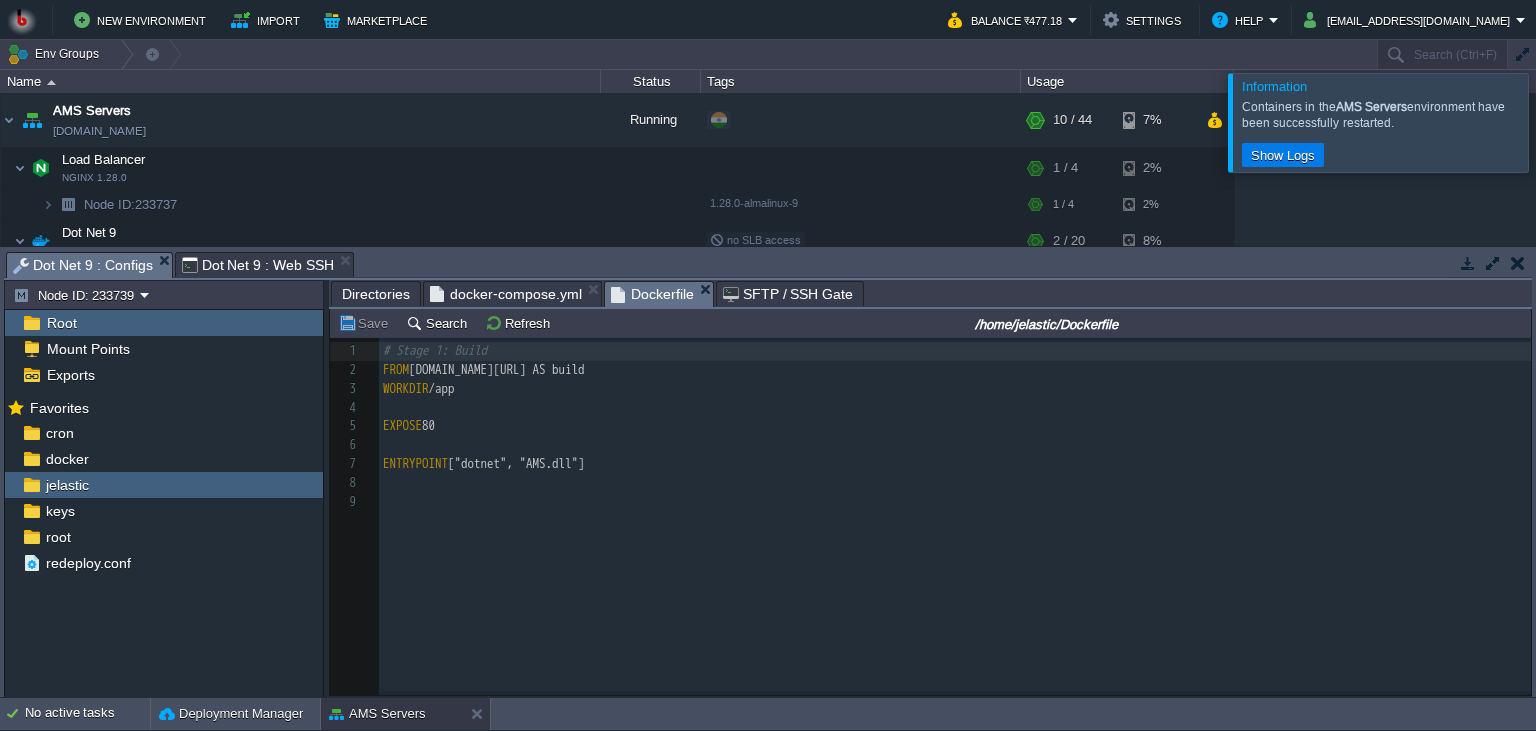 scroll, scrollTop: 7, scrollLeft: 0, axis: vertical 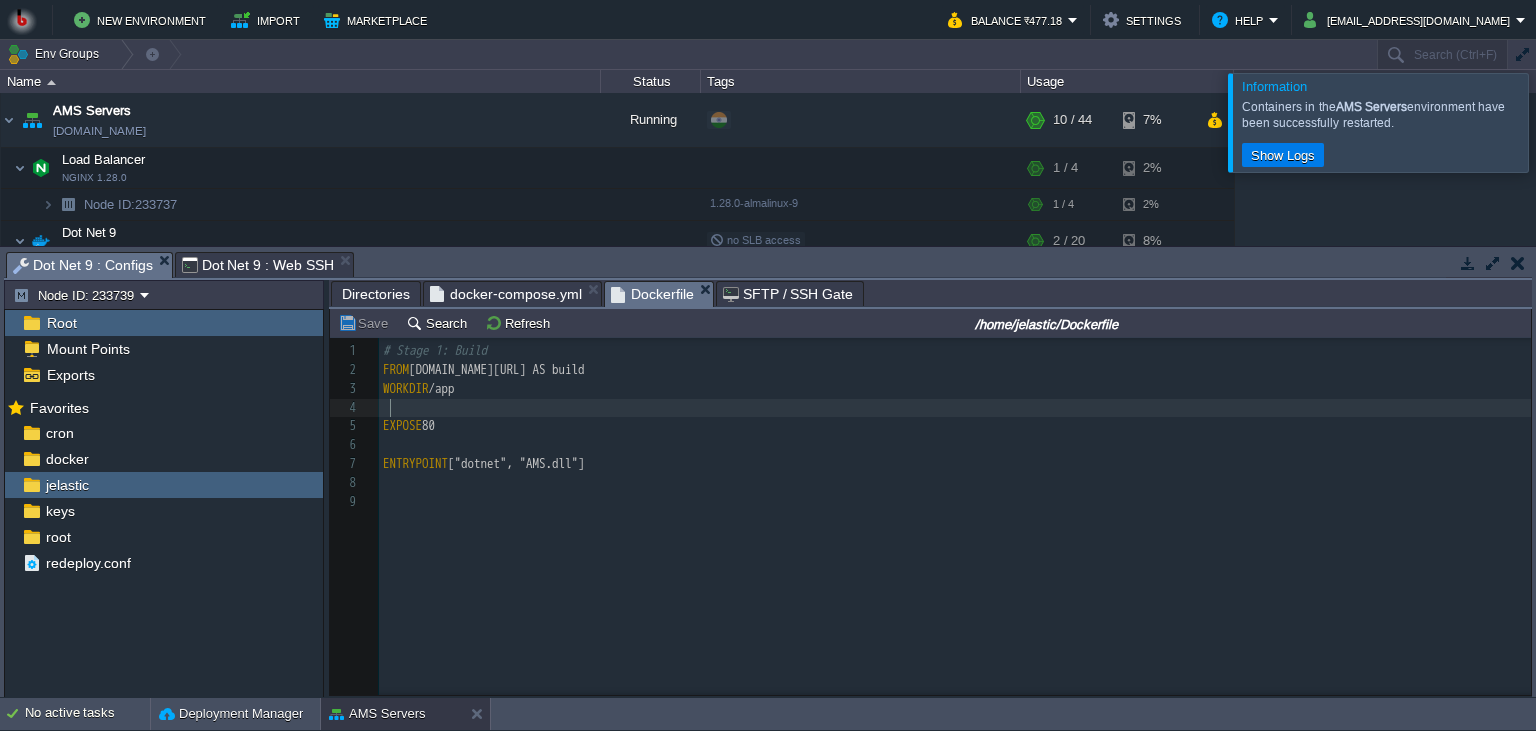 click at bounding box center (955, 408) 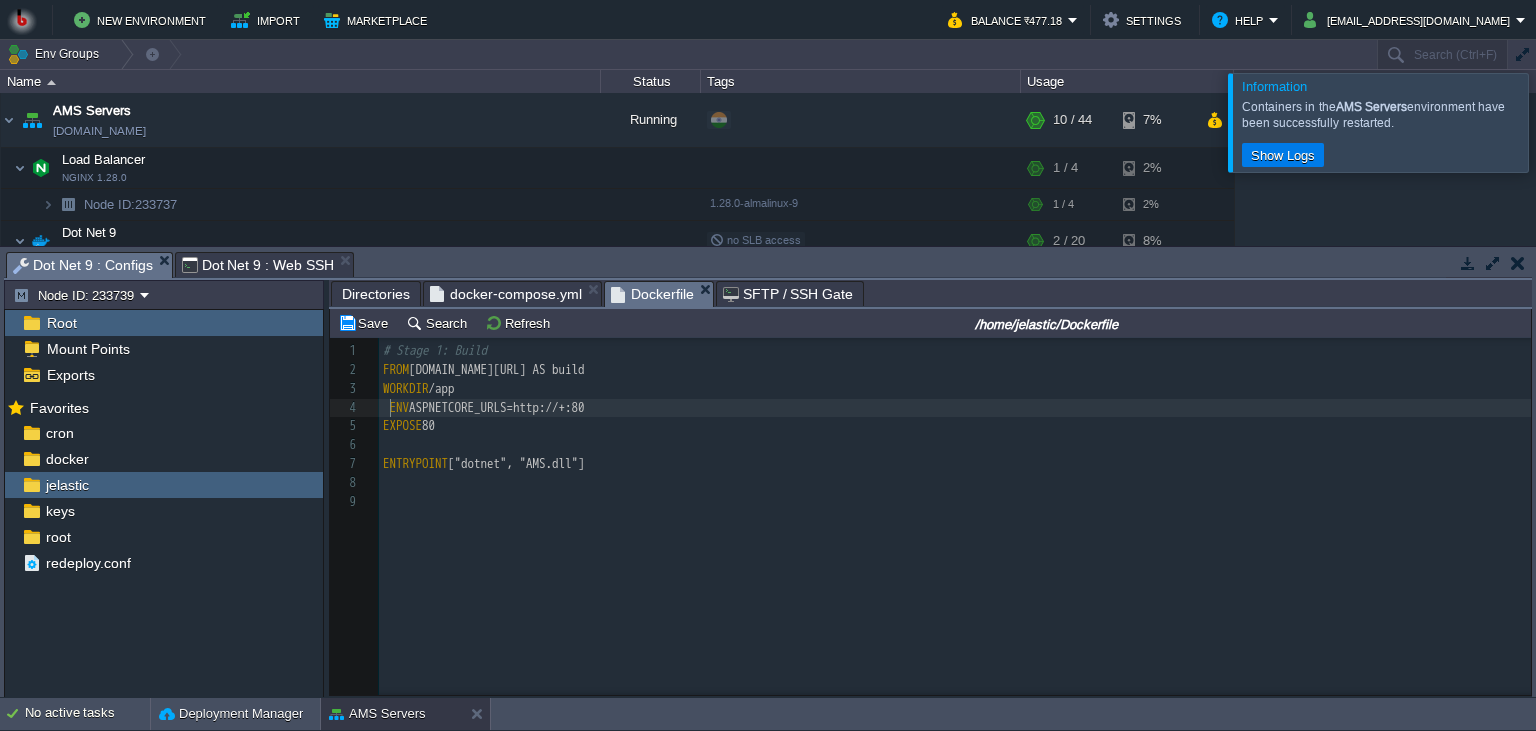 click at bounding box center [386, 407] 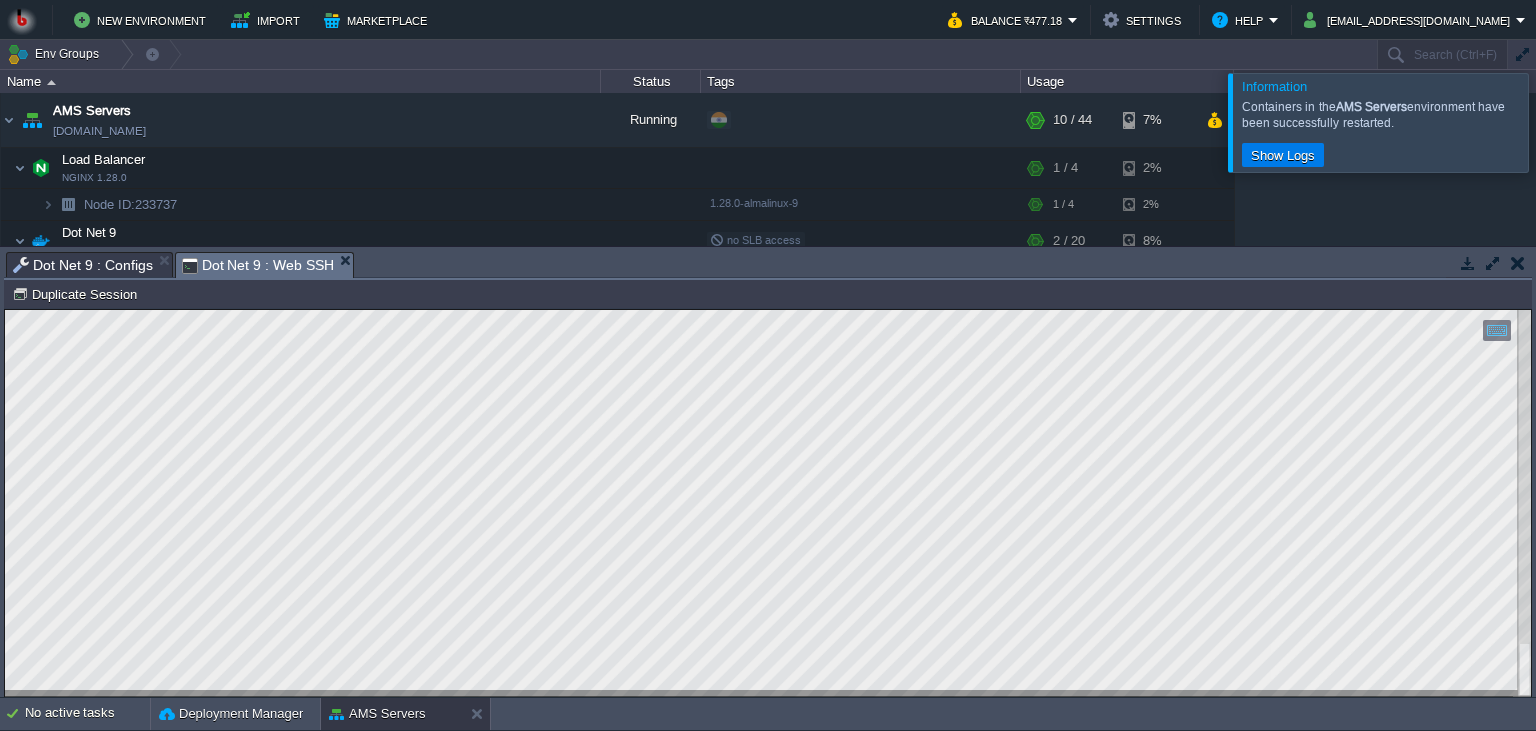 scroll, scrollTop: 10, scrollLeft: 0, axis: vertical 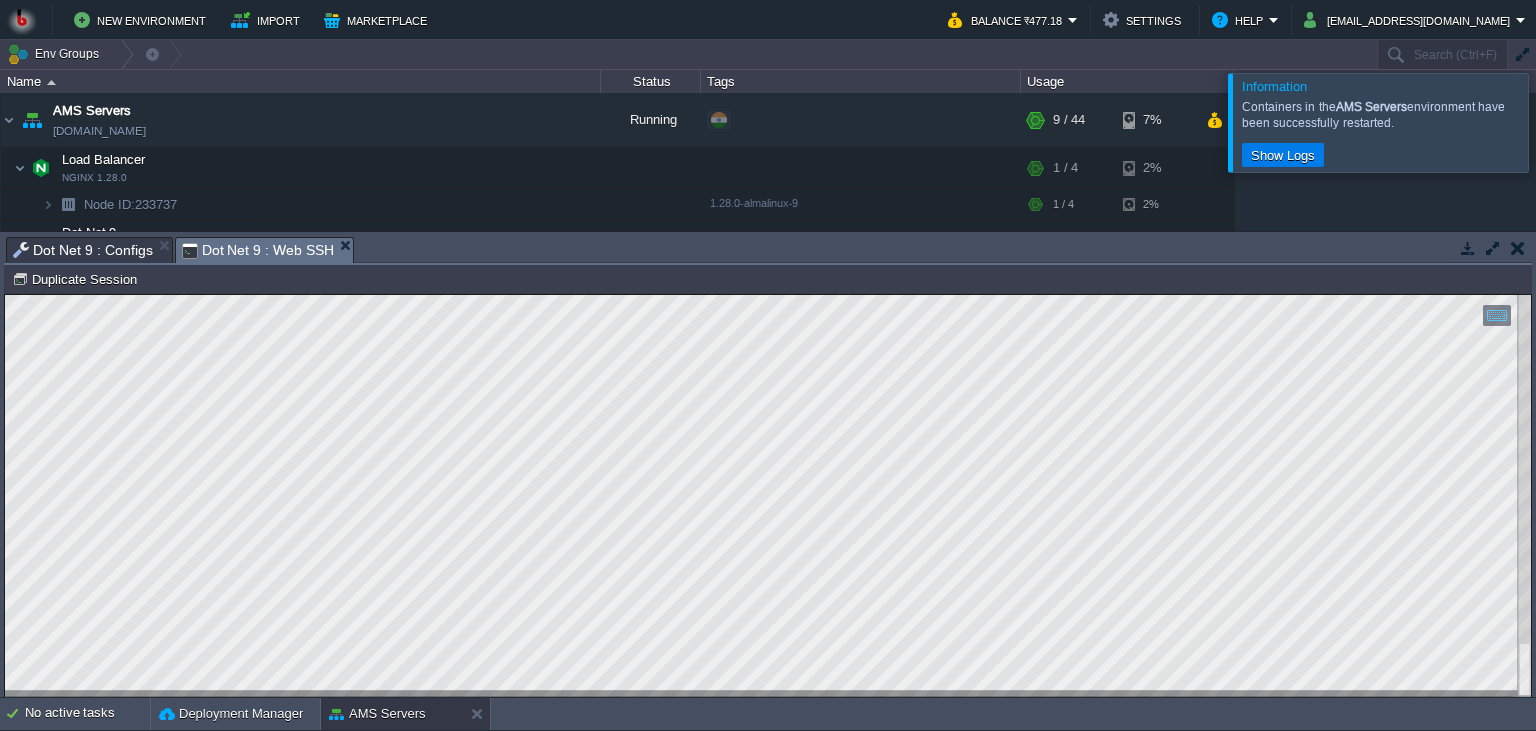 click on "Tasks Activity Log Archive Git / SVN Dot Net 9 : Configs Dot Net 9 : Web SSH" at bounding box center (768, 250) 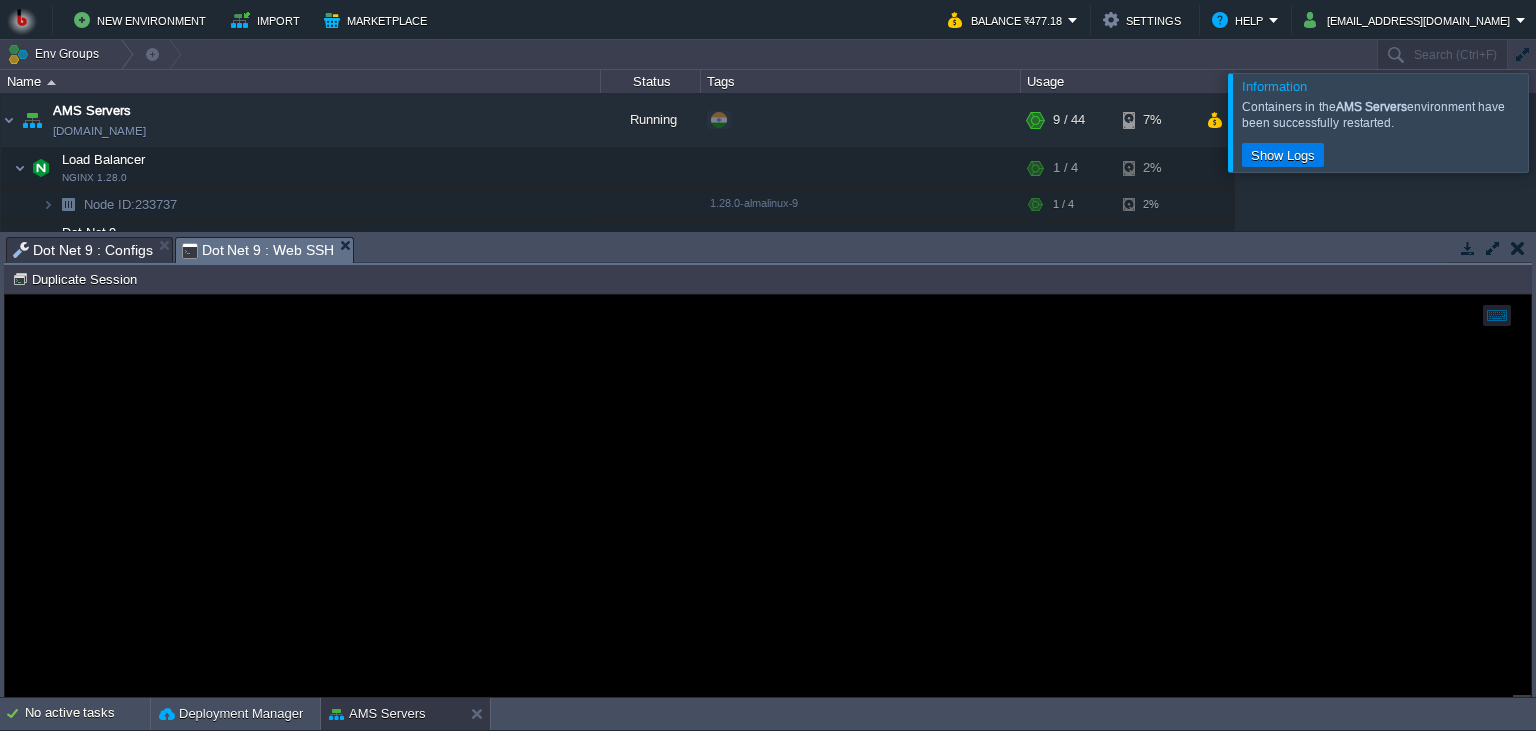 click on "Dot Net 9 : Configs" at bounding box center (83, 250) 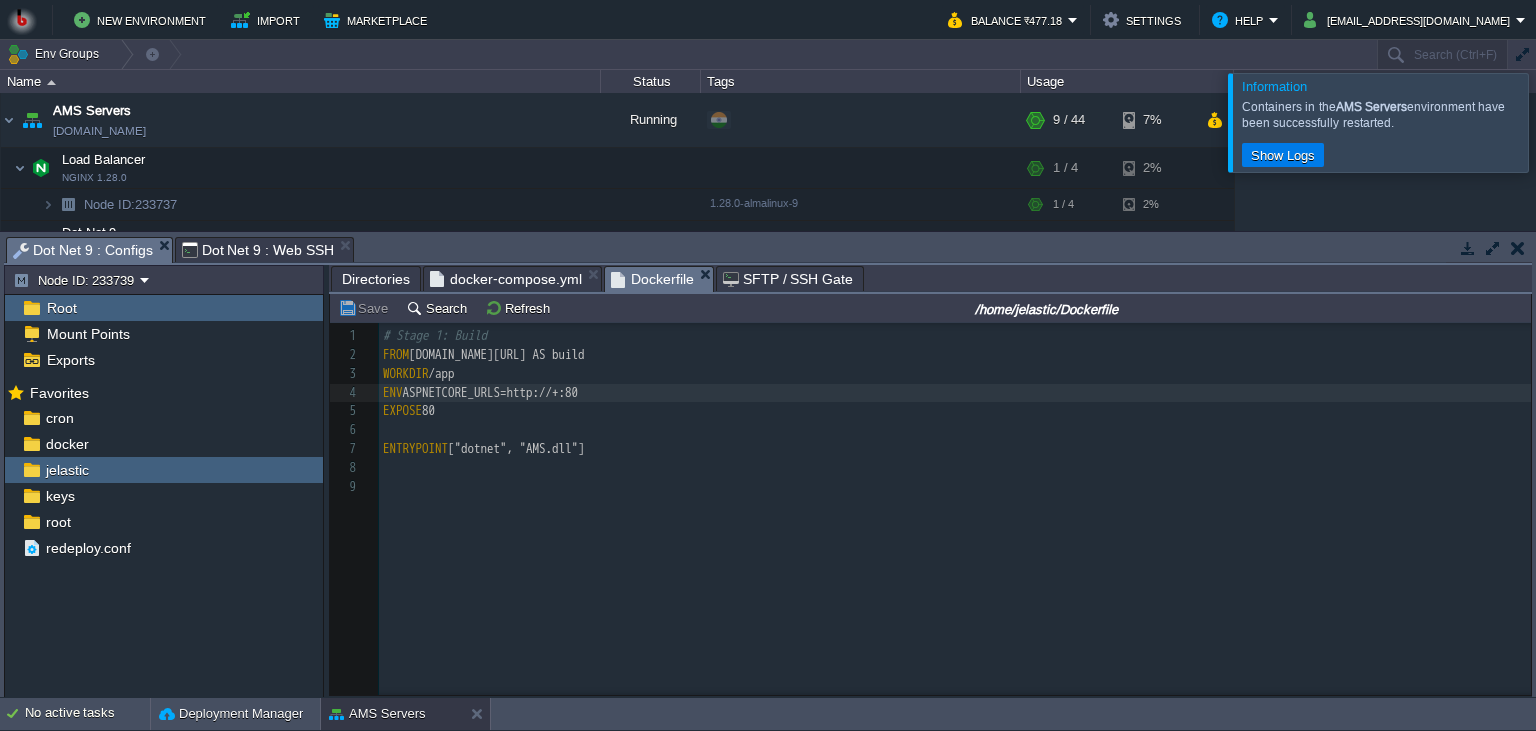 scroll, scrollTop: 7, scrollLeft: 0, axis: vertical 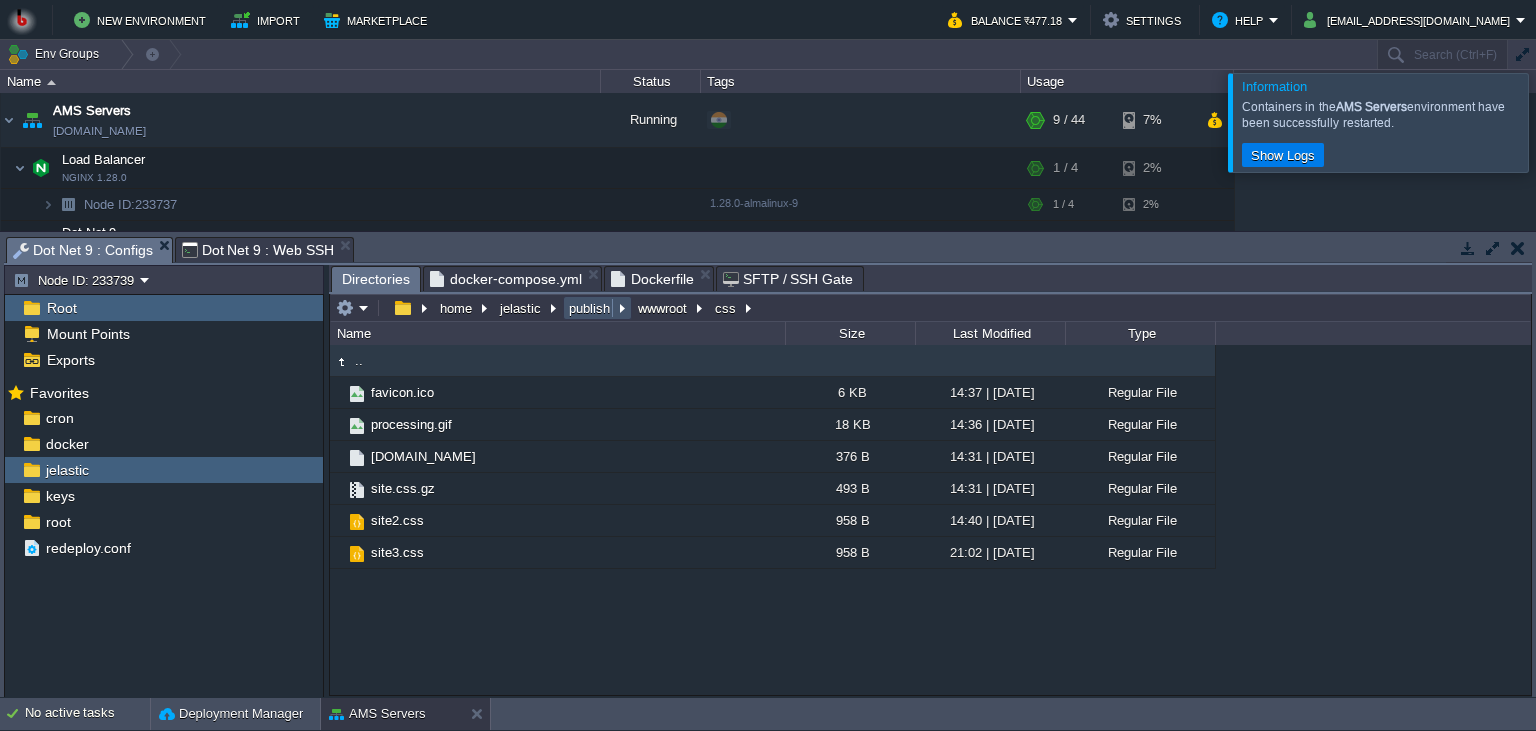 click on "publish" at bounding box center [590, 308] 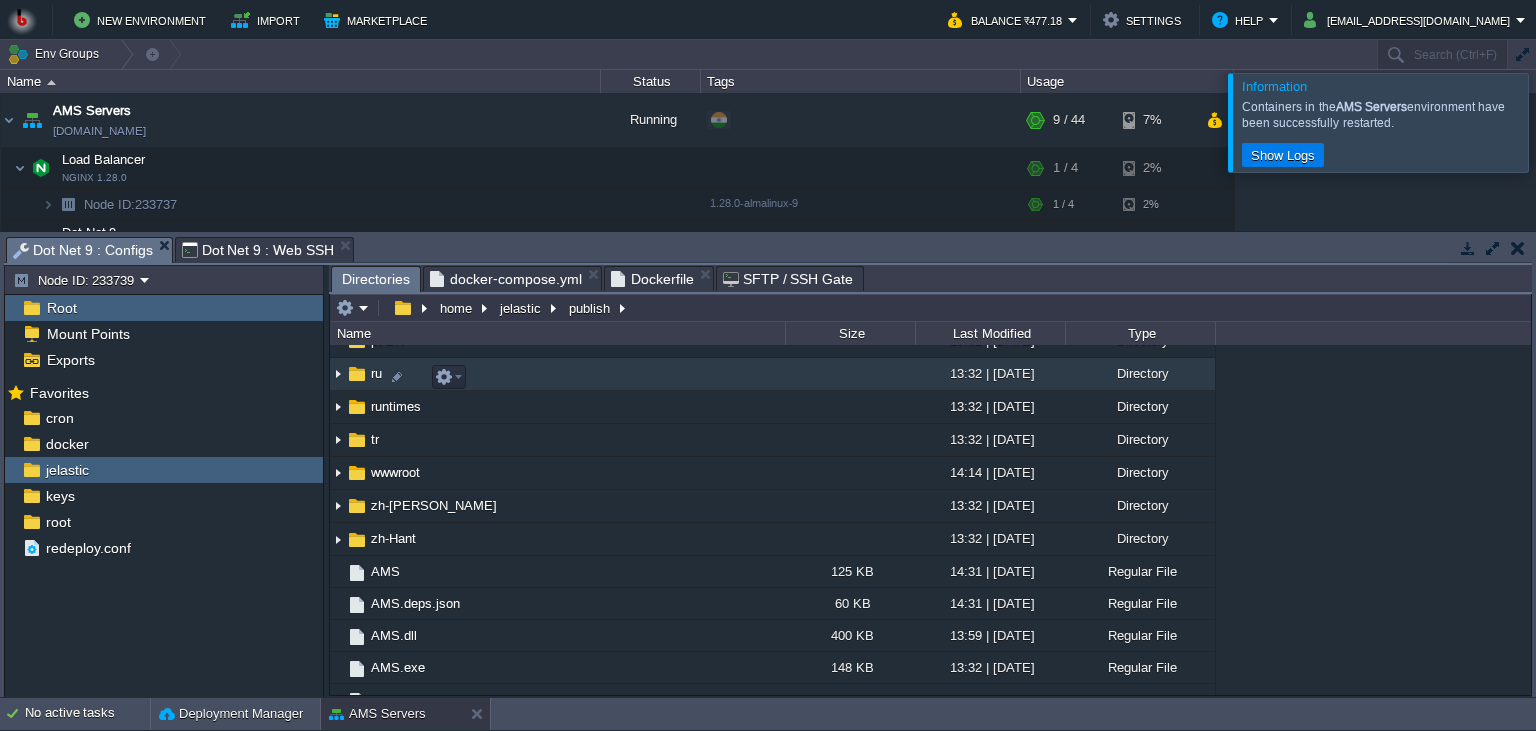 scroll, scrollTop: 365, scrollLeft: 0, axis: vertical 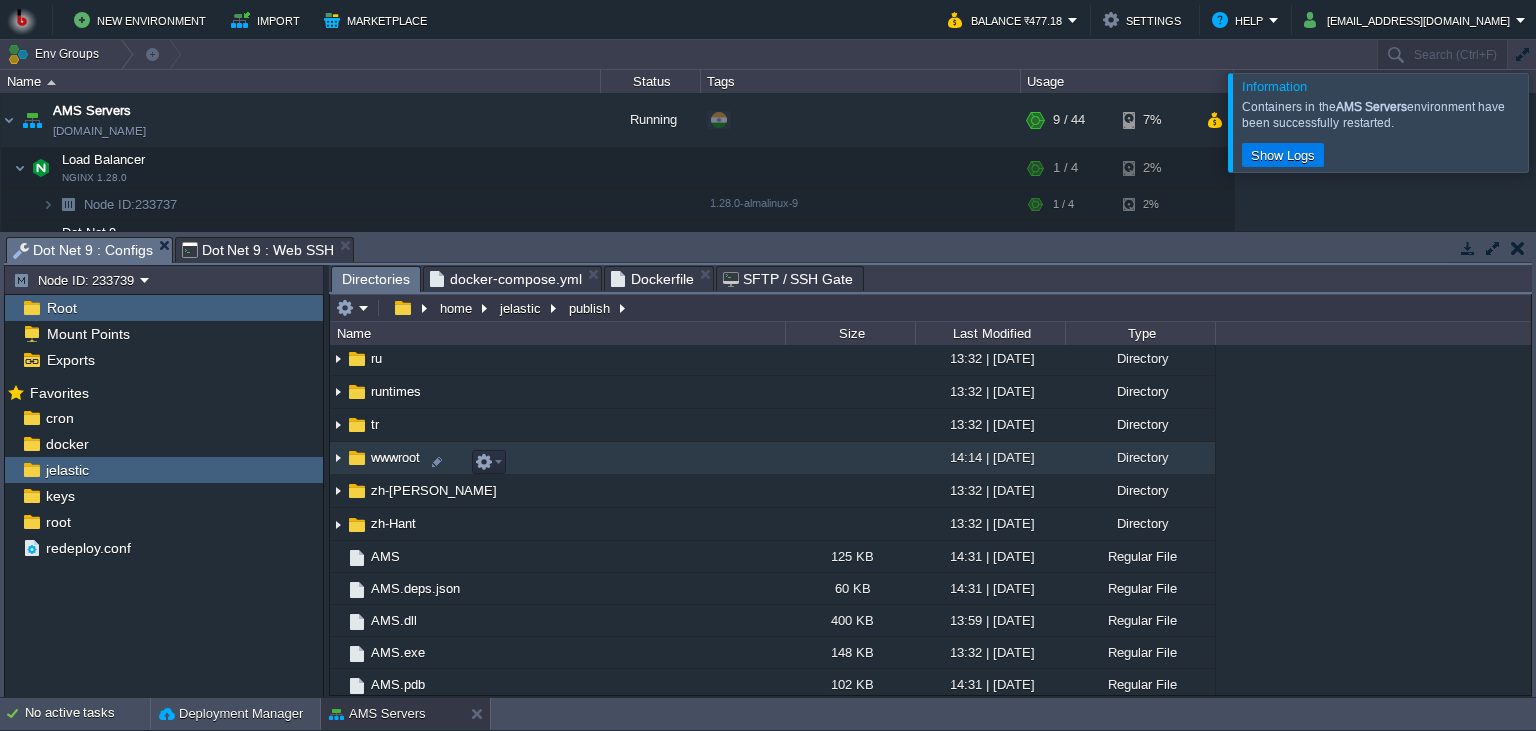 click on "wwwroot" at bounding box center (557, 458) 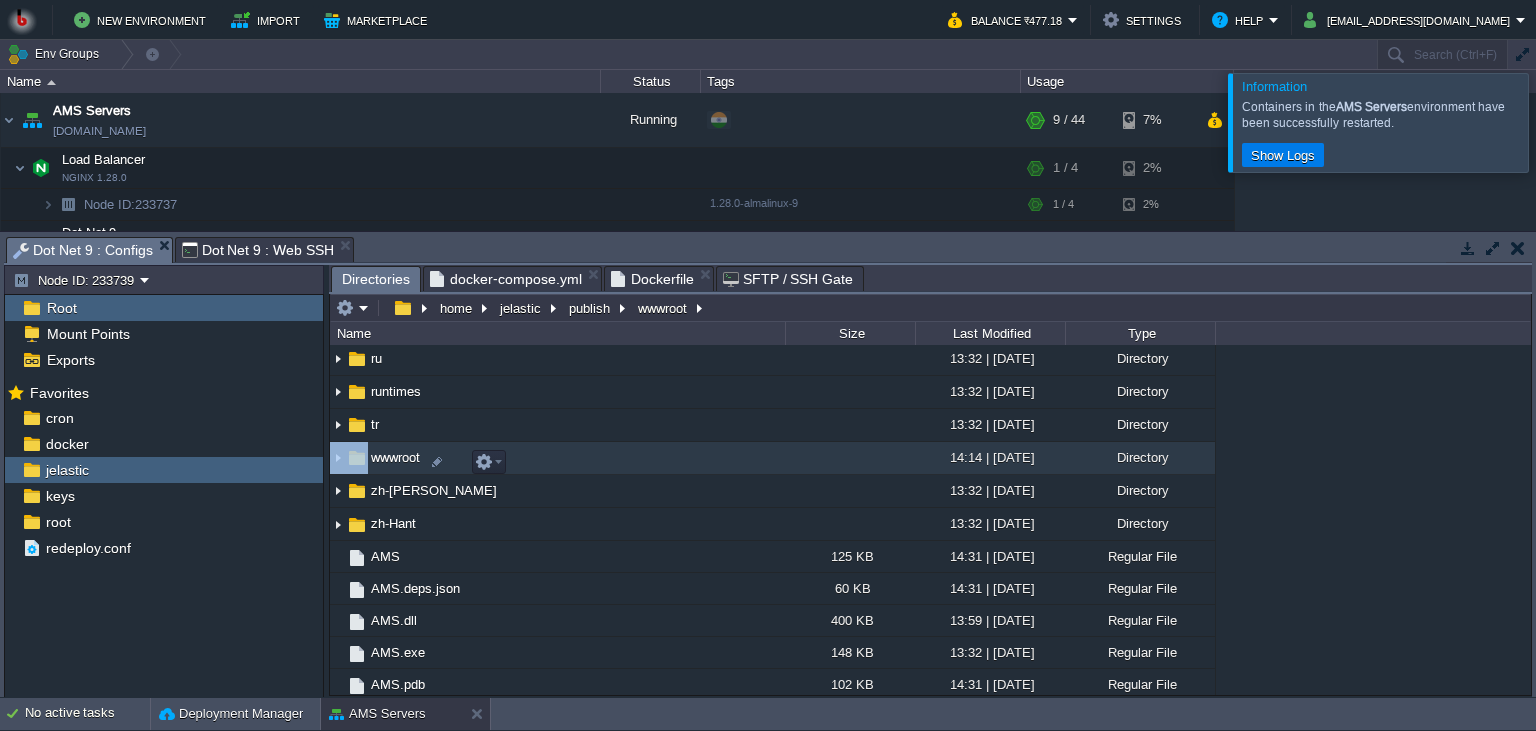 click on "wwwroot" at bounding box center [557, 458] 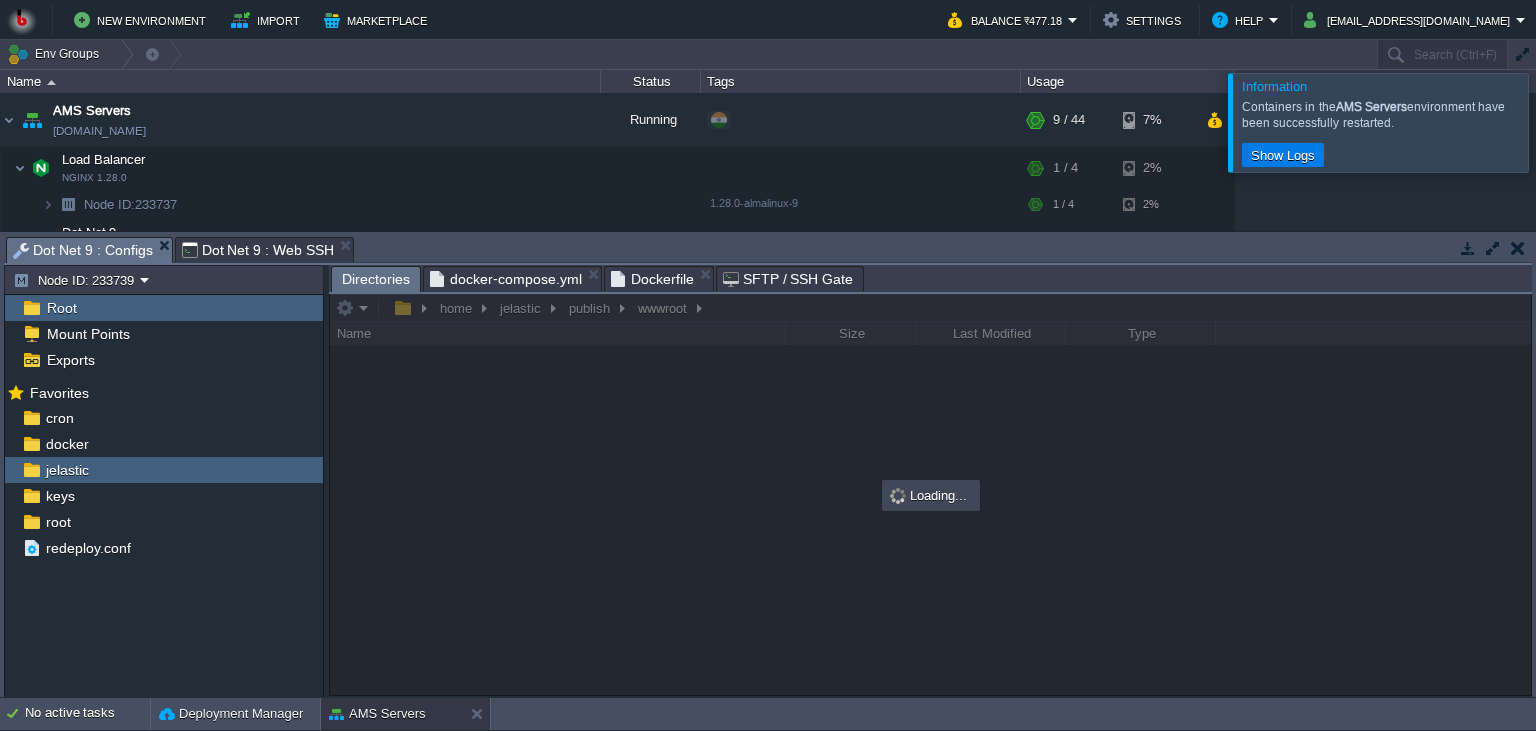 scroll, scrollTop: 0, scrollLeft: 0, axis: both 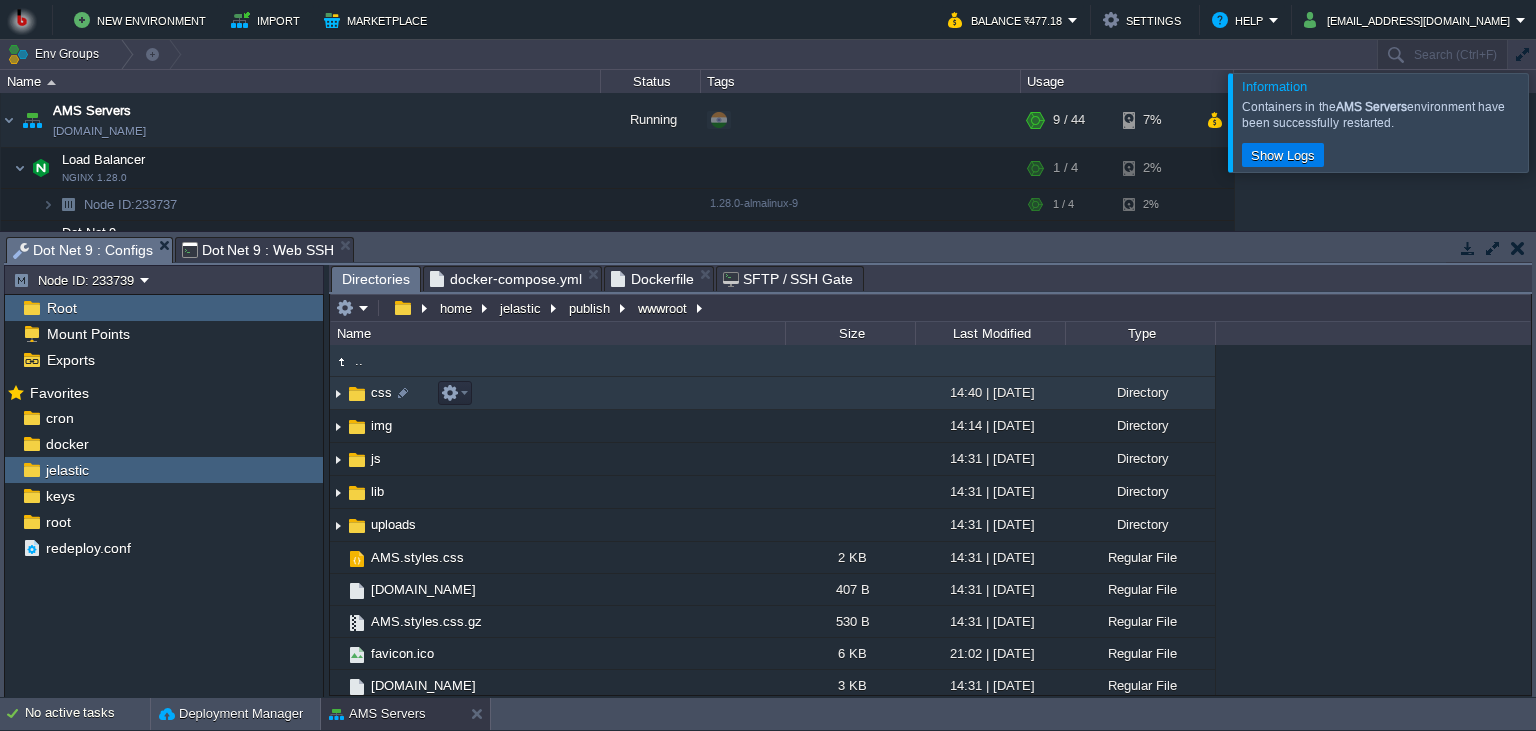 click on "css" at bounding box center [557, 393] 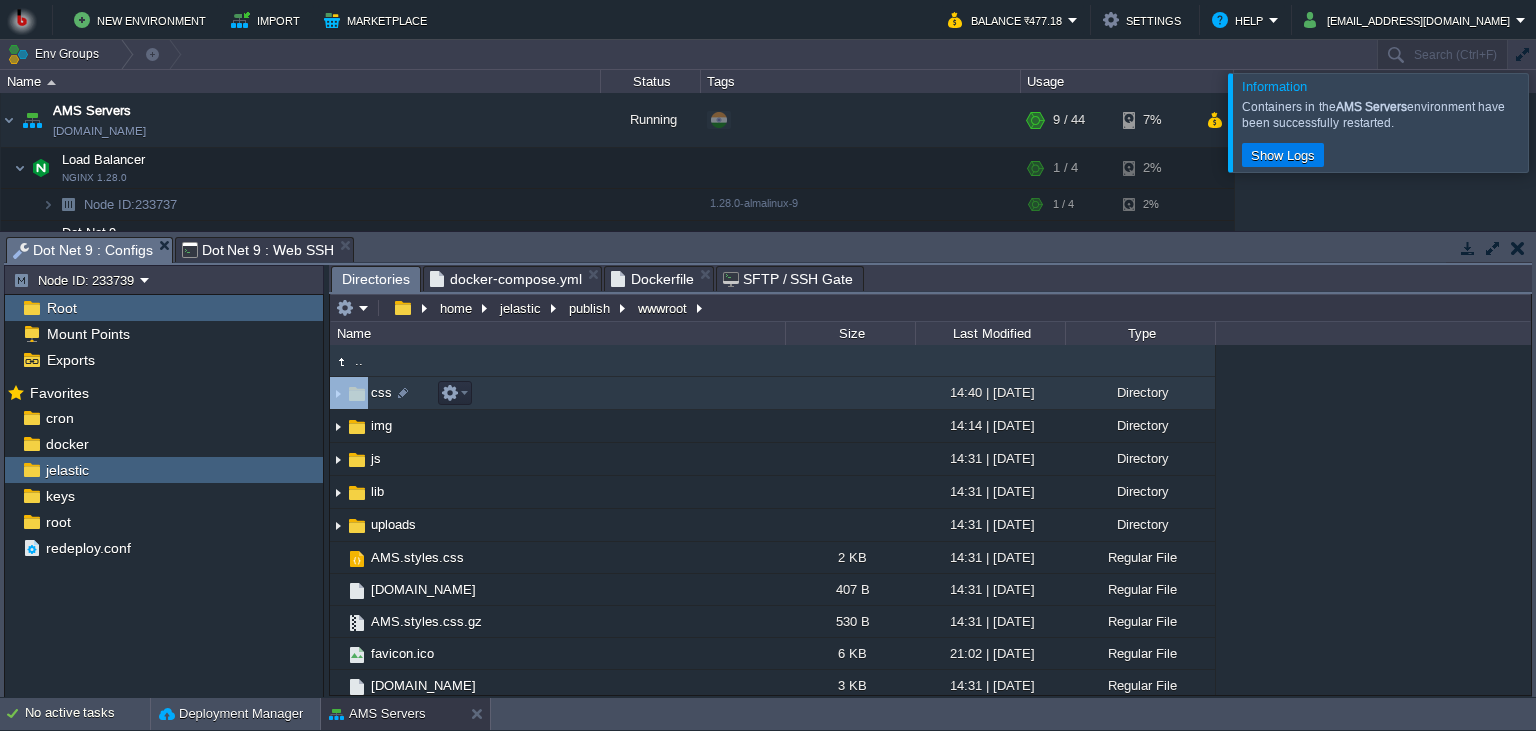 click on "css" at bounding box center (557, 393) 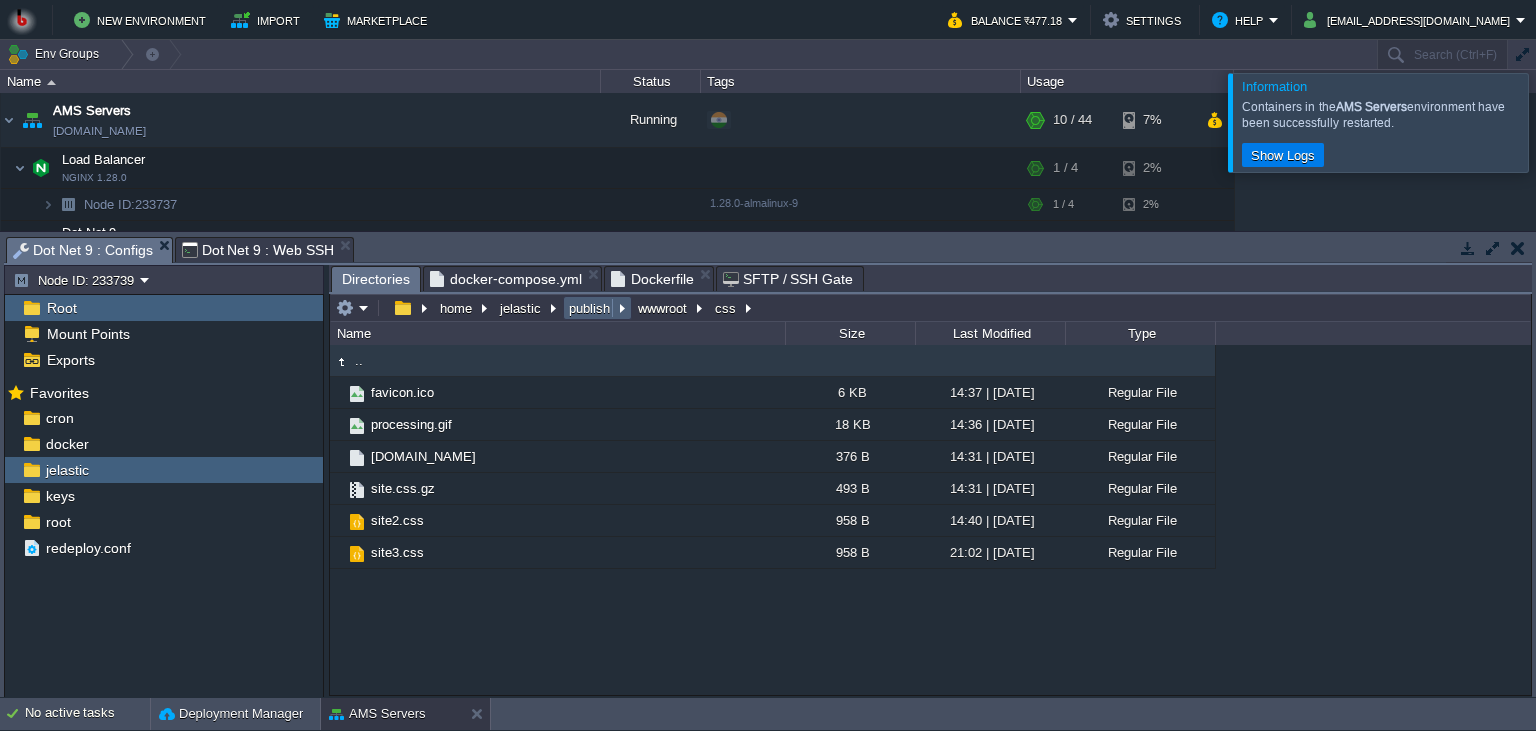 click on "publish" at bounding box center [590, 308] 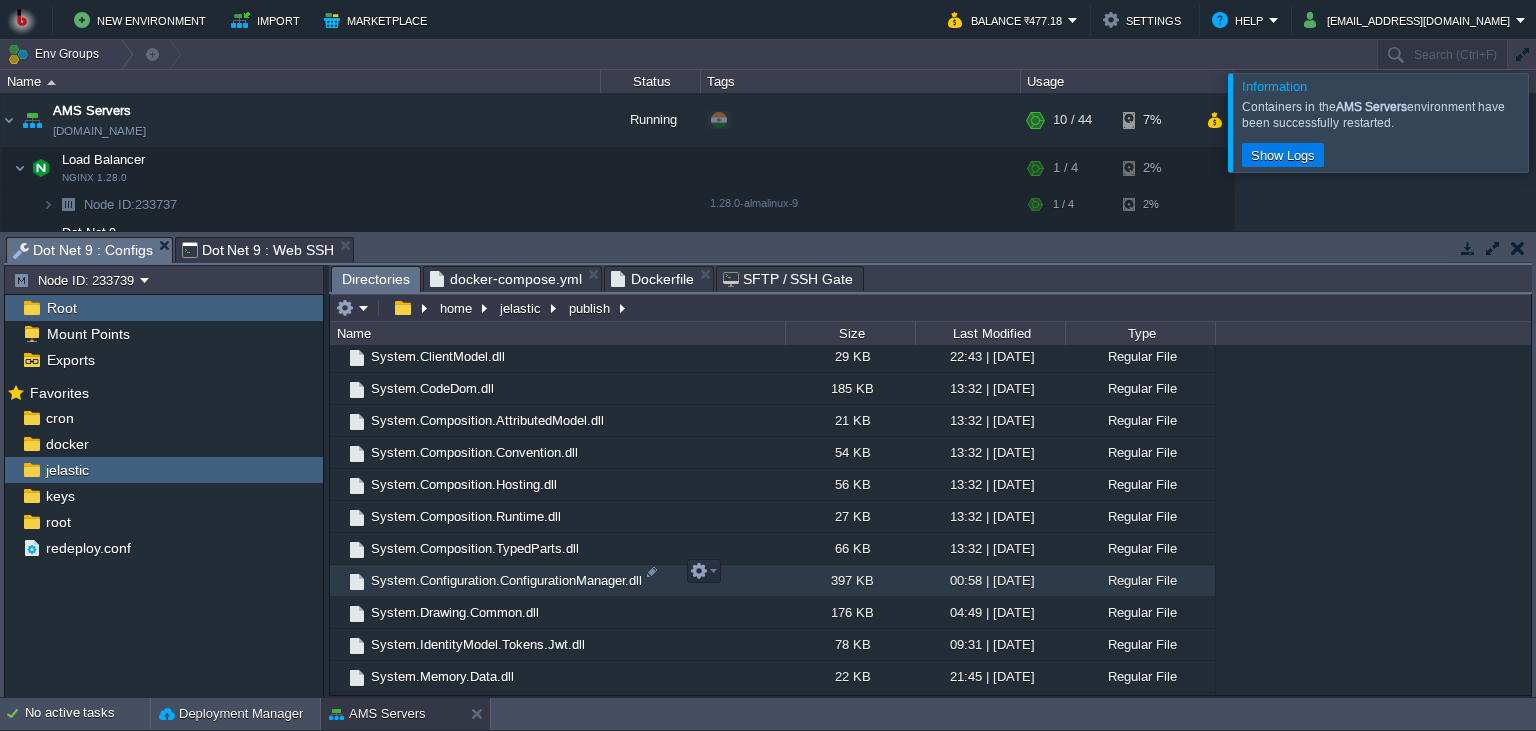 scroll, scrollTop: 2793, scrollLeft: 0, axis: vertical 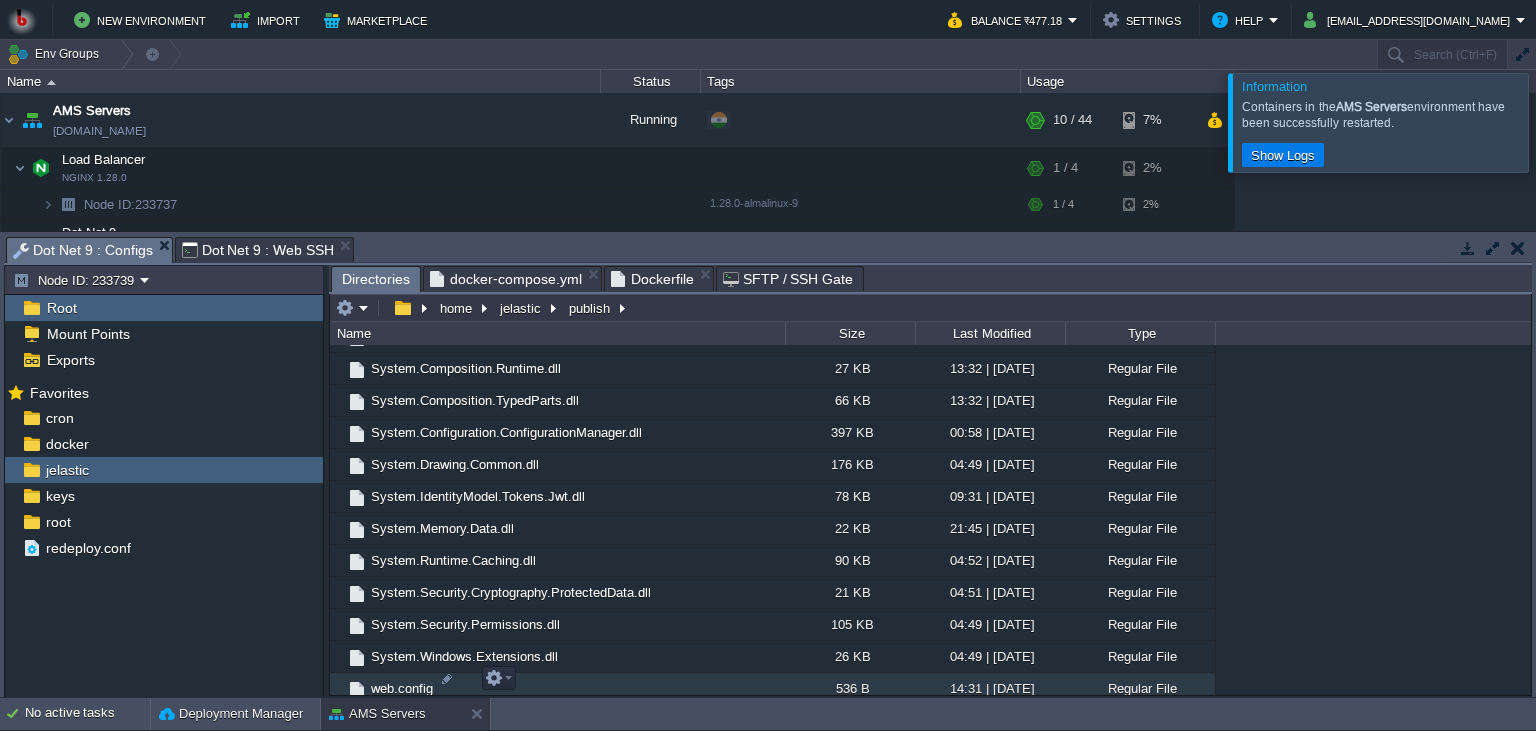 click on "web.config" at bounding box center (557, 689) 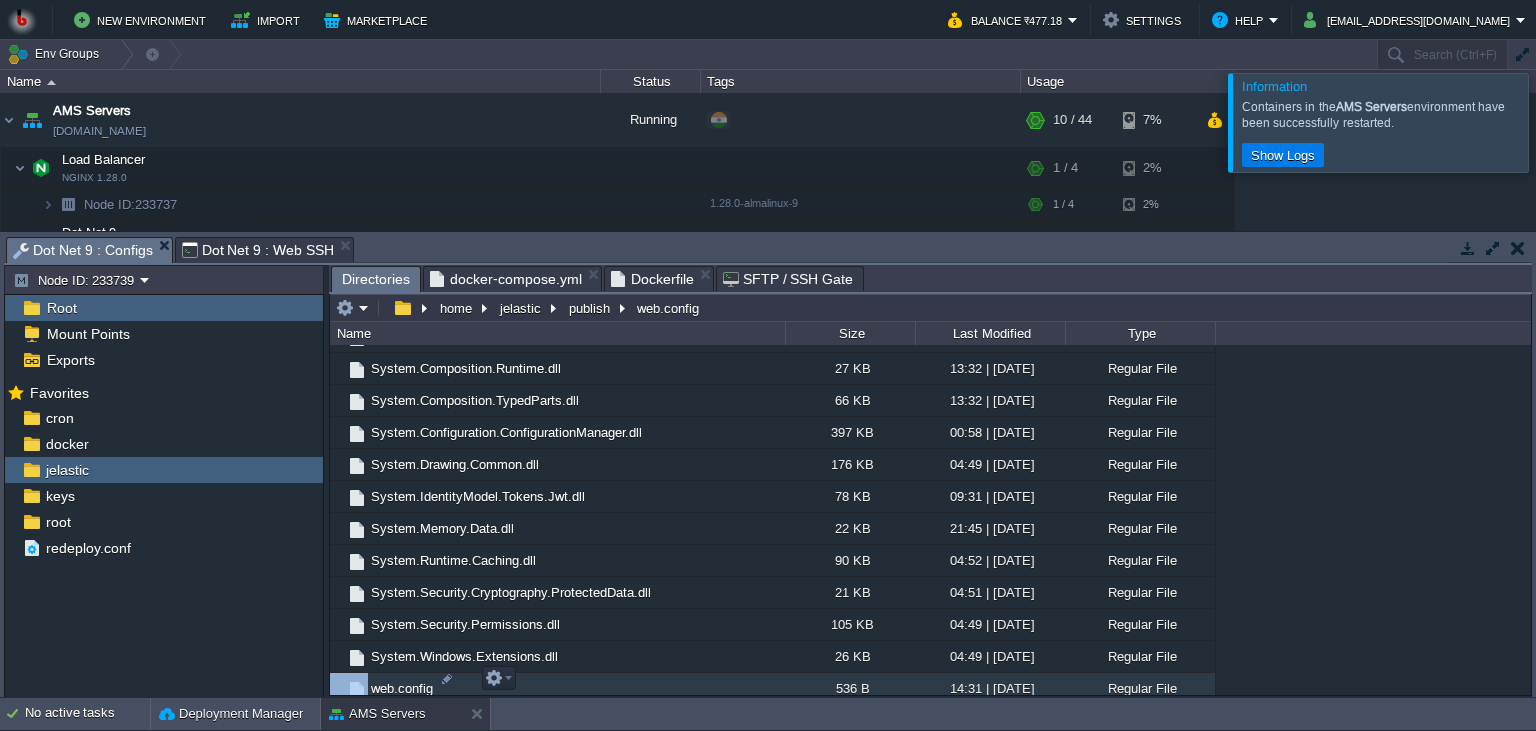 click on "web.config" at bounding box center [557, 689] 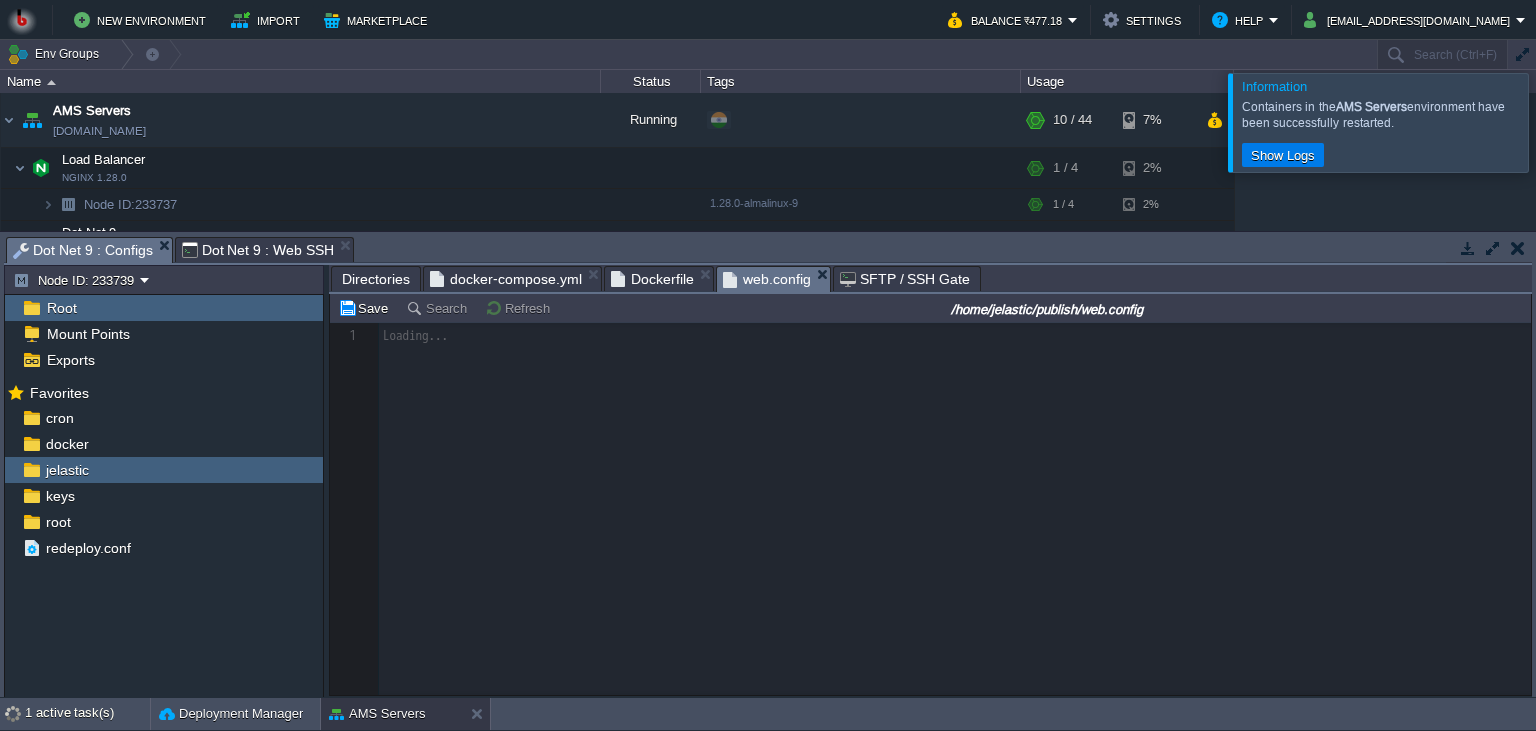 click at bounding box center [930, 509] 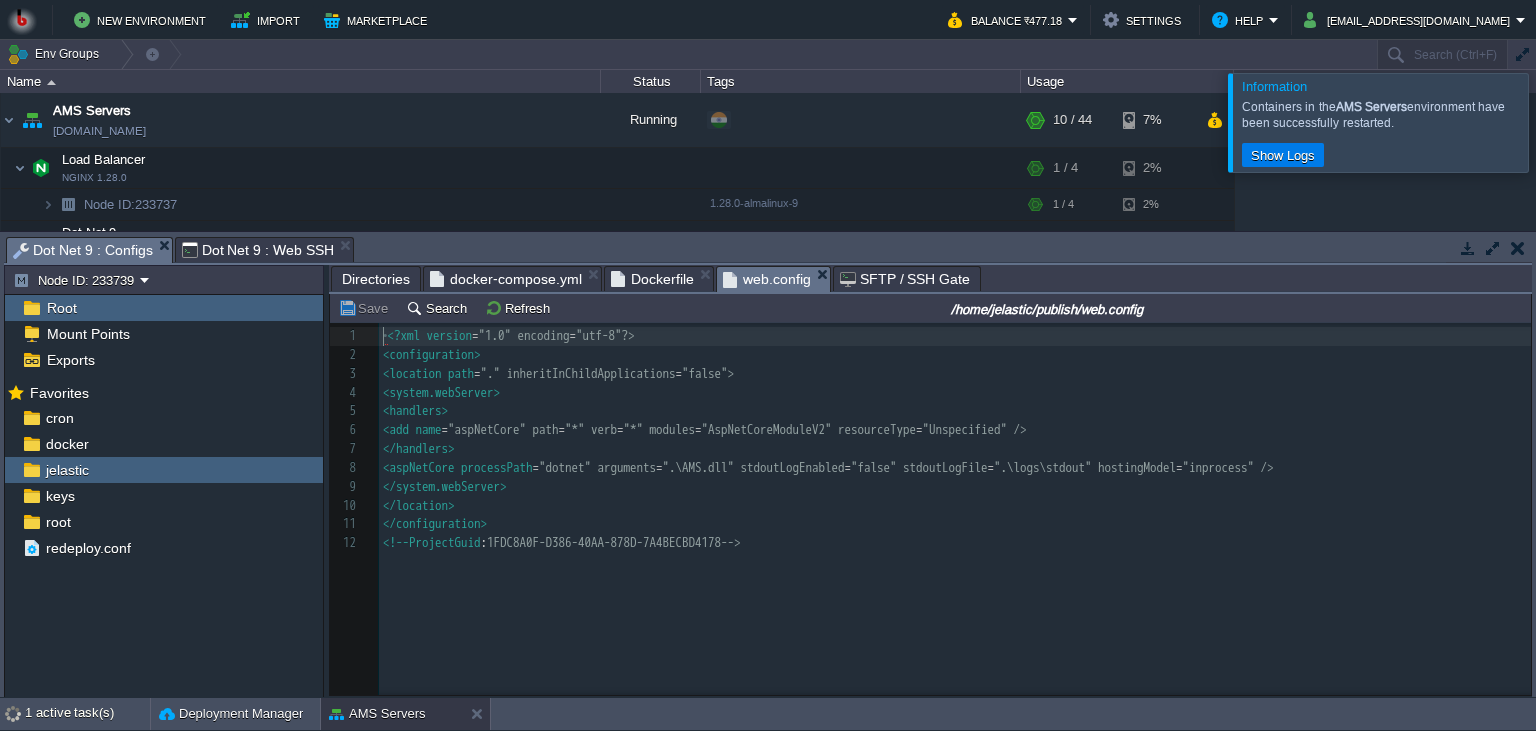 scroll, scrollTop: 8, scrollLeft: 0, axis: vertical 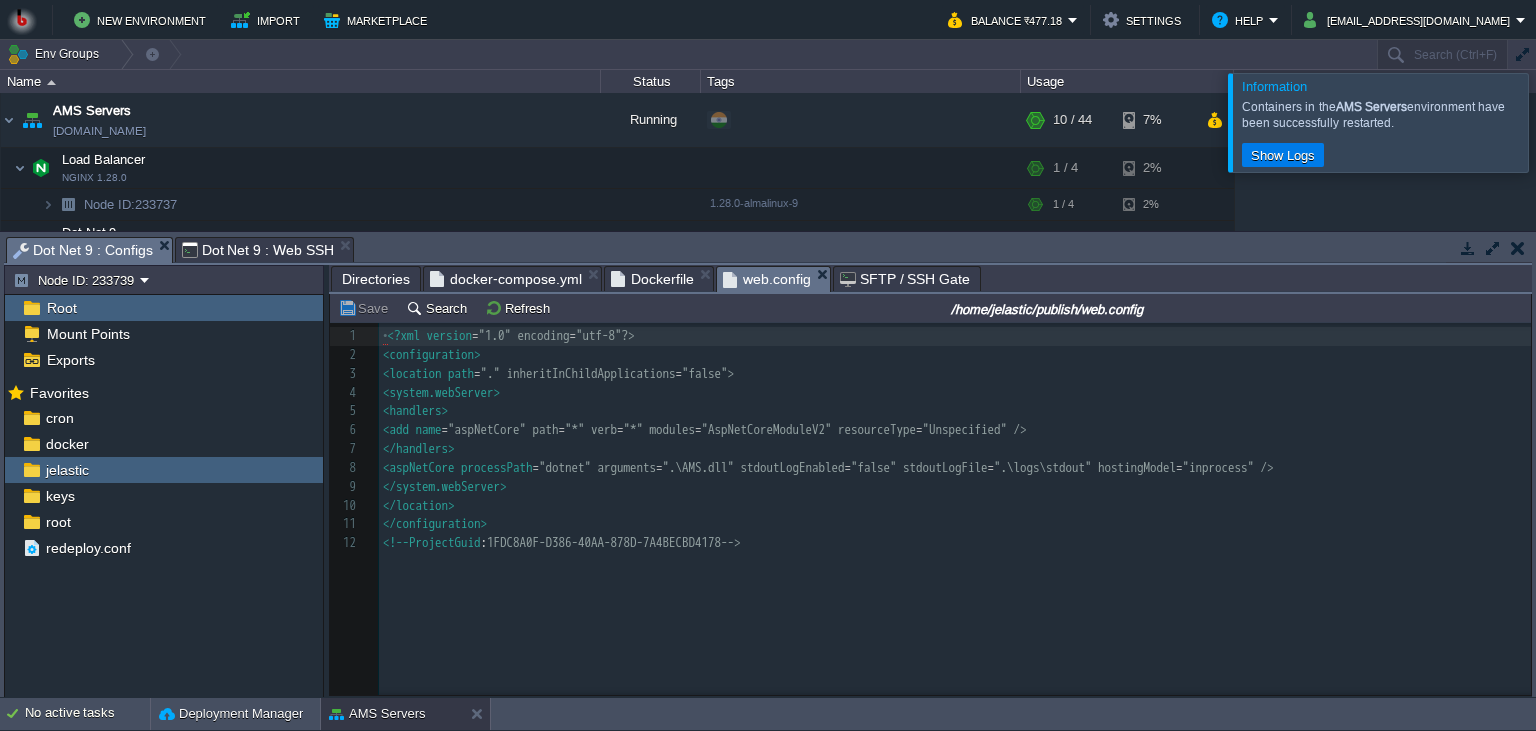 click on "<add name = "aspNetCore" path = "*" verb = "*" modules = "AspNetCoreModuleV2" resourceType = "Unspecified" />" at bounding box center (955, 430) 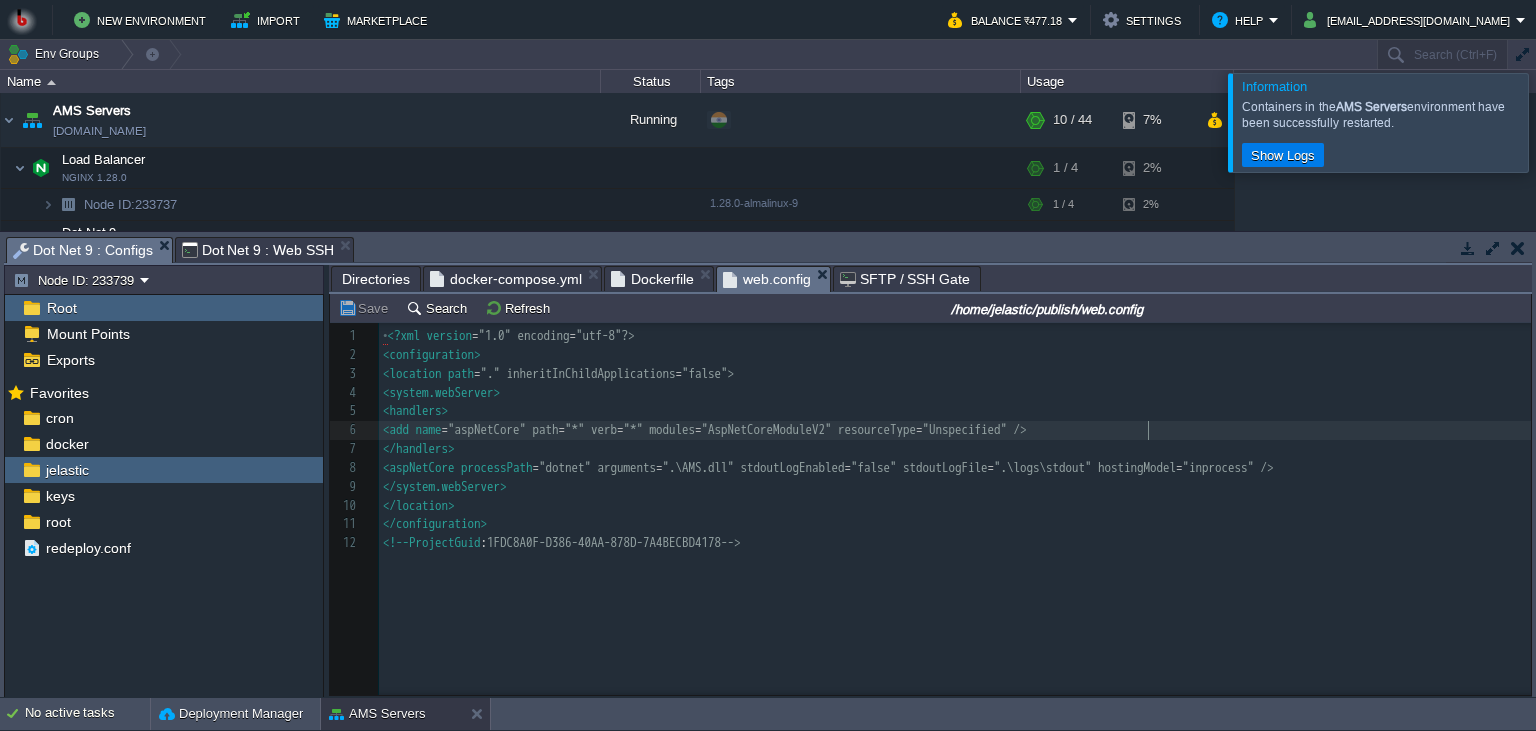 click on "Dockerfile" at bounding box center [652, 279] 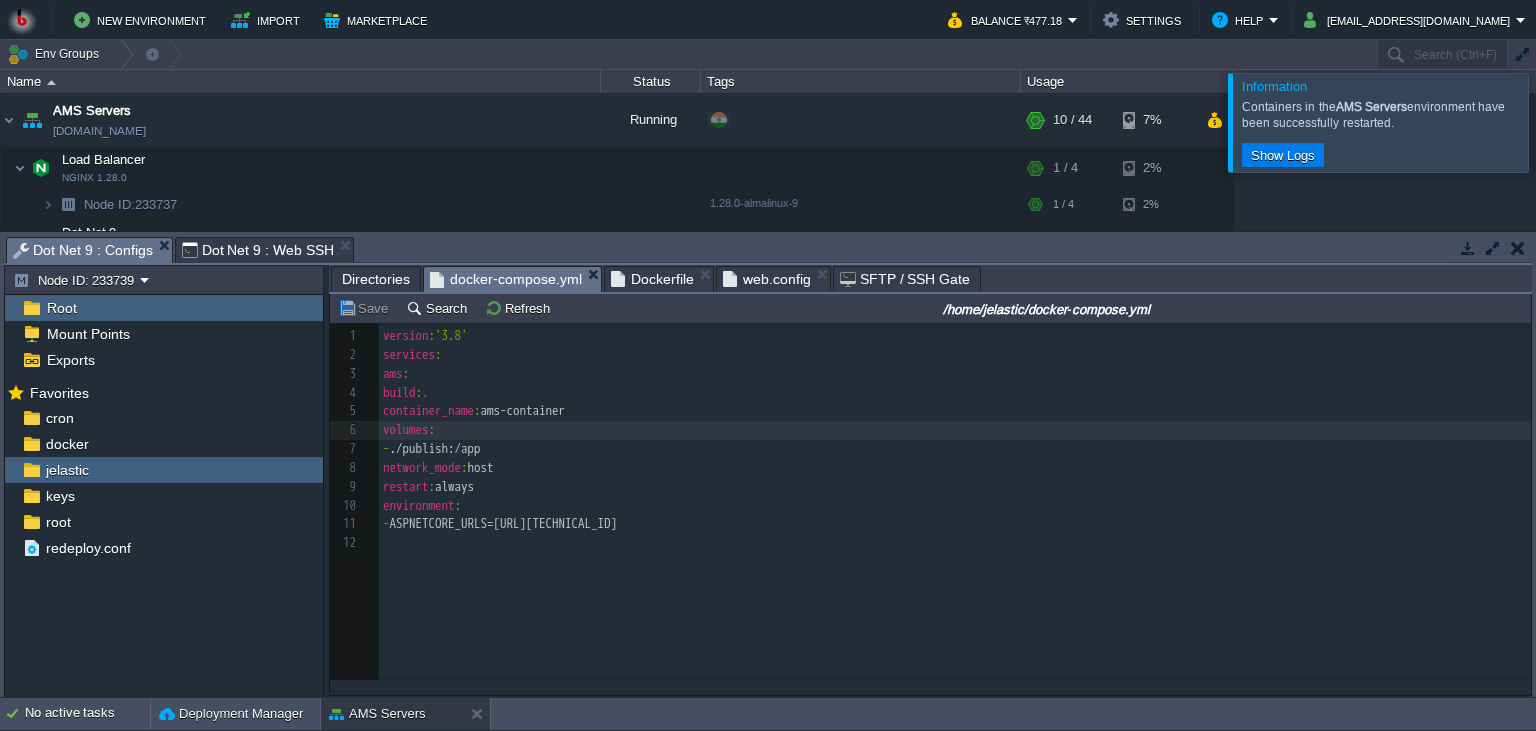 click on "docker-compose.yml" at bounding box center (506, 279) 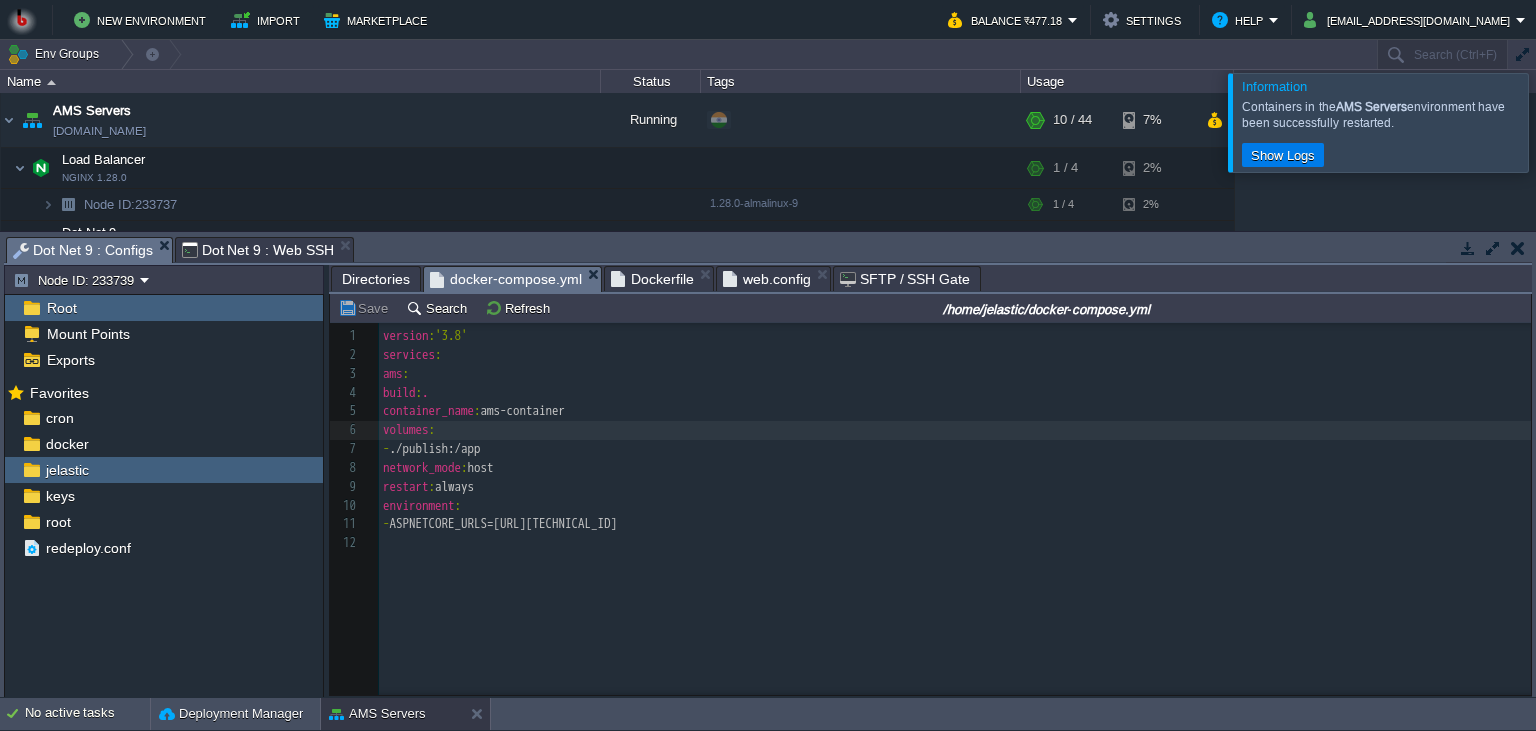 click on "Directories" at bounding box center (376, 279) 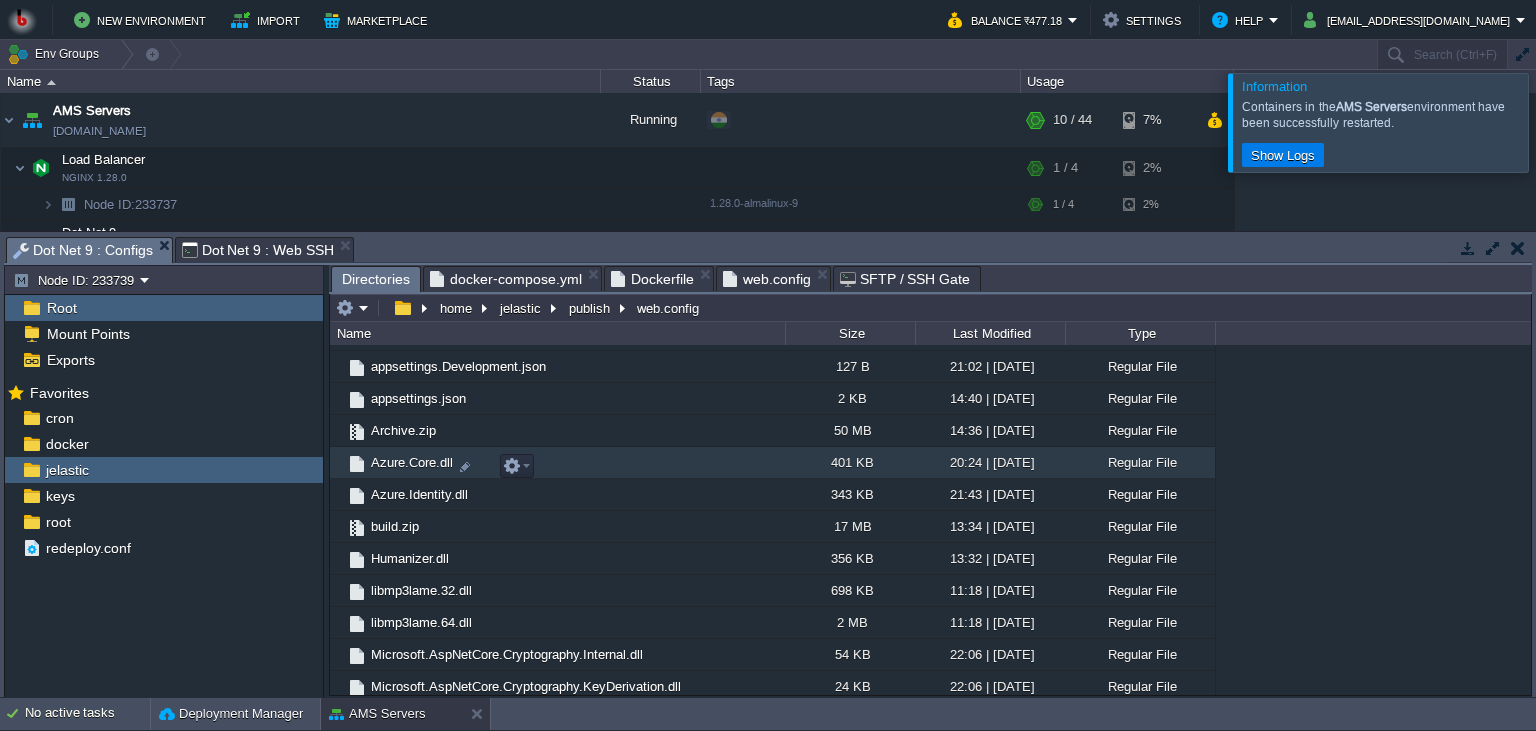 scroll, scrollTop: 786, scrollLeft: 0, axis: vertical 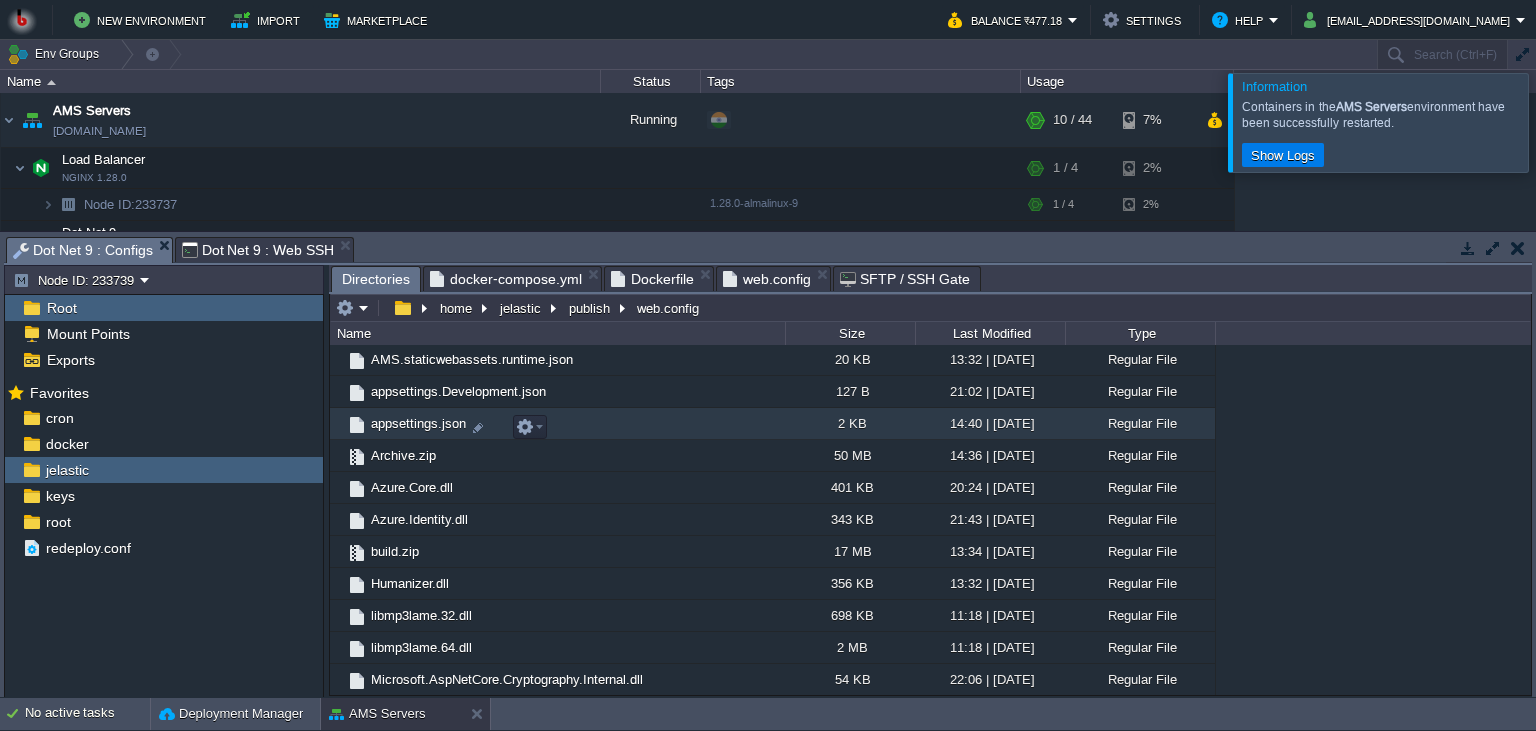 click on "appsettings.json" at bounding box center (557, 424) 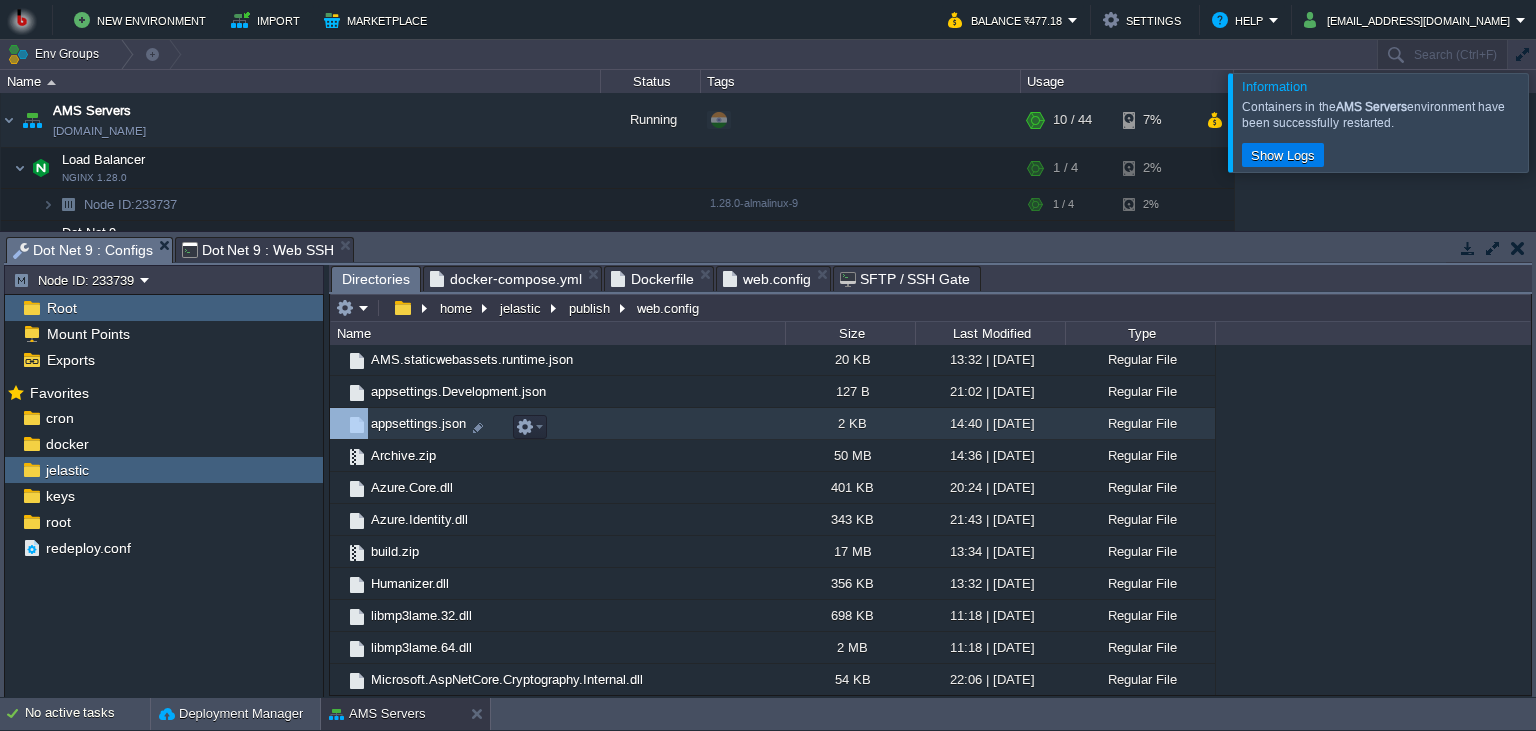 click on "appsettings.json" at bounding box center [557, 424] 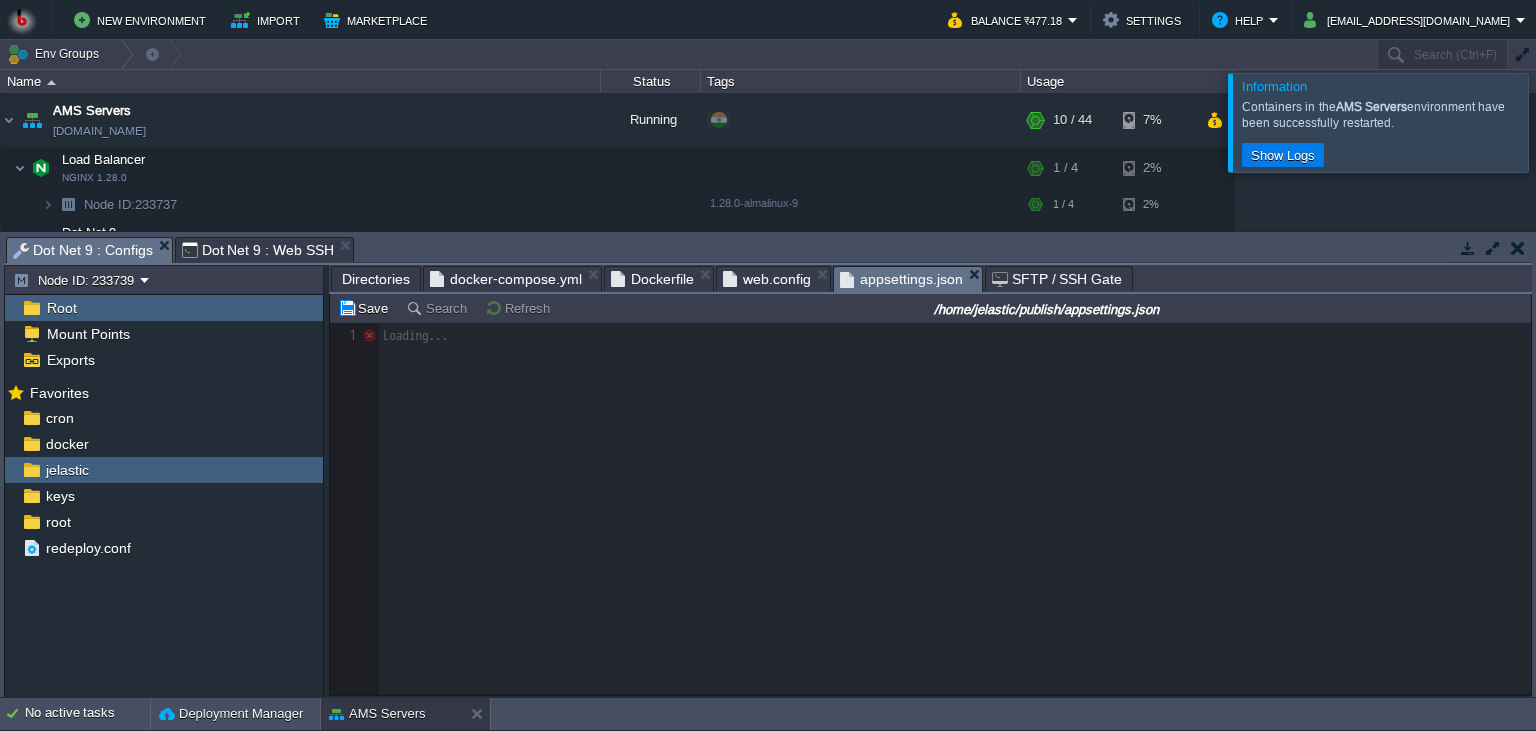 click on "Directories" at bounding box center [376, 279] 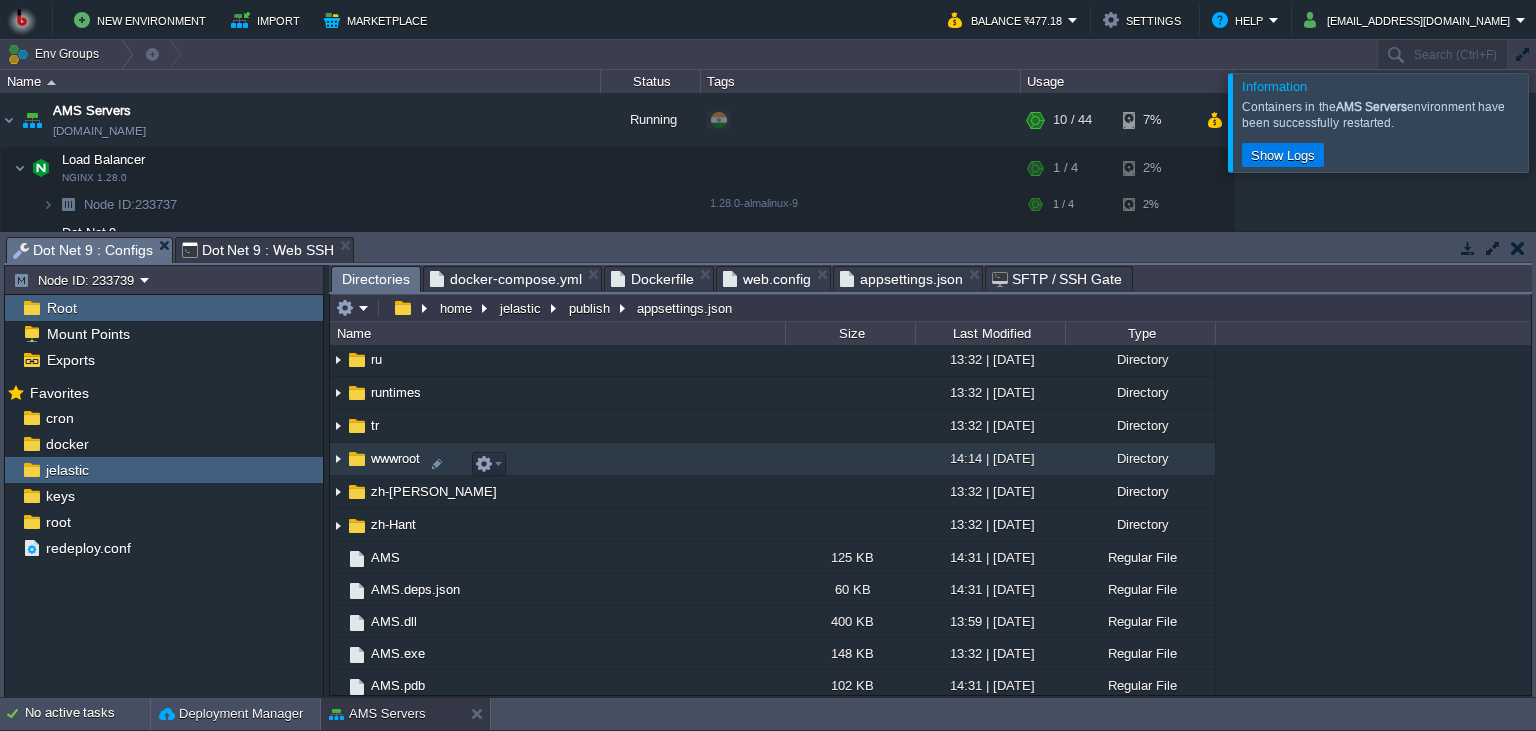 scroll, scrollTop: 365, scrollLeft: 0, axis: vertical 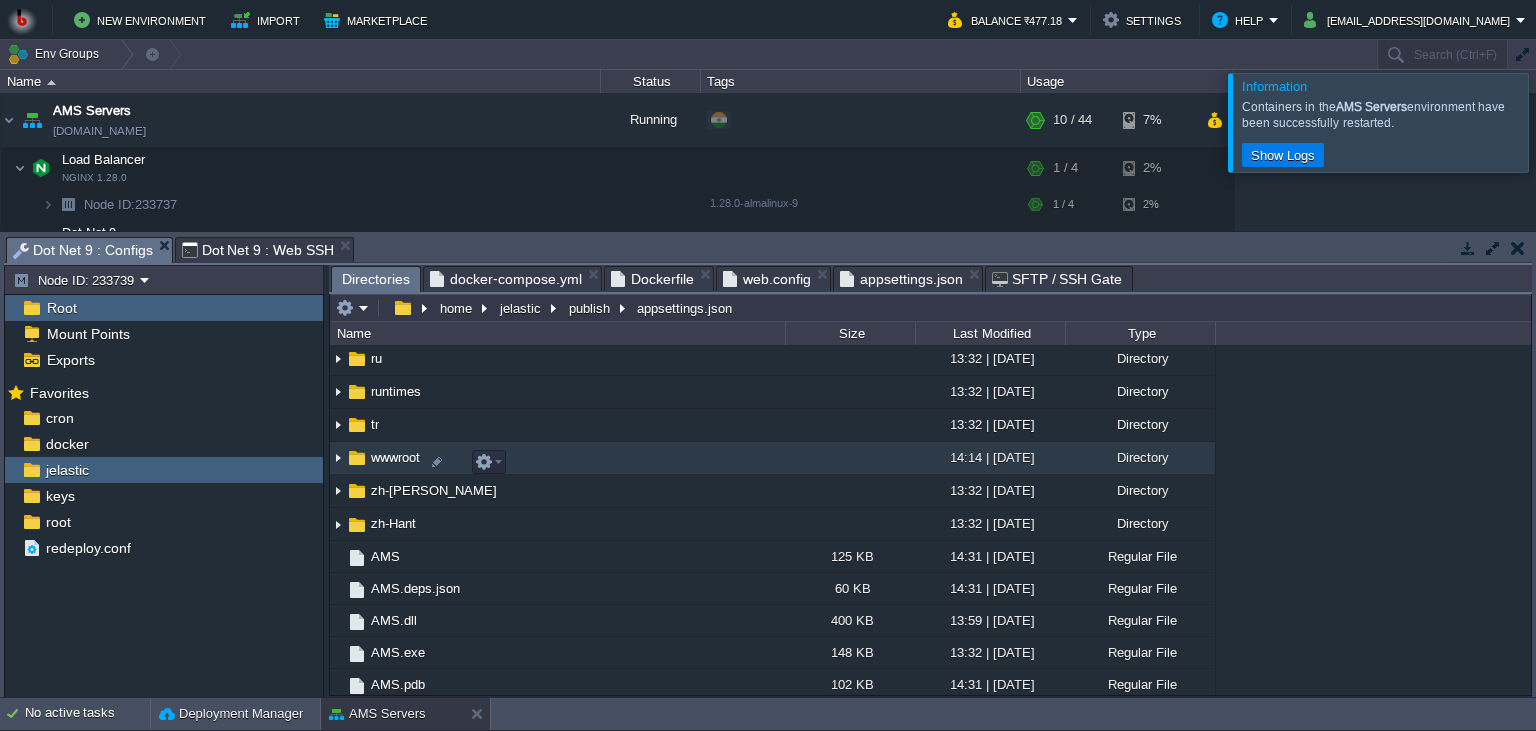 click on "wwwroot" at bounding box center [557, 458] 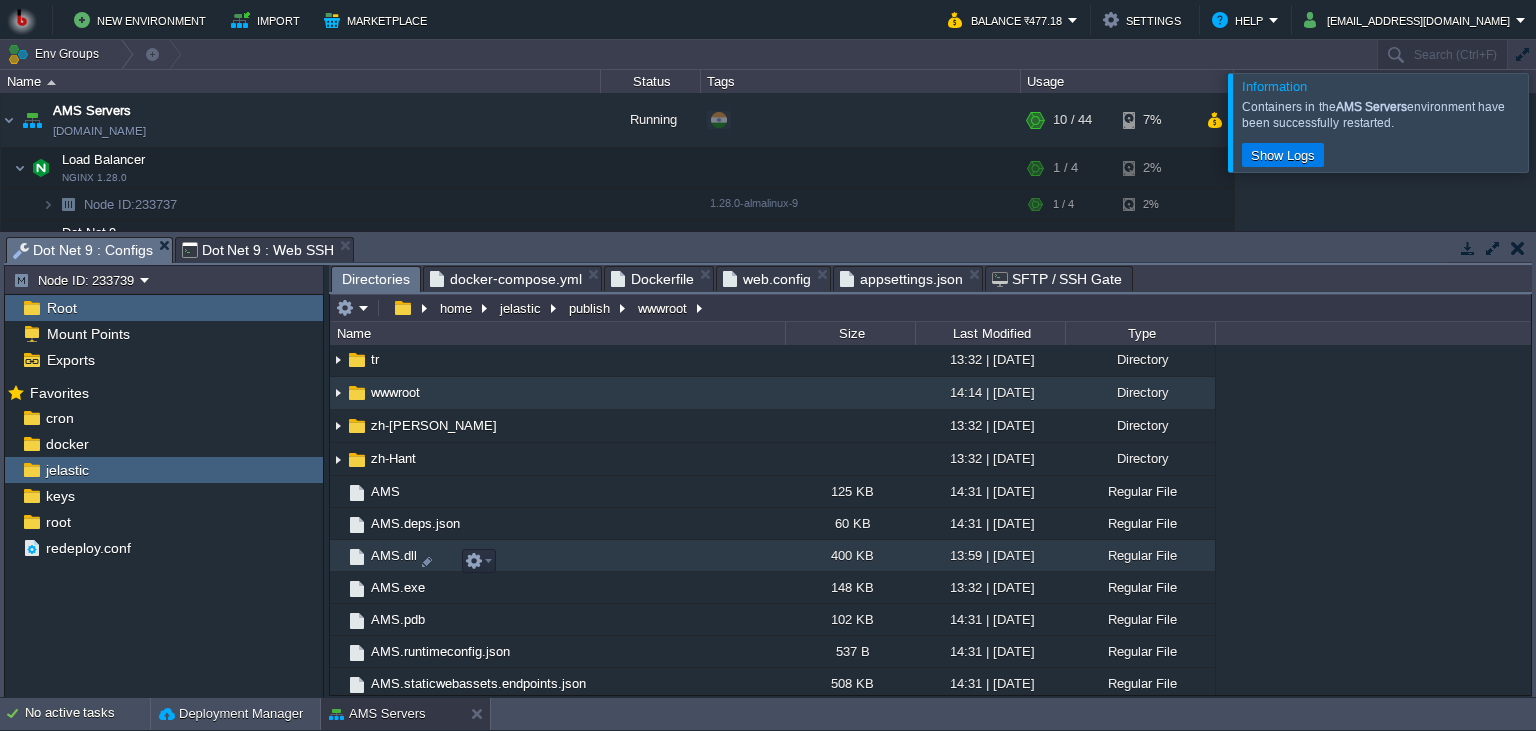 scroll, scrollTop: 456, scrollLeft: 0, axis: vertical 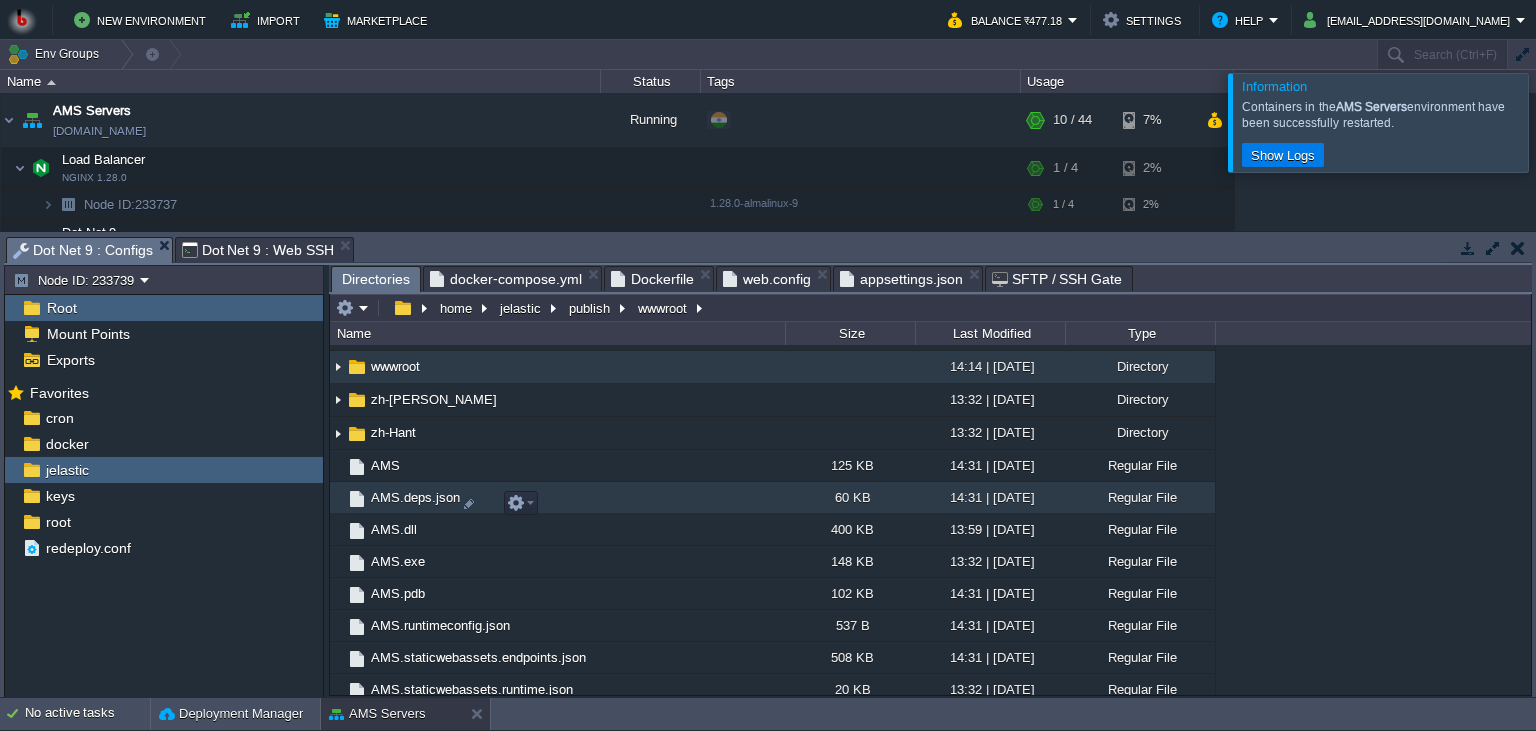click on "AMS.deps.json" at bounding box center [557, 498] 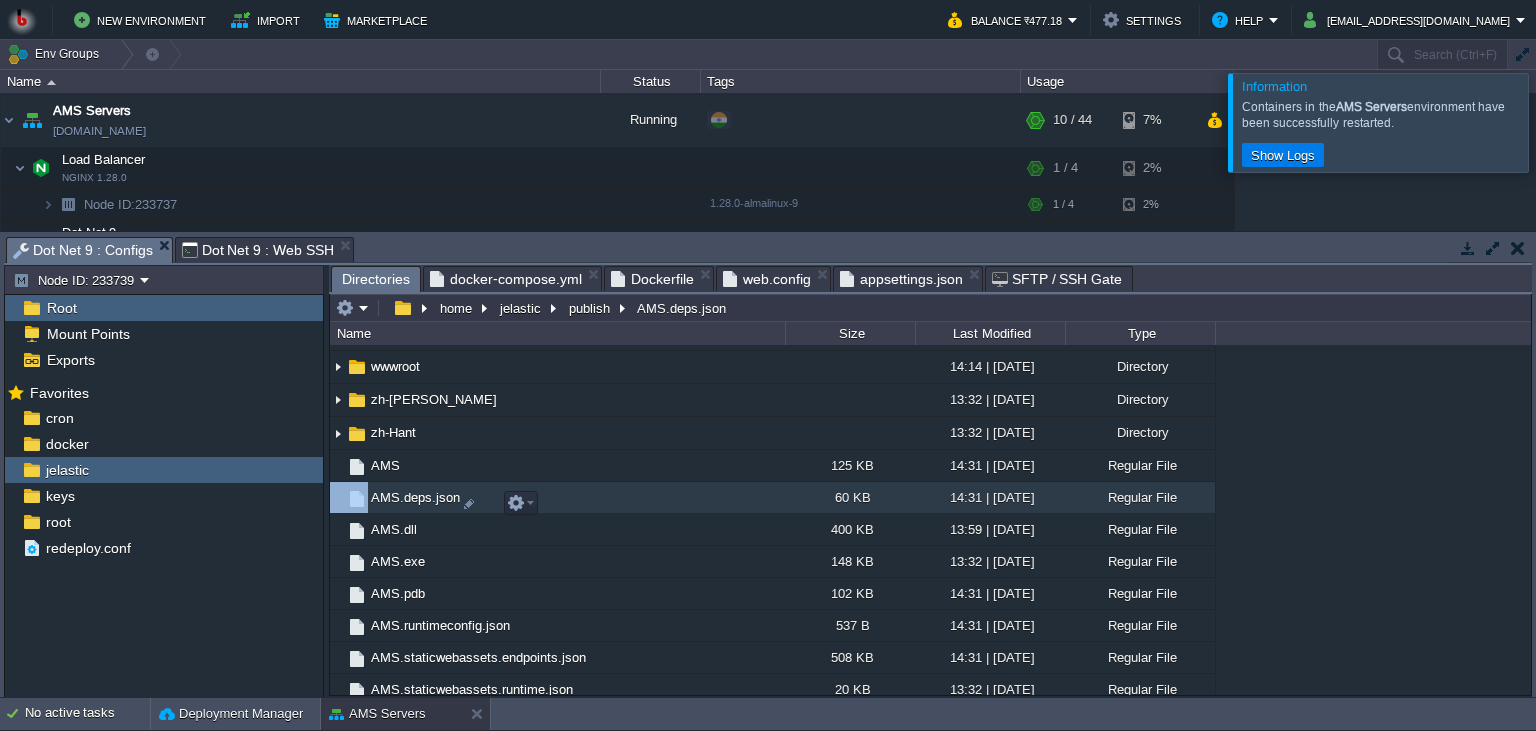 click on "AMS.deps.json" at bounding box center (557, 498) 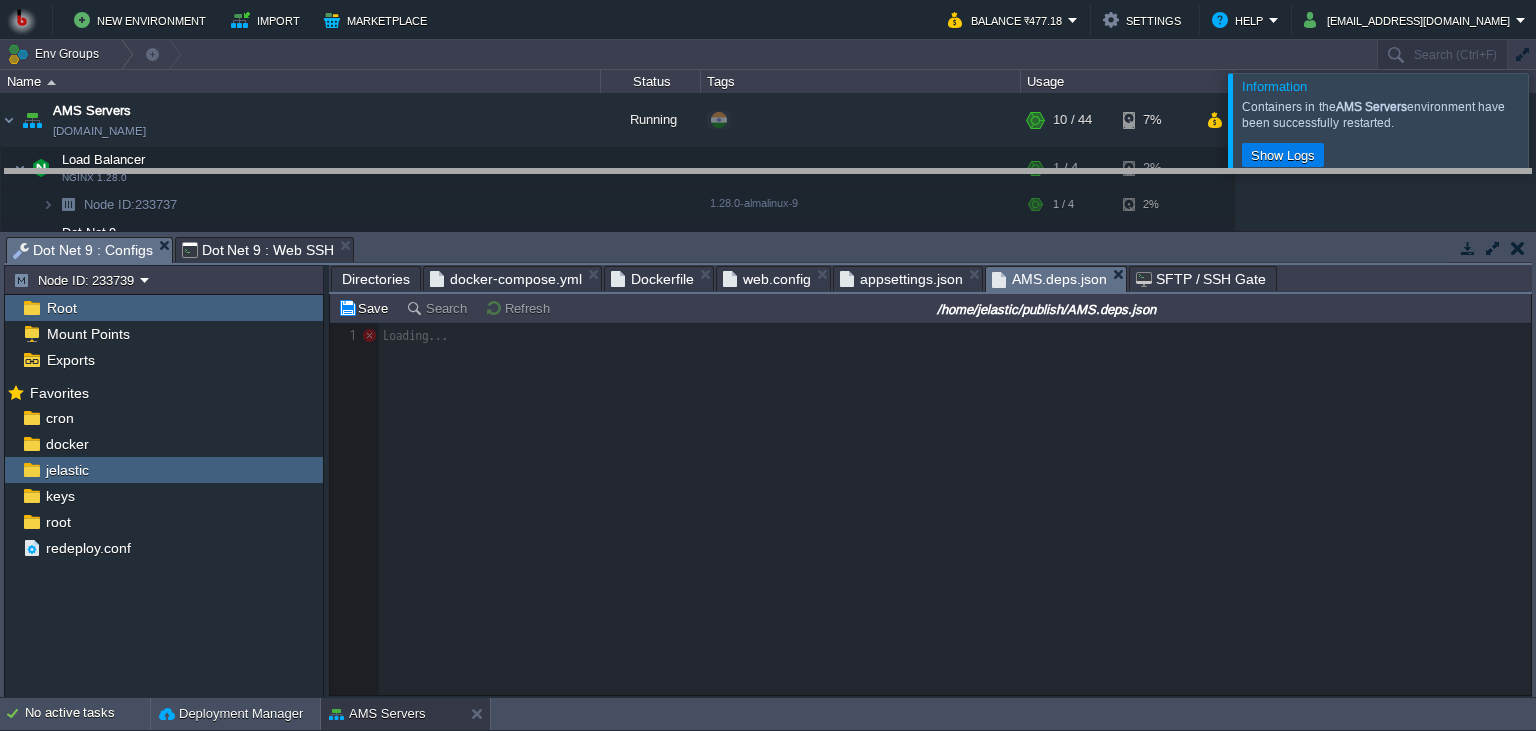 drag, startPoint x: 1017, startPoint y: 252, endPoint x: 1013, endPoint y: 198, distance: 54.147945 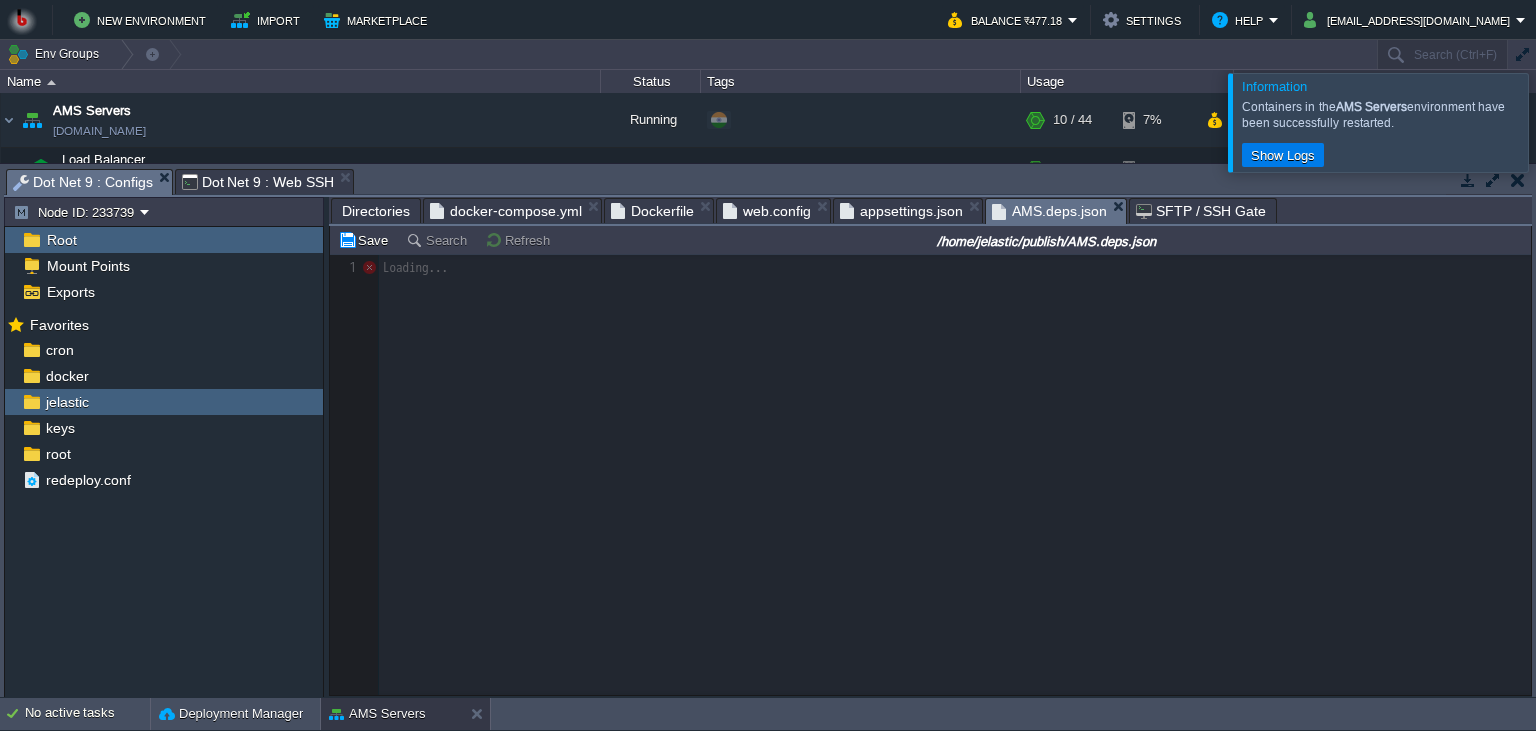 click at bounding box center (930, 475) 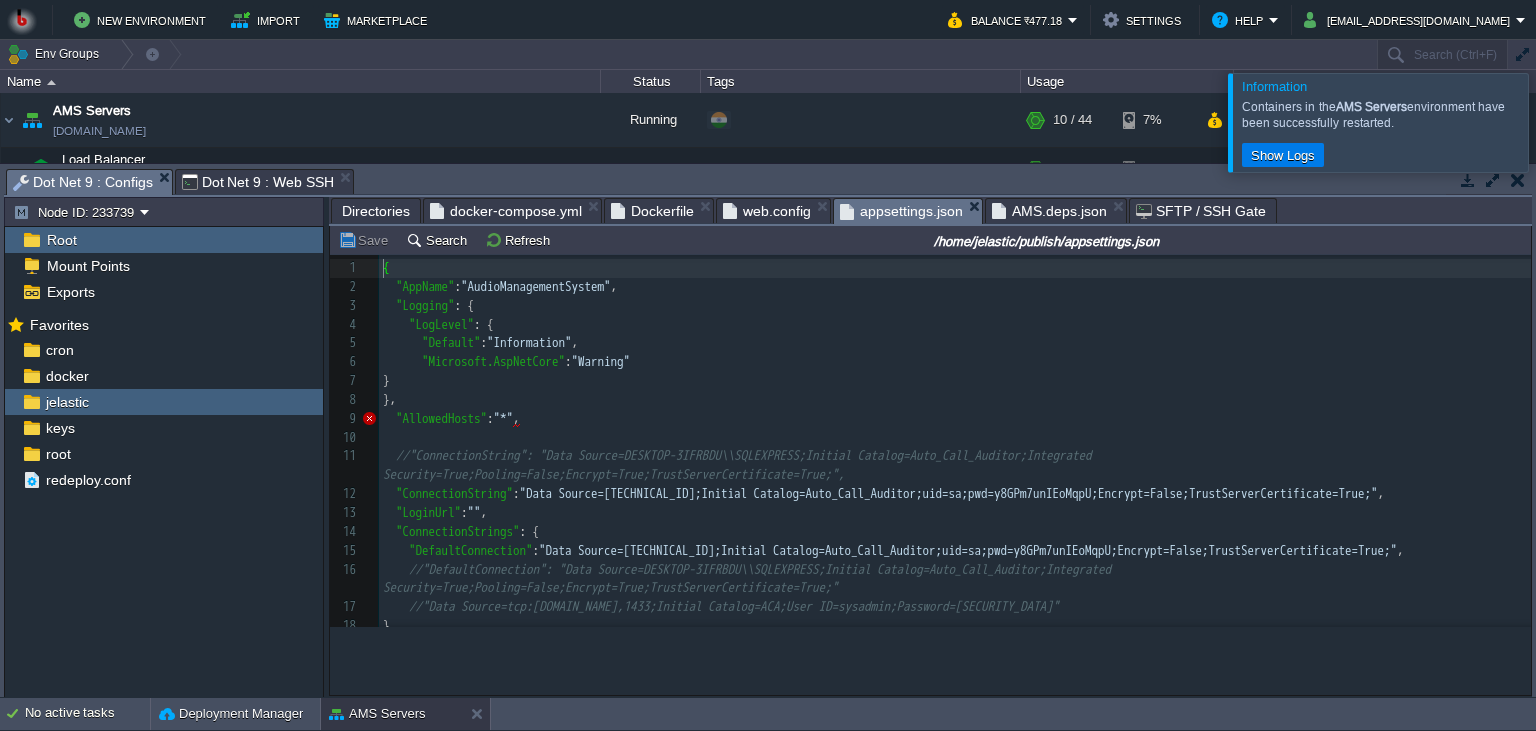 click on "appsettings.json" at bounding box center [901, 211] 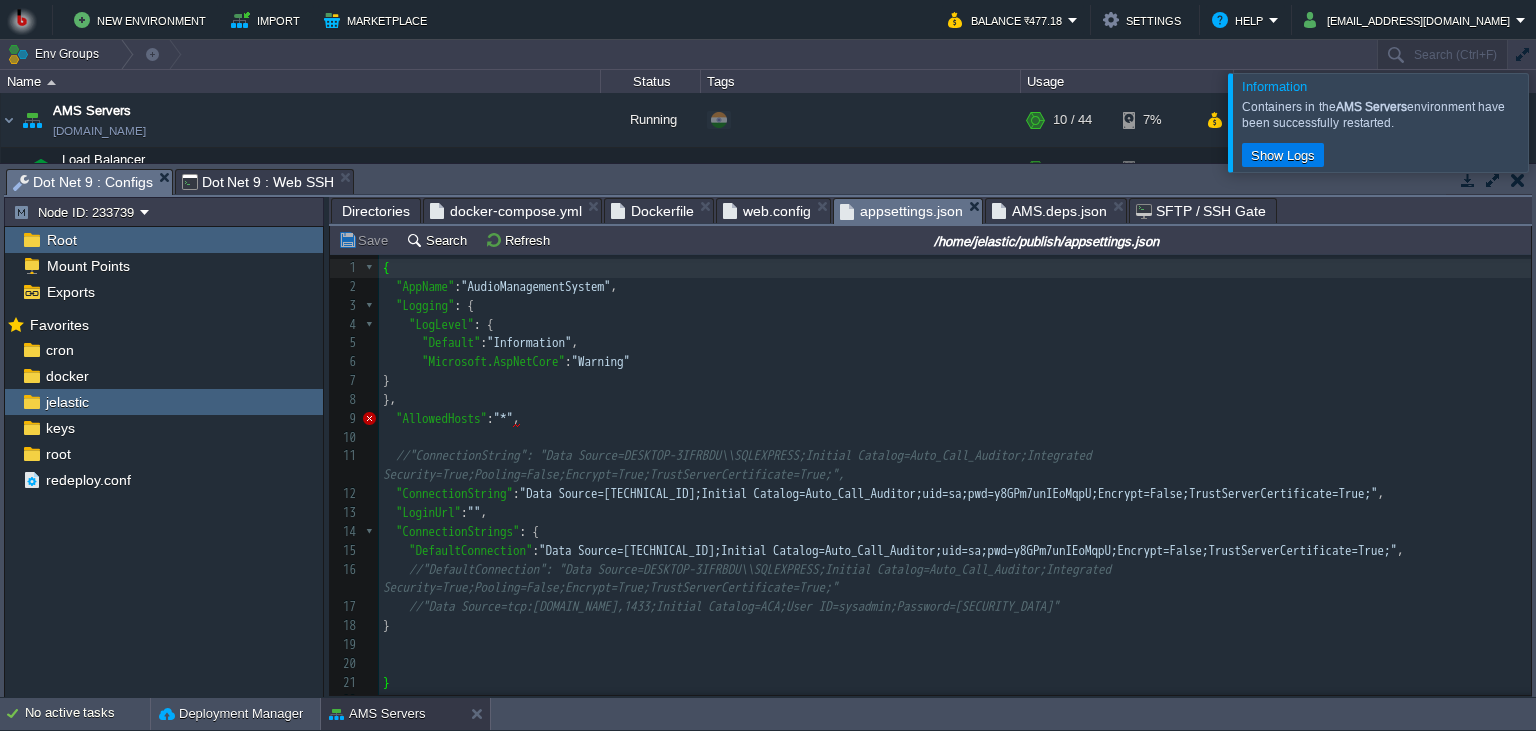 click on "}," at bounding box center (955, 400) 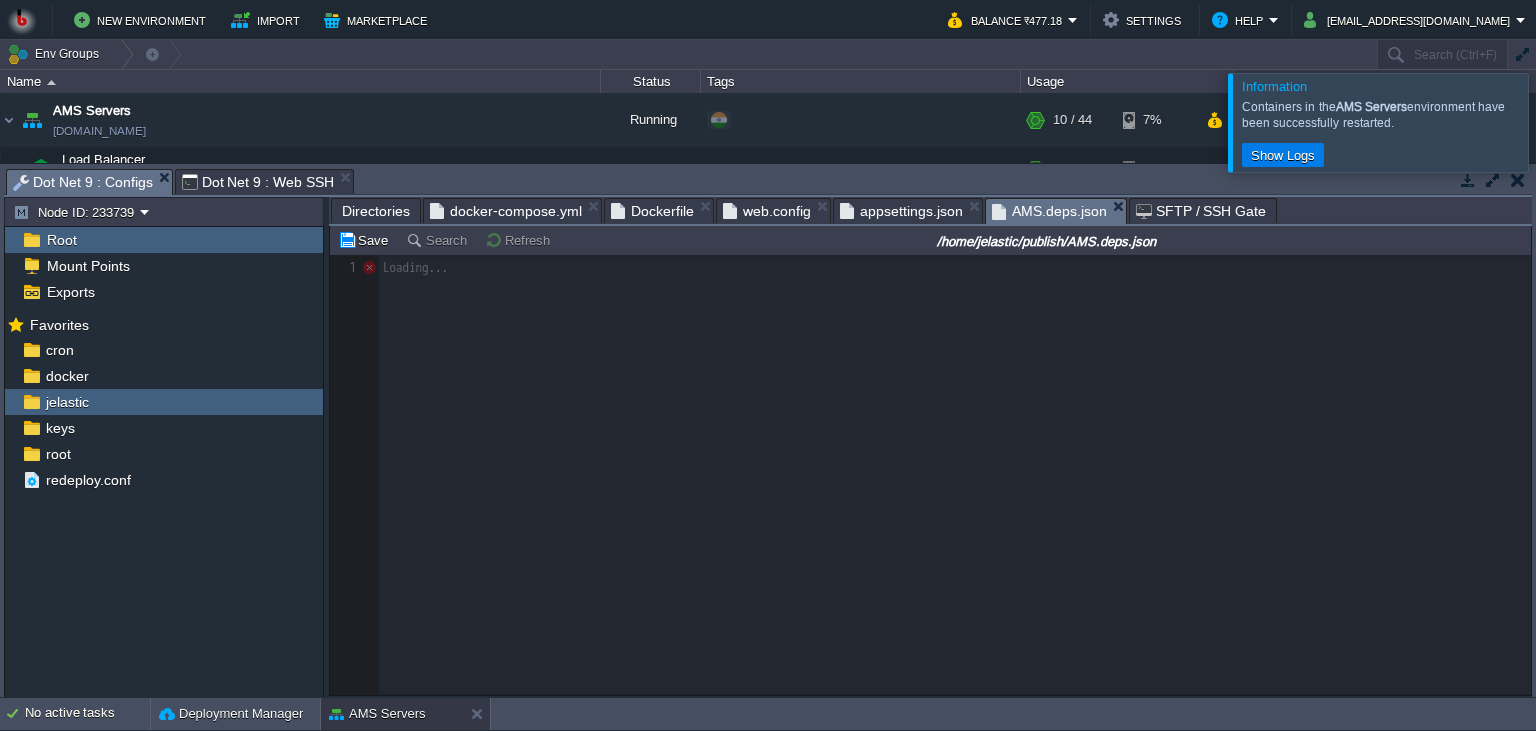 click on "AMS.deps.json" at bounding box center [1049, 211] 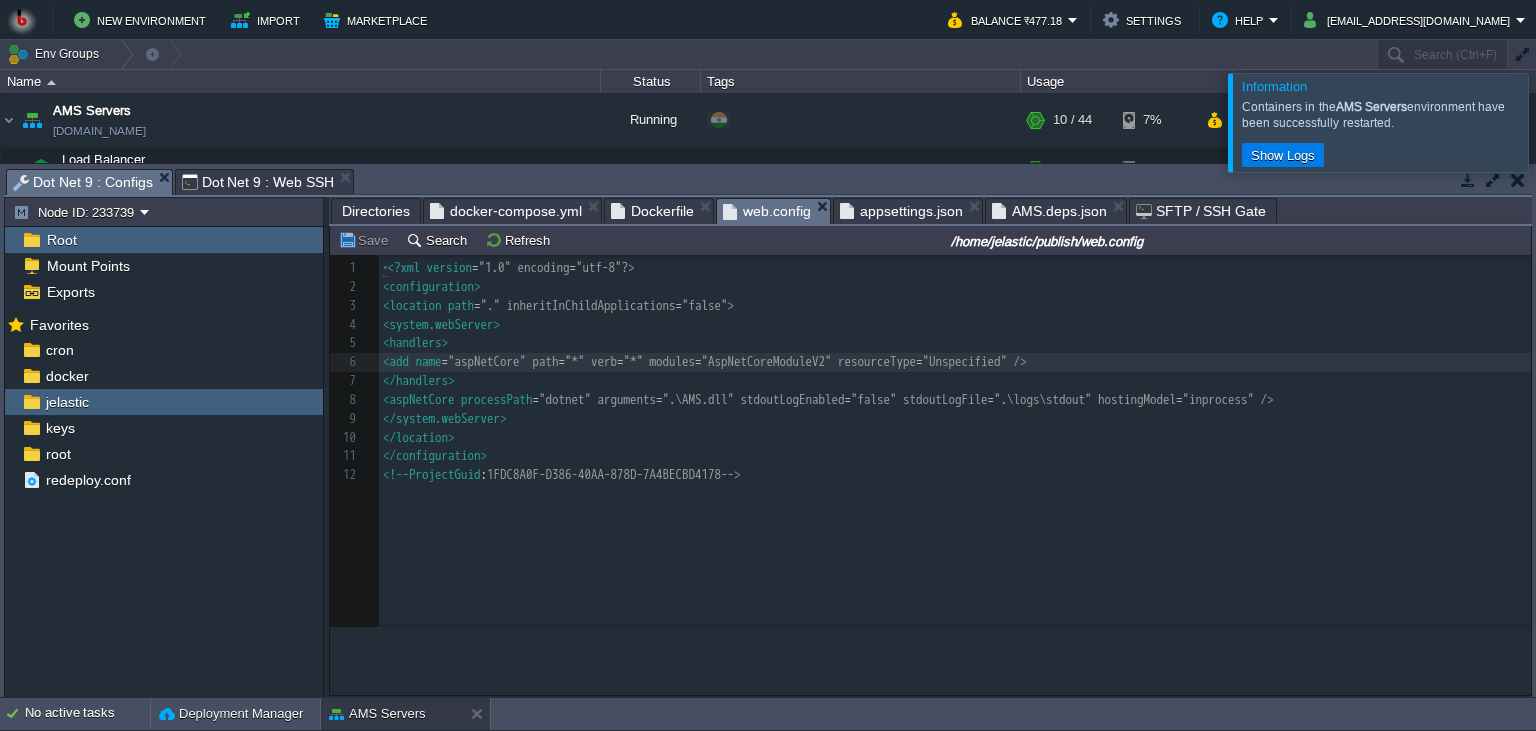 scroll, scrollTop: 8, scrollLeft: 0, axis: vertical 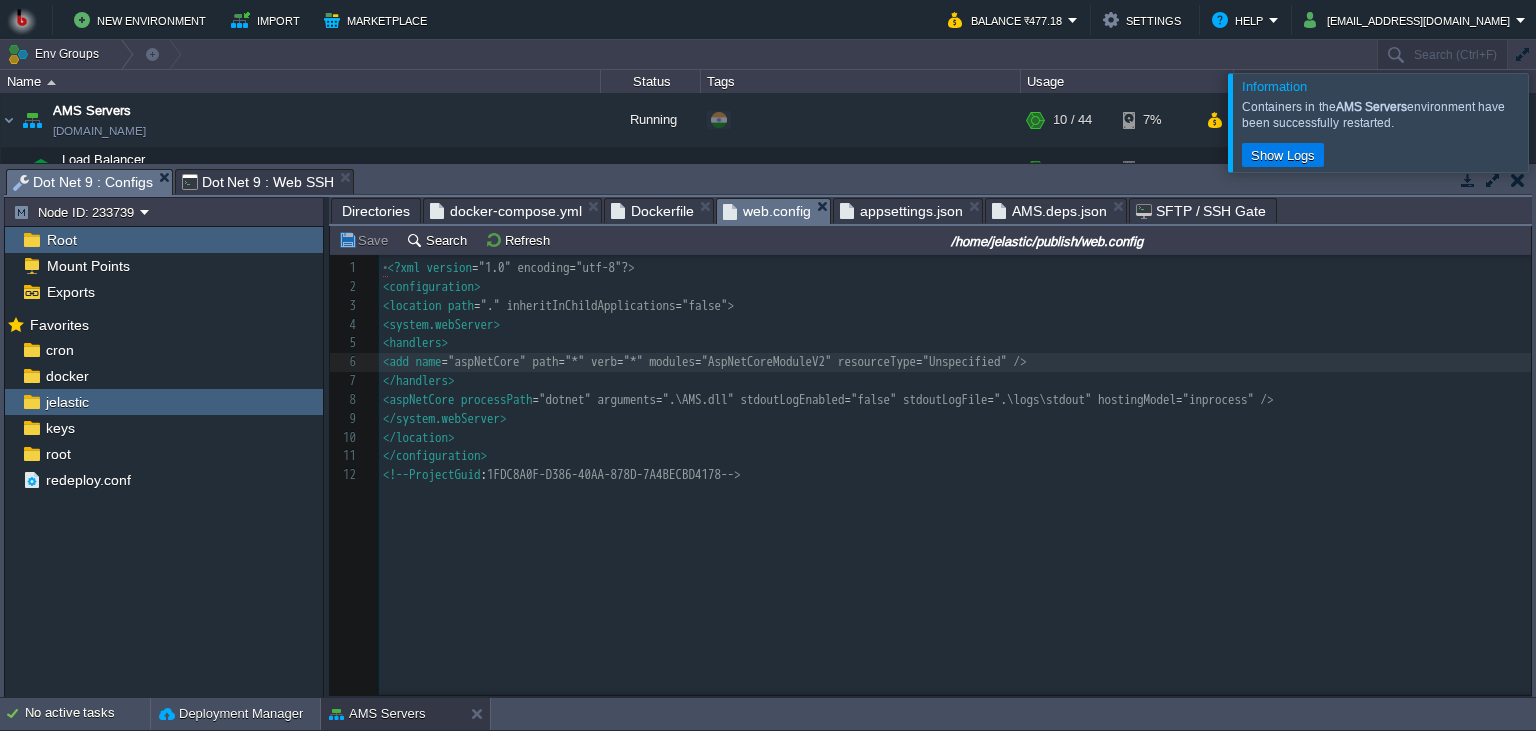 click on "AMS.deps.json" at bounding box center [1049, 211] 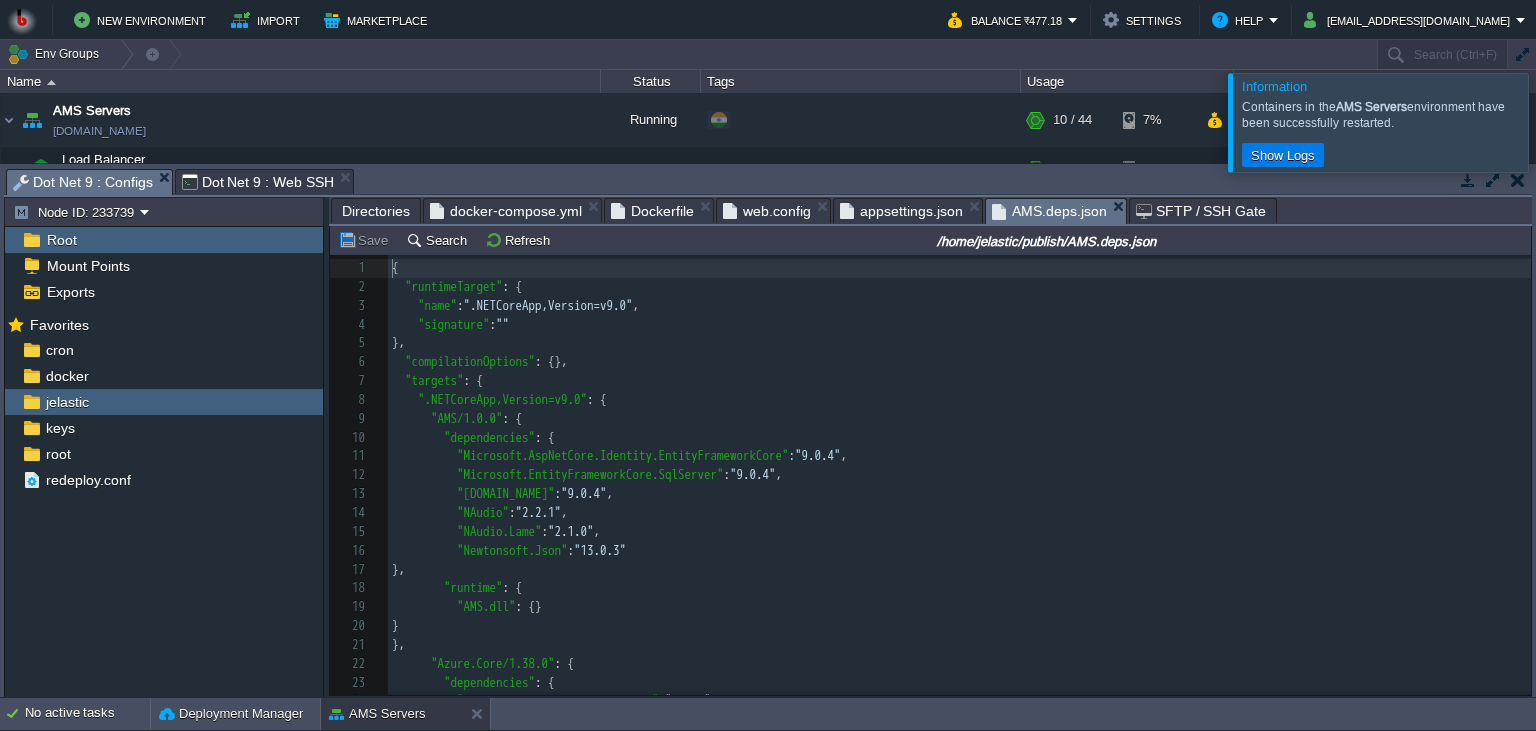 scroll, scrollTop: 8, scrollLeft: 0, axis: vertical 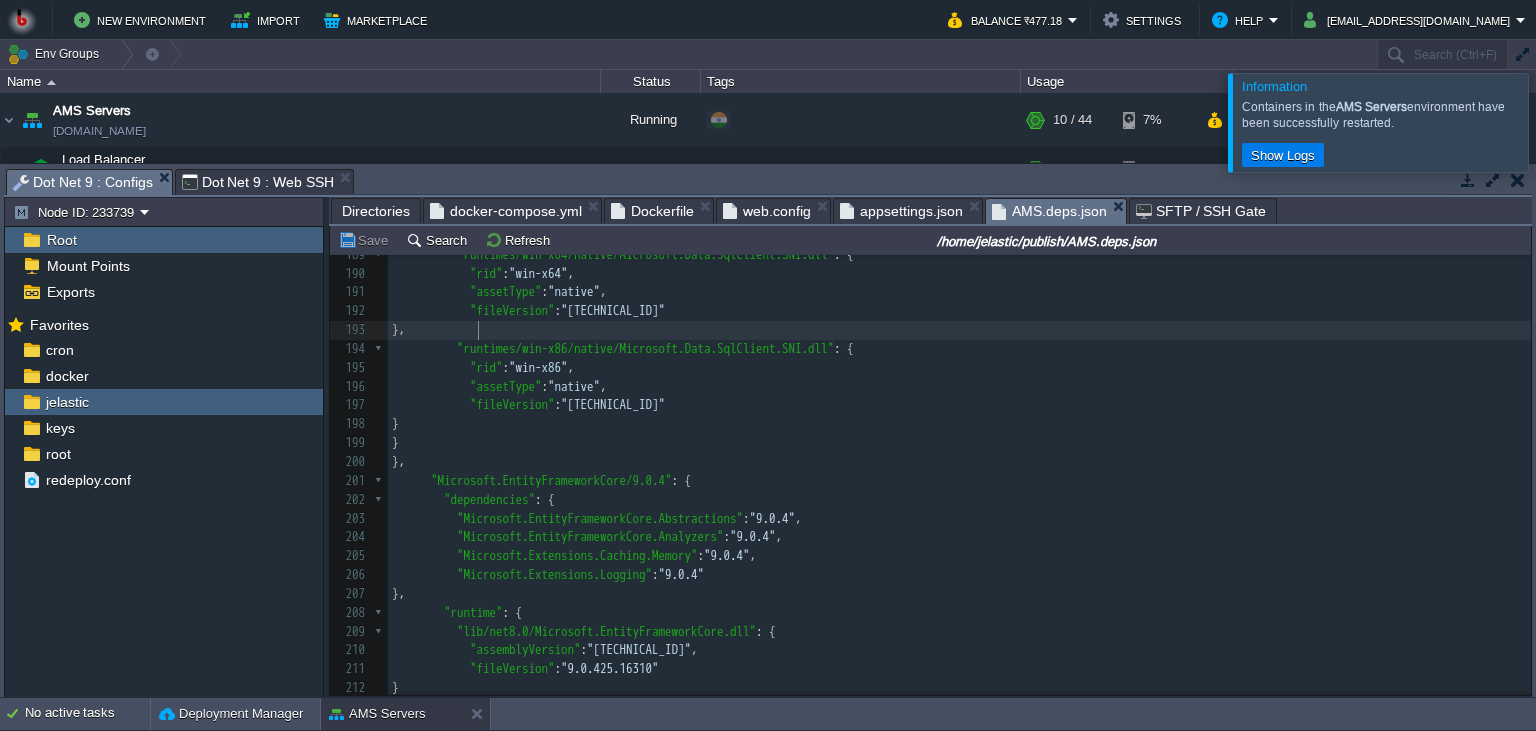 click on "}," at bounding box center (959, 330) 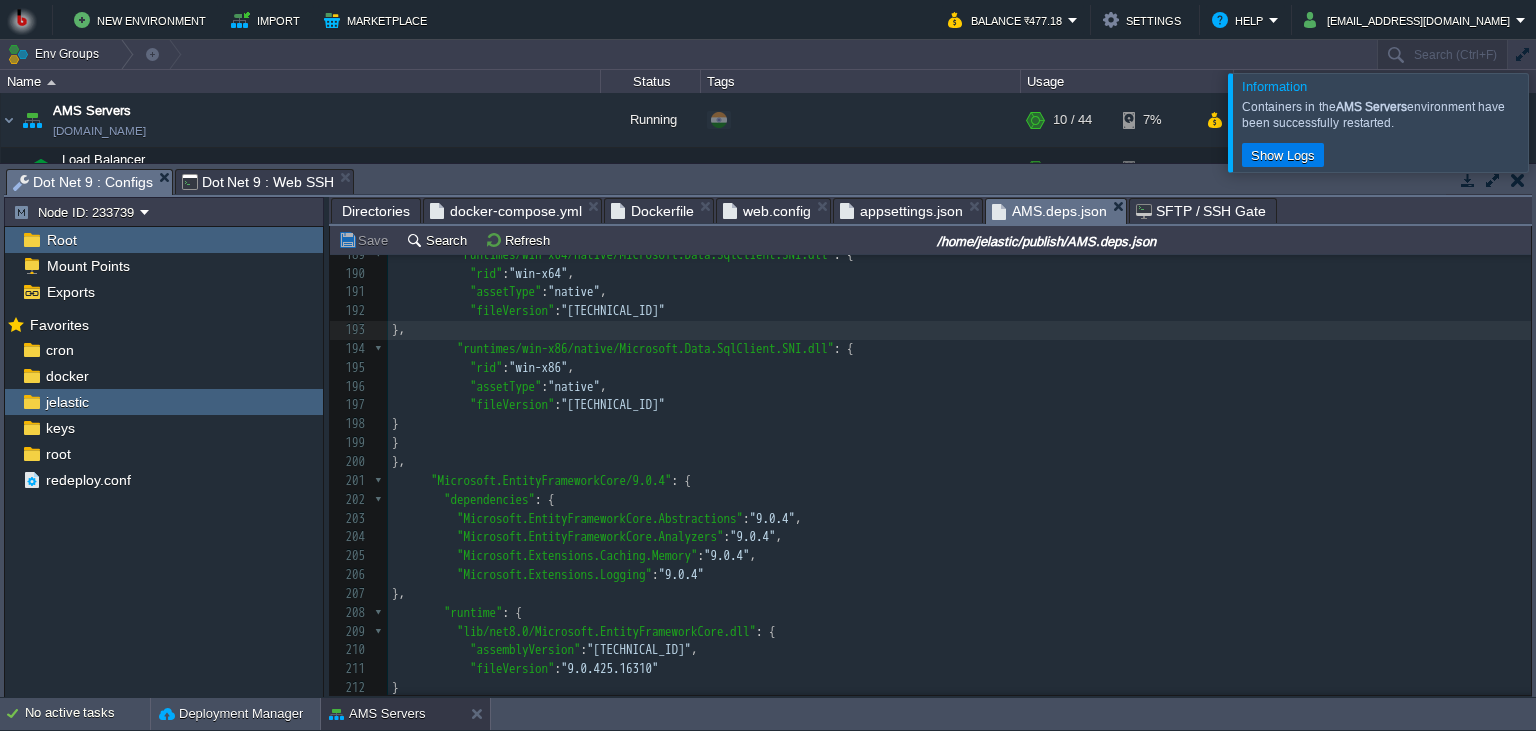 type on "}," 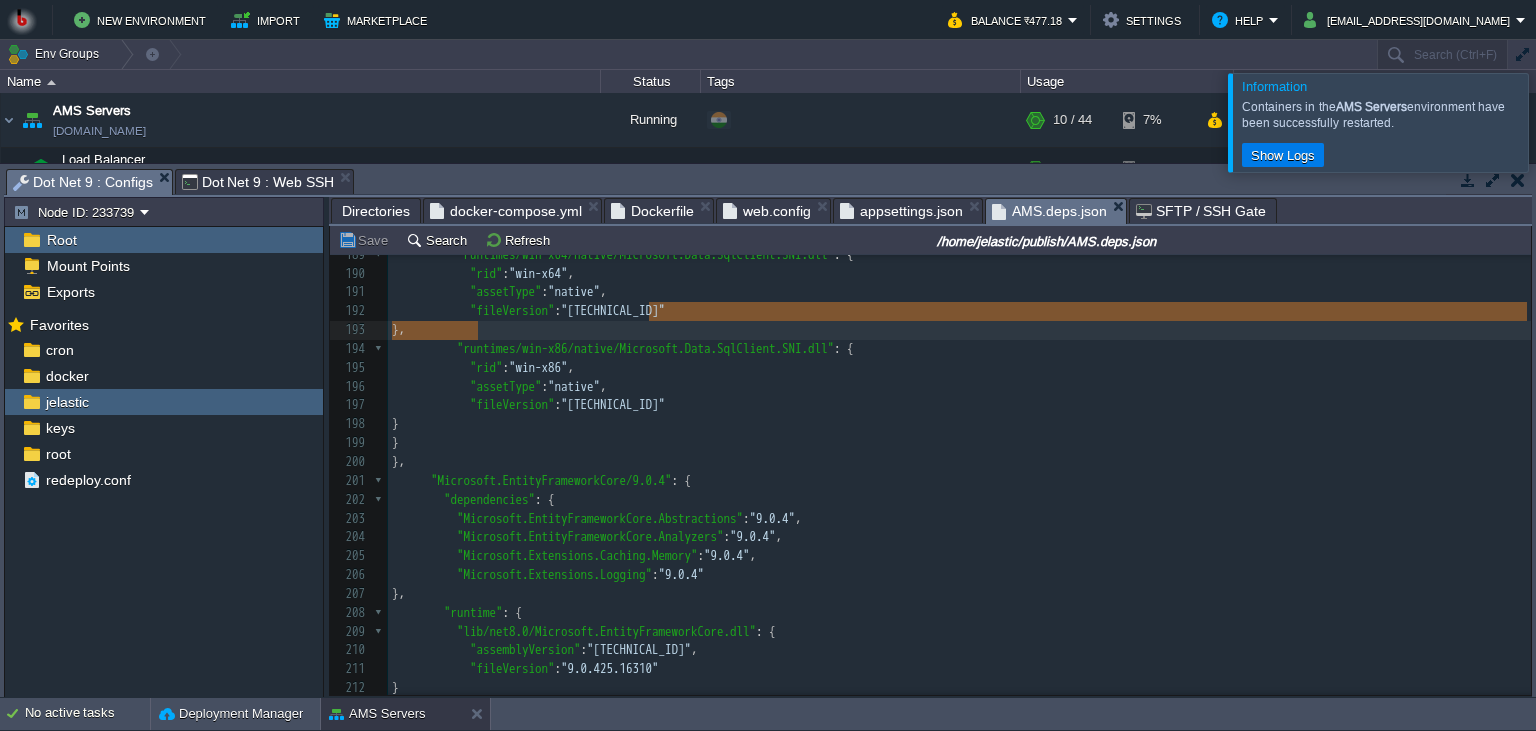 scroll, scrollTop: 6, scrollLeft: 86, axis: both 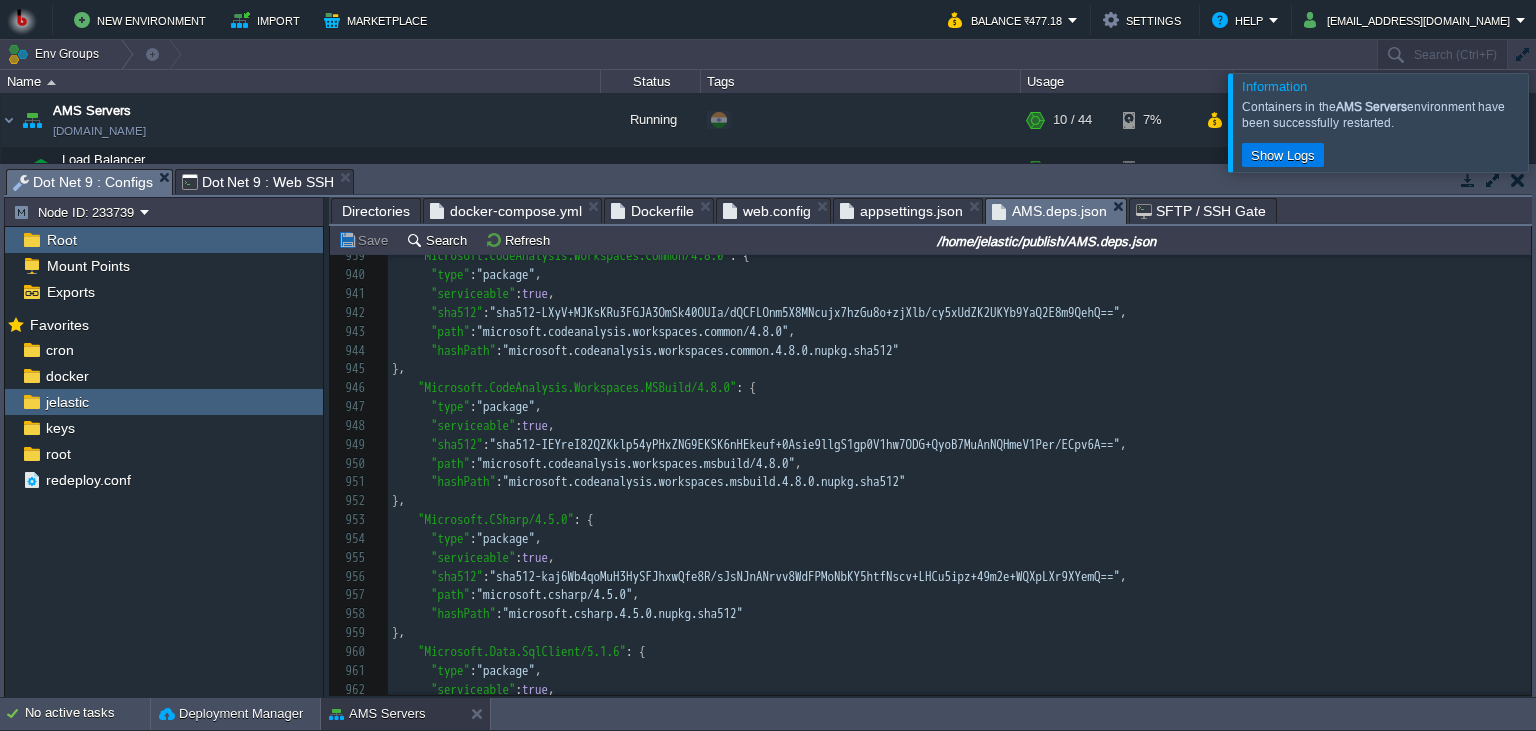 type 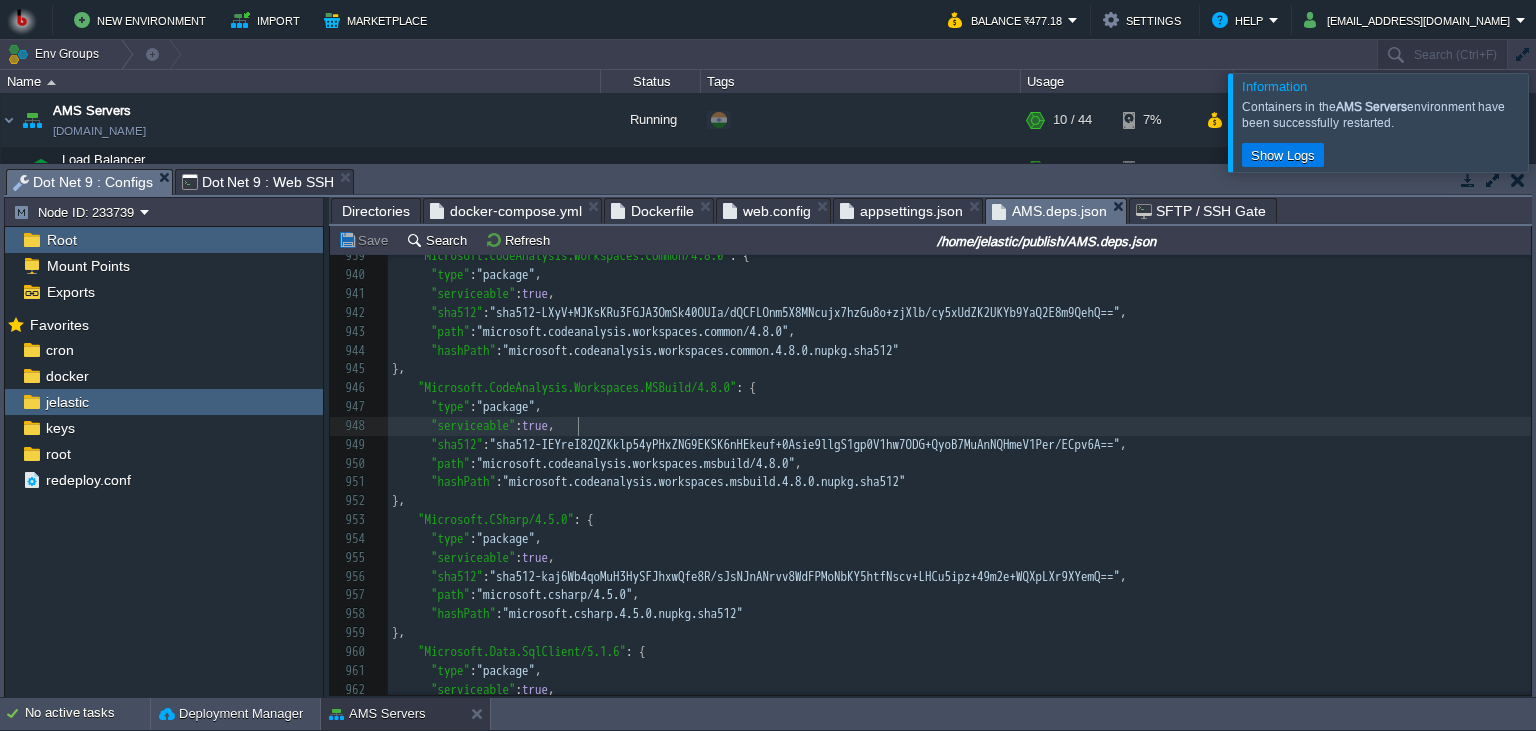 click on ""serviceable" :  true ," at bounding box center (959, 426) 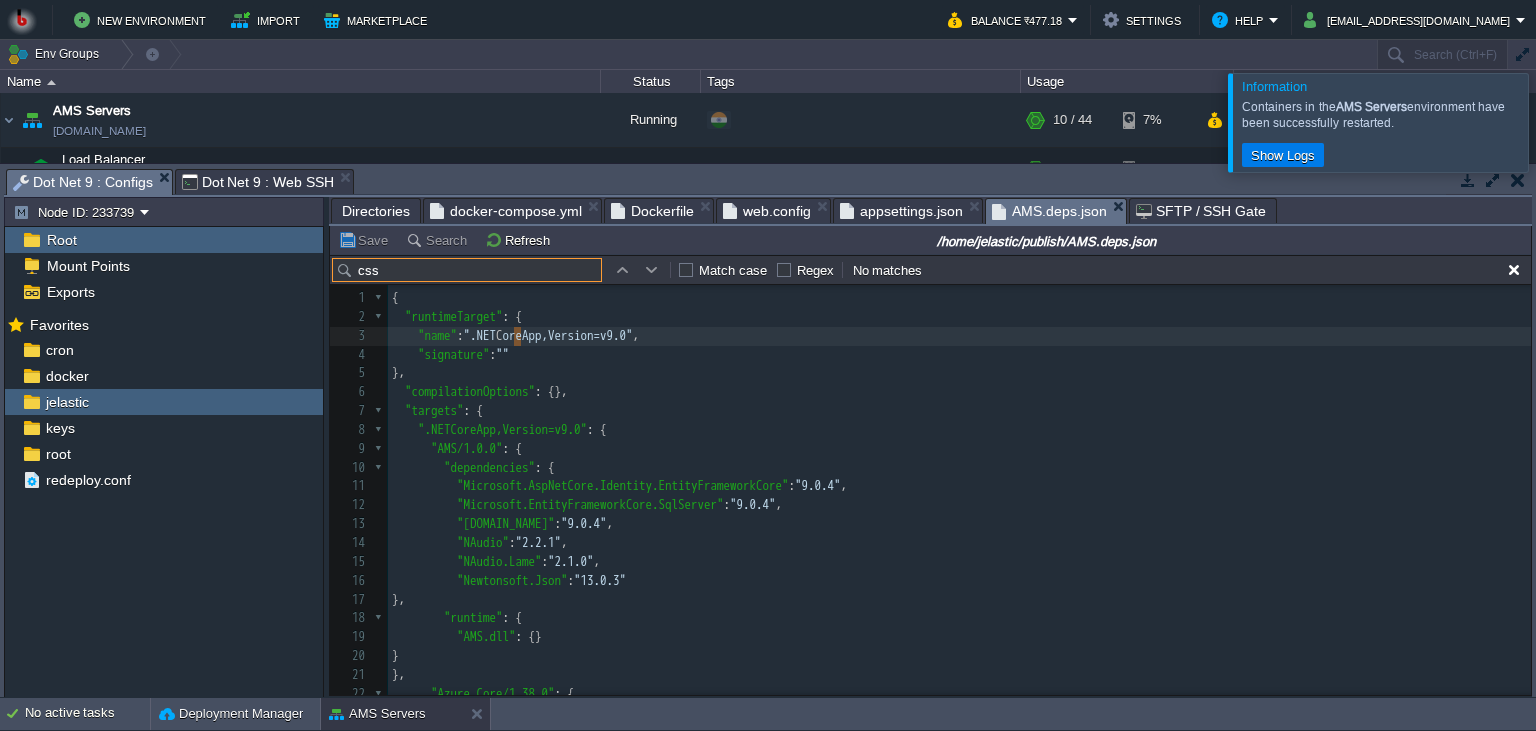 type on "css" 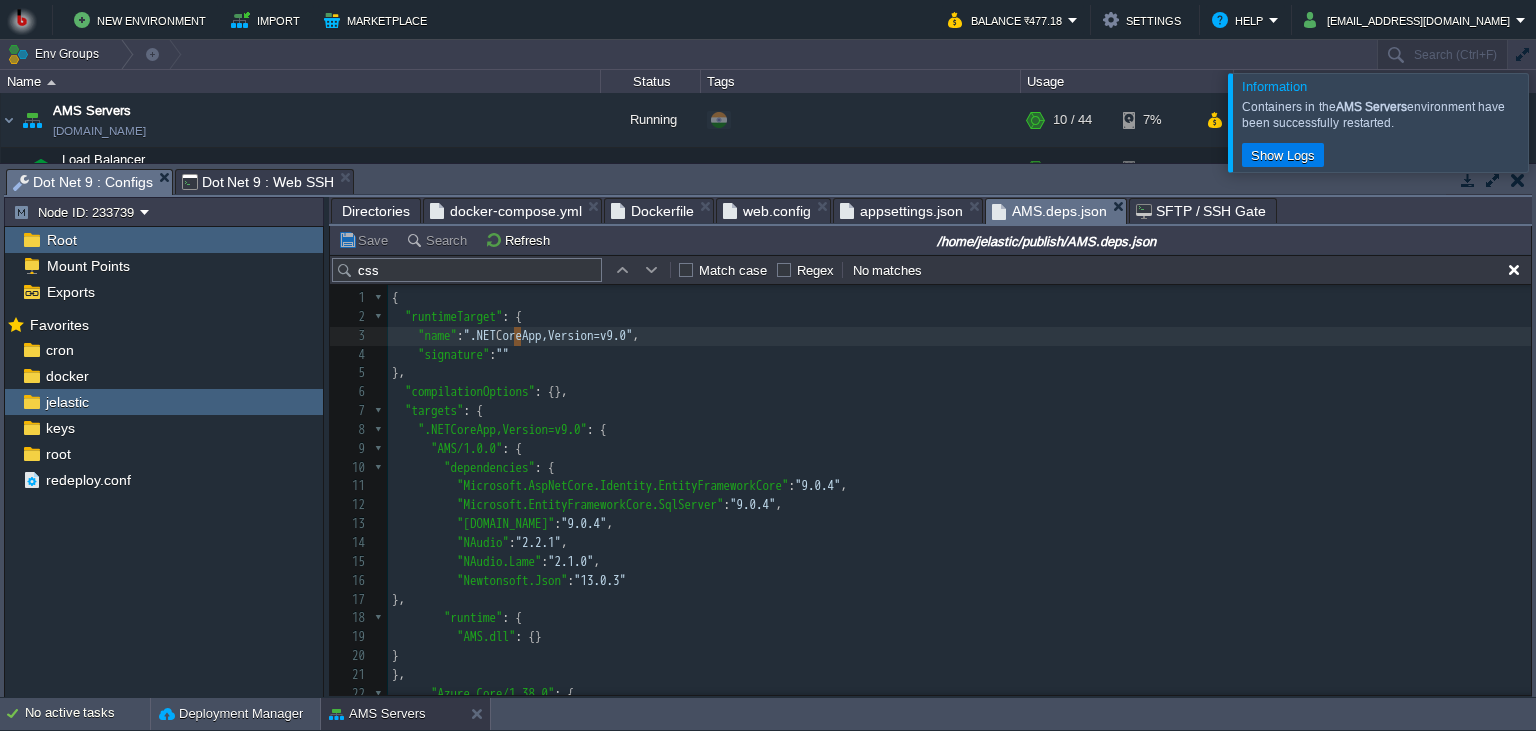 click at bounding box center (652, 270) 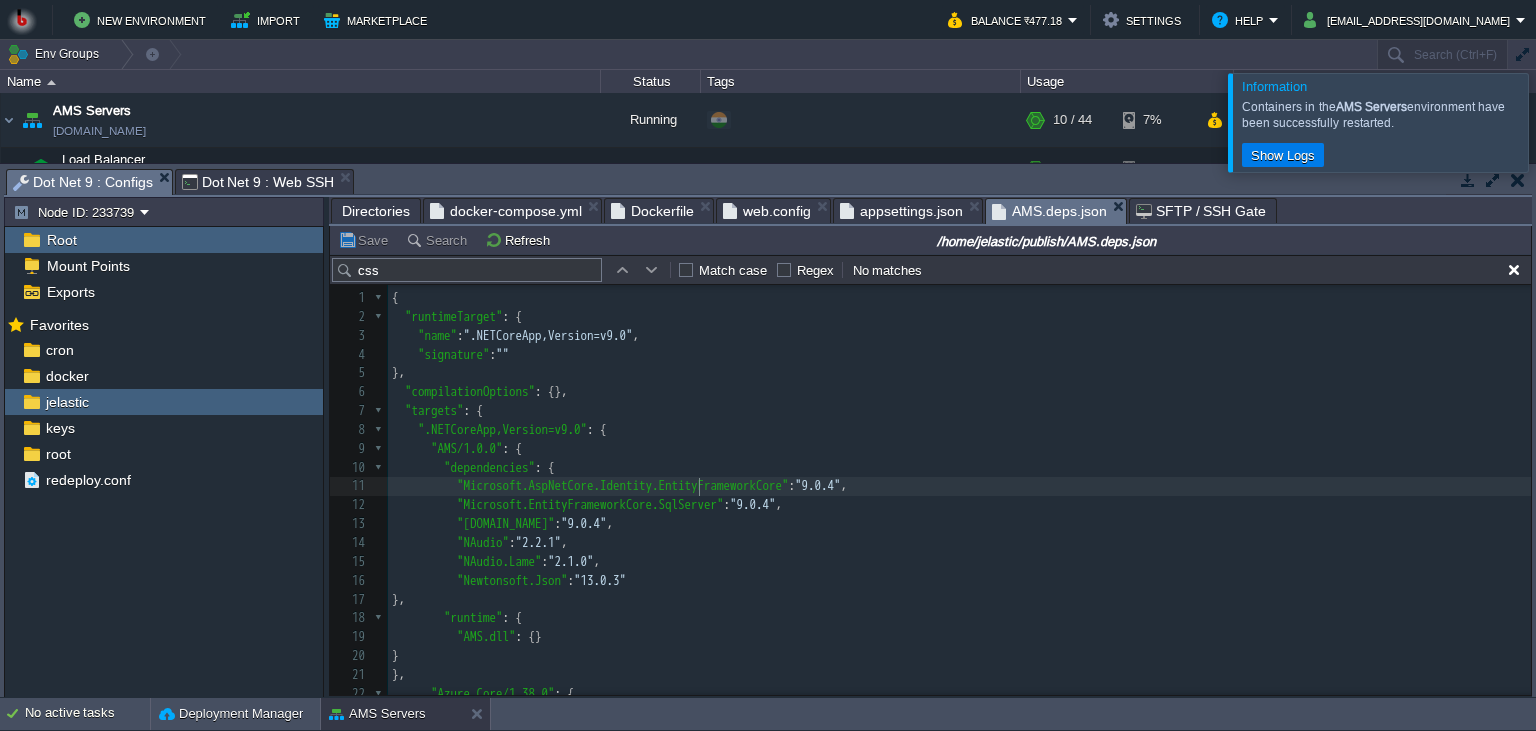 click on "x   1 { 2    "runtimeTarget" : { 3      "name" :  ".NETCoreApp,Version=v9.0" , 4      "signature" :  "" 5   }, 6    "compilationOptions" : {}, 7    "targets" : { 8      ".NETCoreApp,Version=v9.0" : { 9        "AMS/1.0.0" : { 10          "dependencies" : { 11            "Microsoft.AspNetCore.Identity.EntityFrameworkCore" :  "9.0.4" , 12            "Microsoft.EntityFrameworkCore.SqlServer" :  "9.0.4" , 13            "[DOMAIN_NAME]" :  "9.0.4" , 14            "NAudio" :  "2.2.1" , 15            "NAudio.Lame" :  "2.1.0" , 16            "Newtonsoft.Json" :  "13.0.3" 17         }, 18          "runtime" : { 19            "AMS.dll" : {} 20         } 21       }, 22        "Azure.Core/1.38.0" : { 23          "dependencies" : { 24            "Microsoft.Bcl.AsyncInterfaces" :  "7.0.0" , 25            "System.ClientModel" :  "1.0.0" , 26            "System.Diagnostics.DiagnosticSource" :  "6.0.1" , 27            "[DOMAIN_NAME]" :  "1.0.2" , 28            "System.Numerics.Vectors" :  "4.5.0" , ," at bounding box center (959, 581) 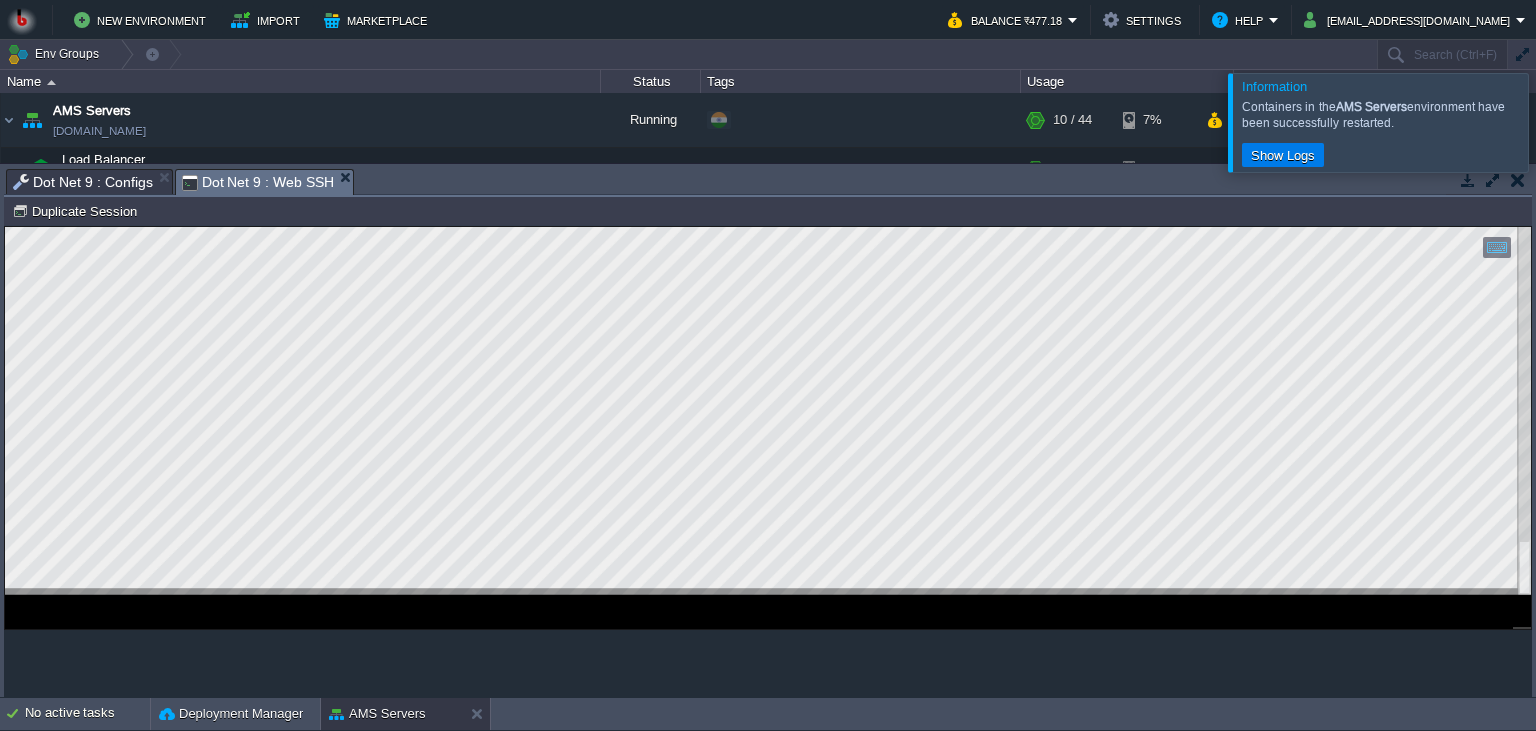 scroll, scrollTop: 10, scrollLeft: 0, axis: vertical 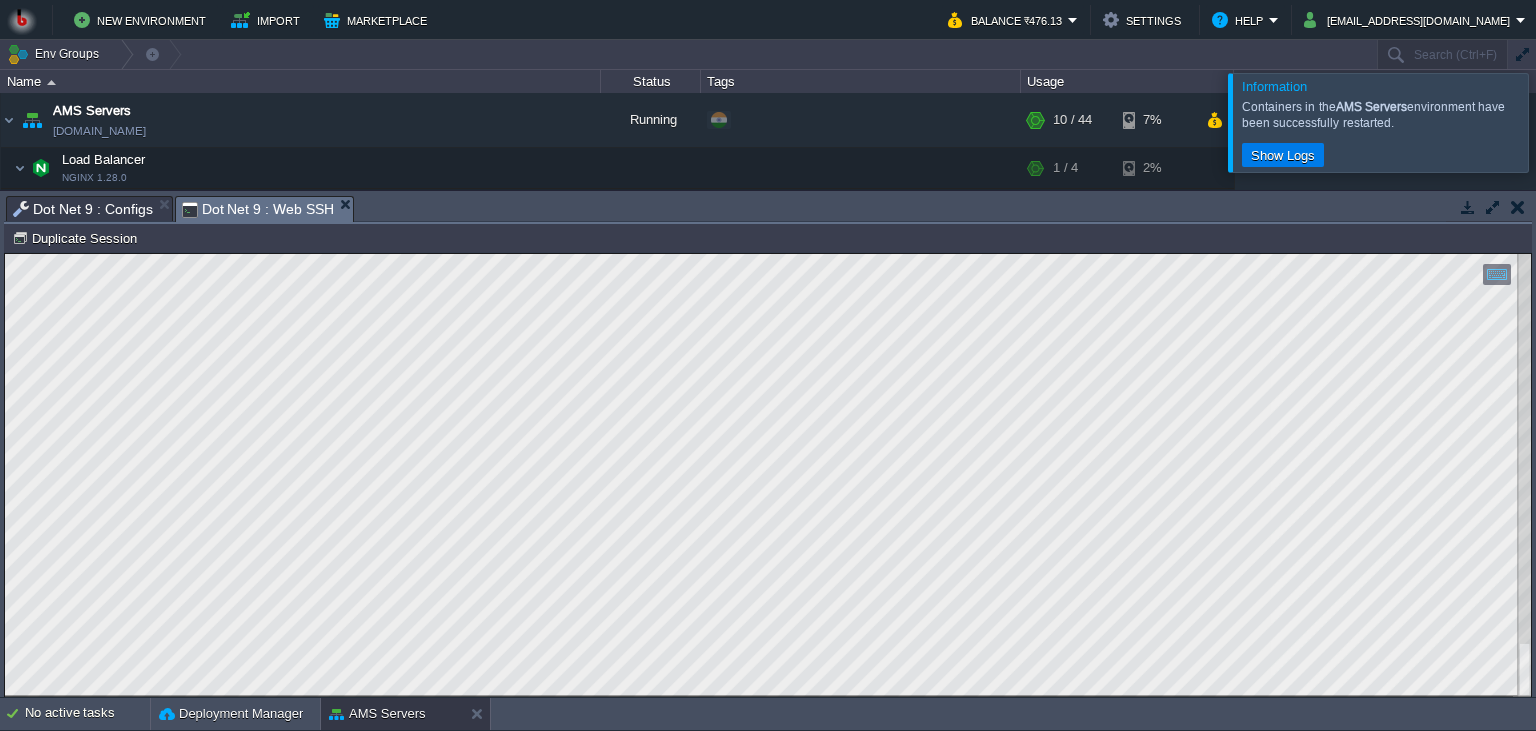 click on "Dot Net 9 : Configs" at bounding box center [83, 209] 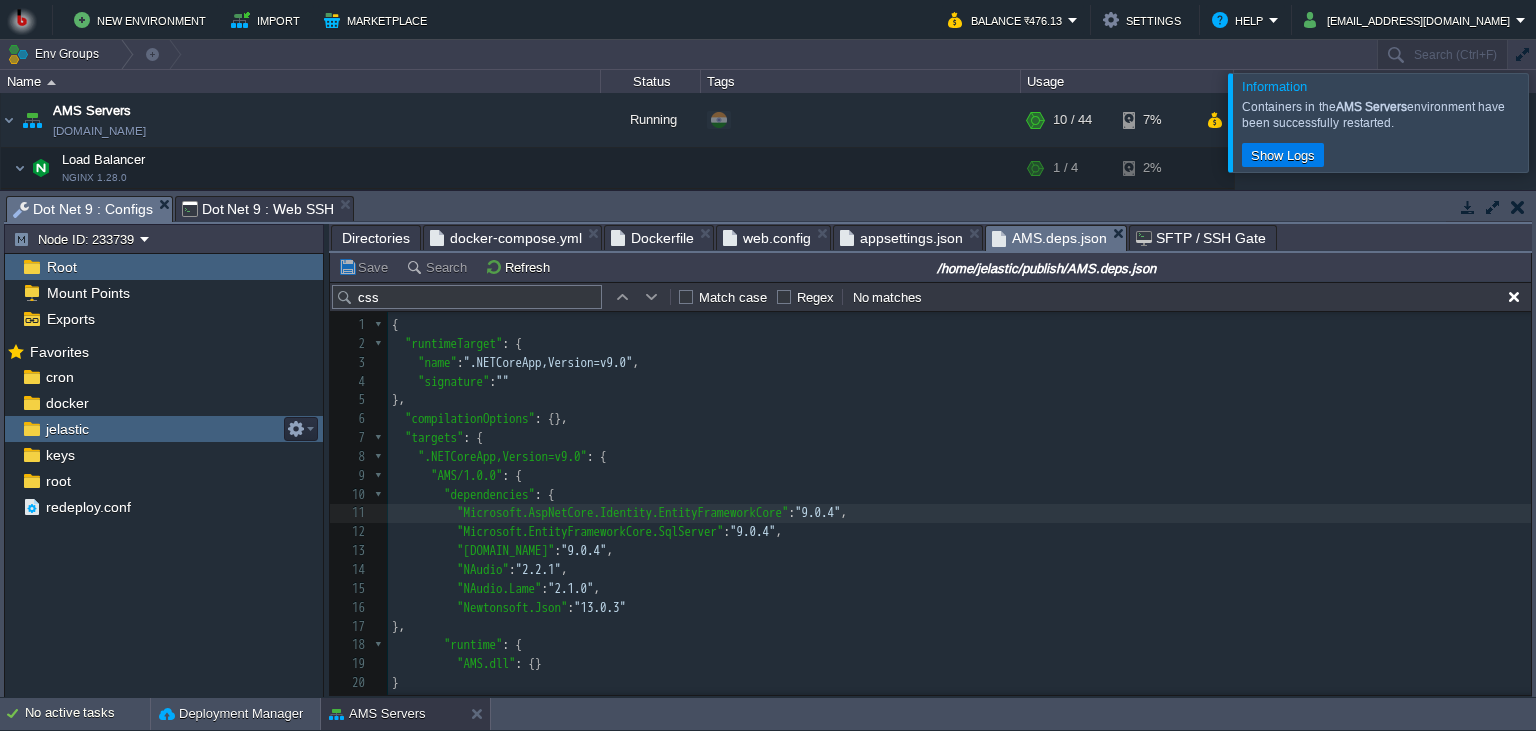 click on "jelastic" at bounding box center [164, 429] 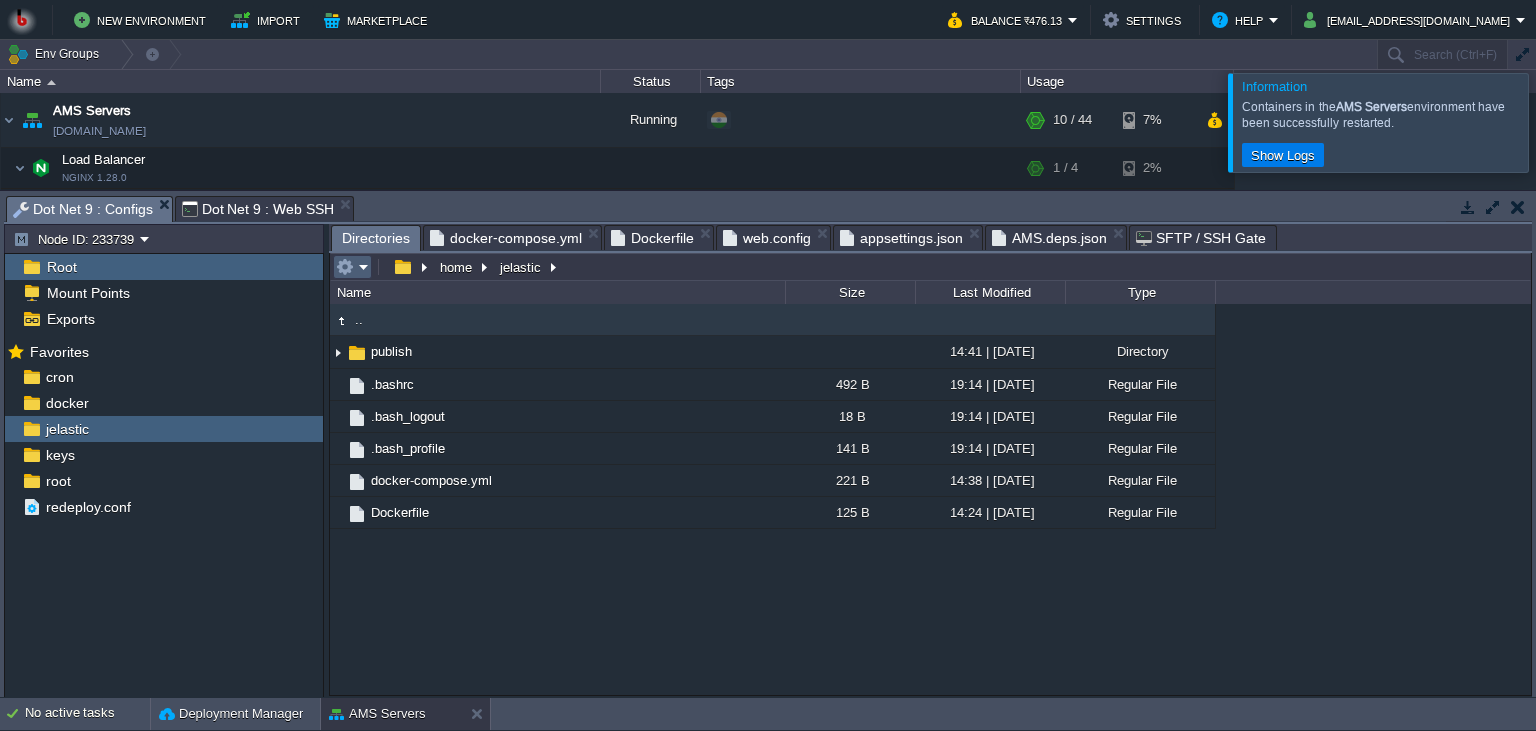 click at bounding box center [345, 267] 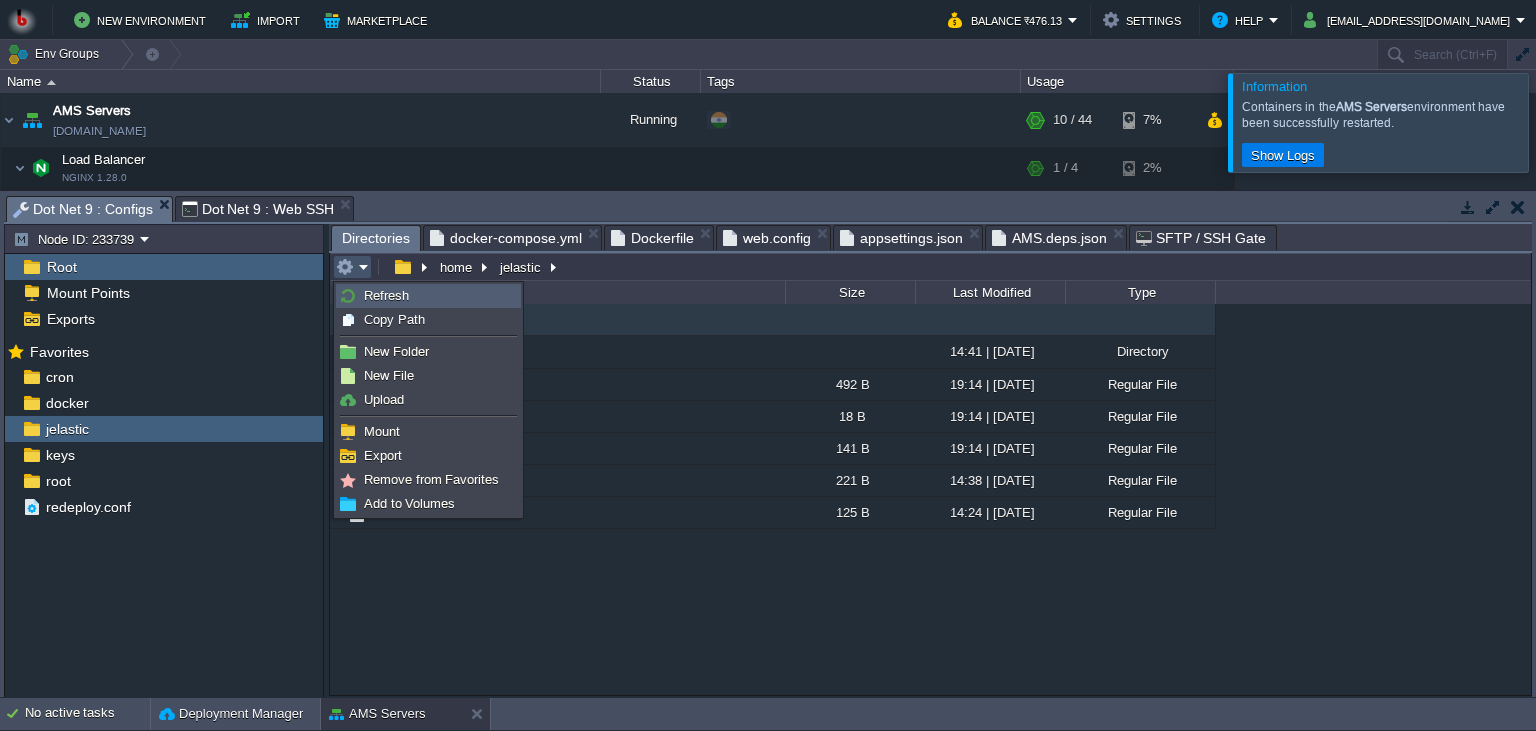 click on "Refresh" at bounding box center [428, 296] 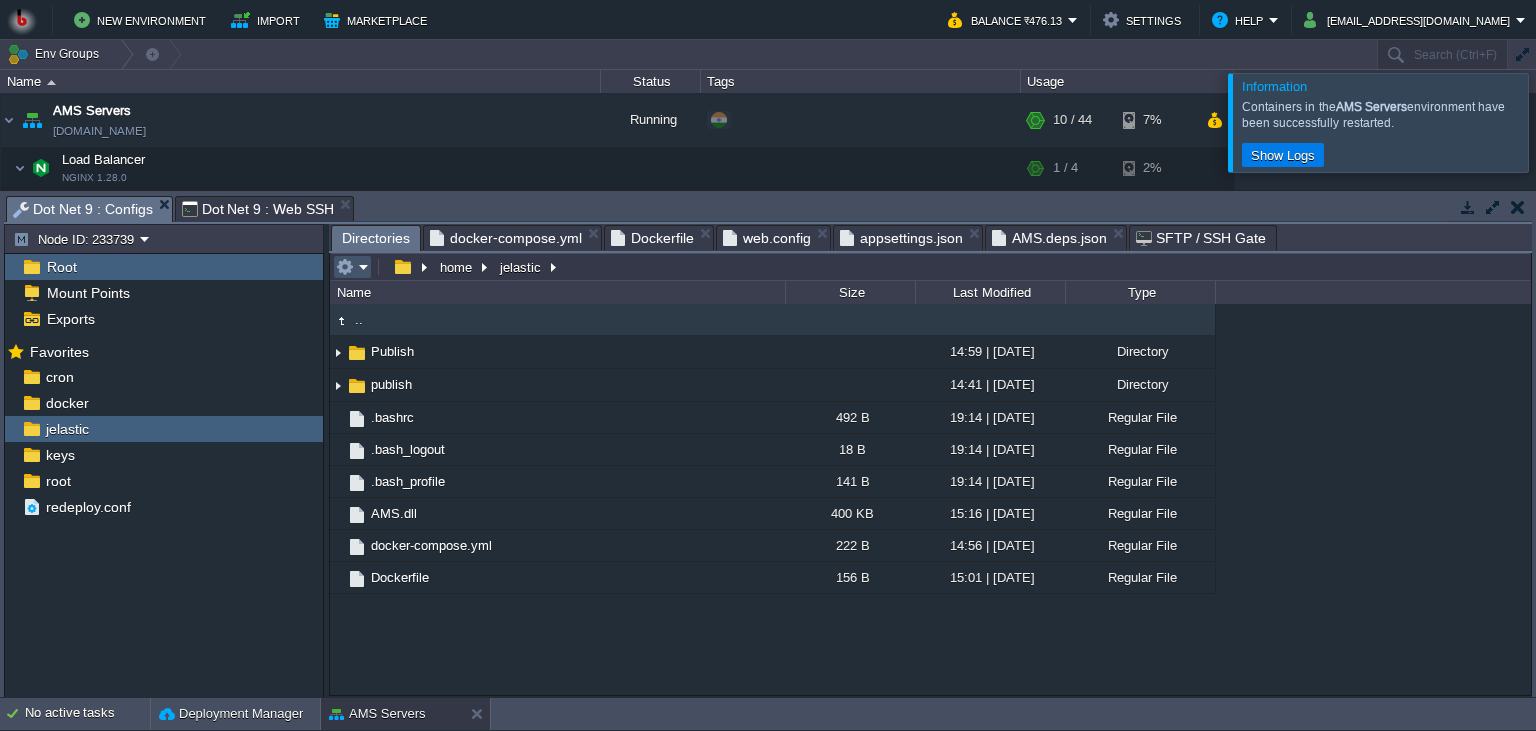 click at bounding box center (345, 267) 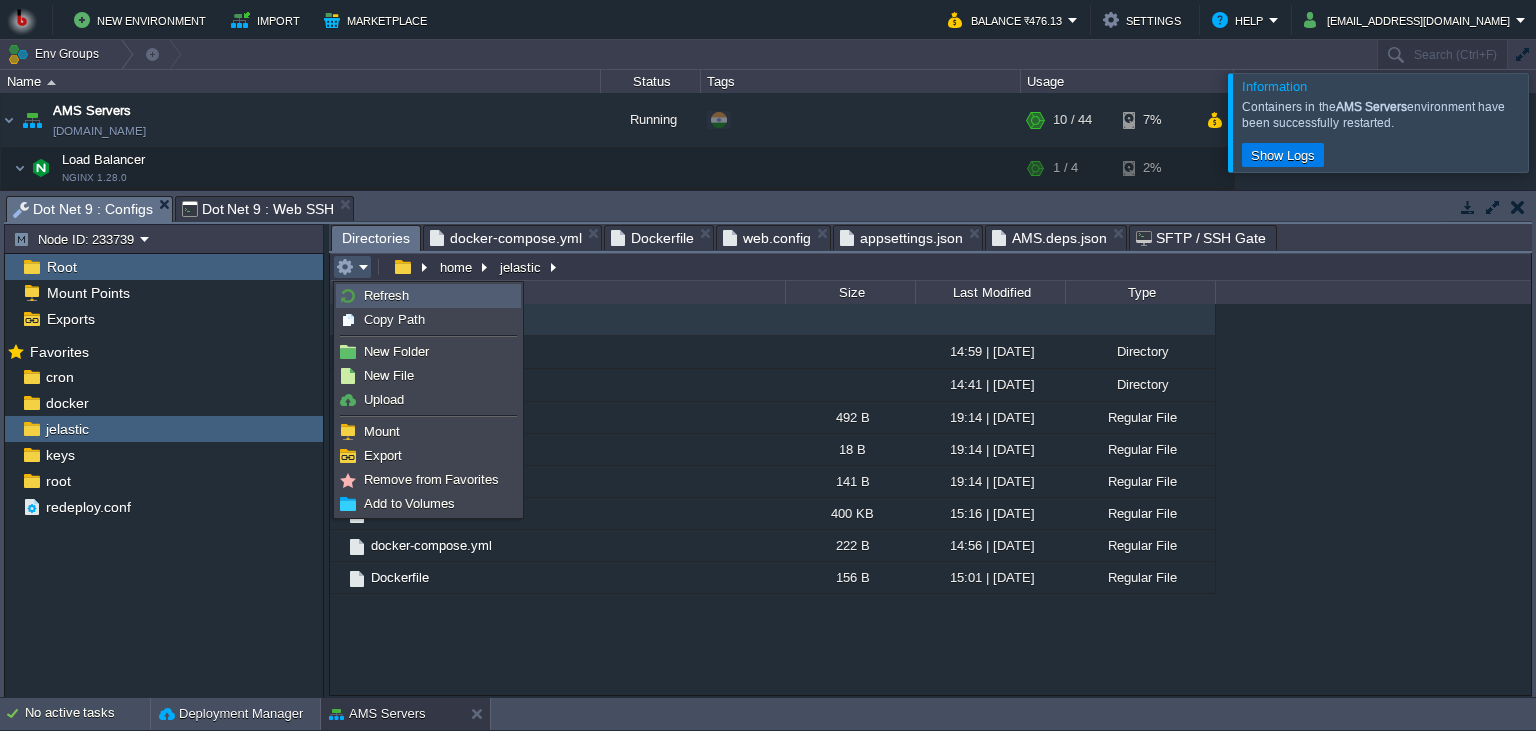 click on "Refresh" at bounding box center (386, 295) 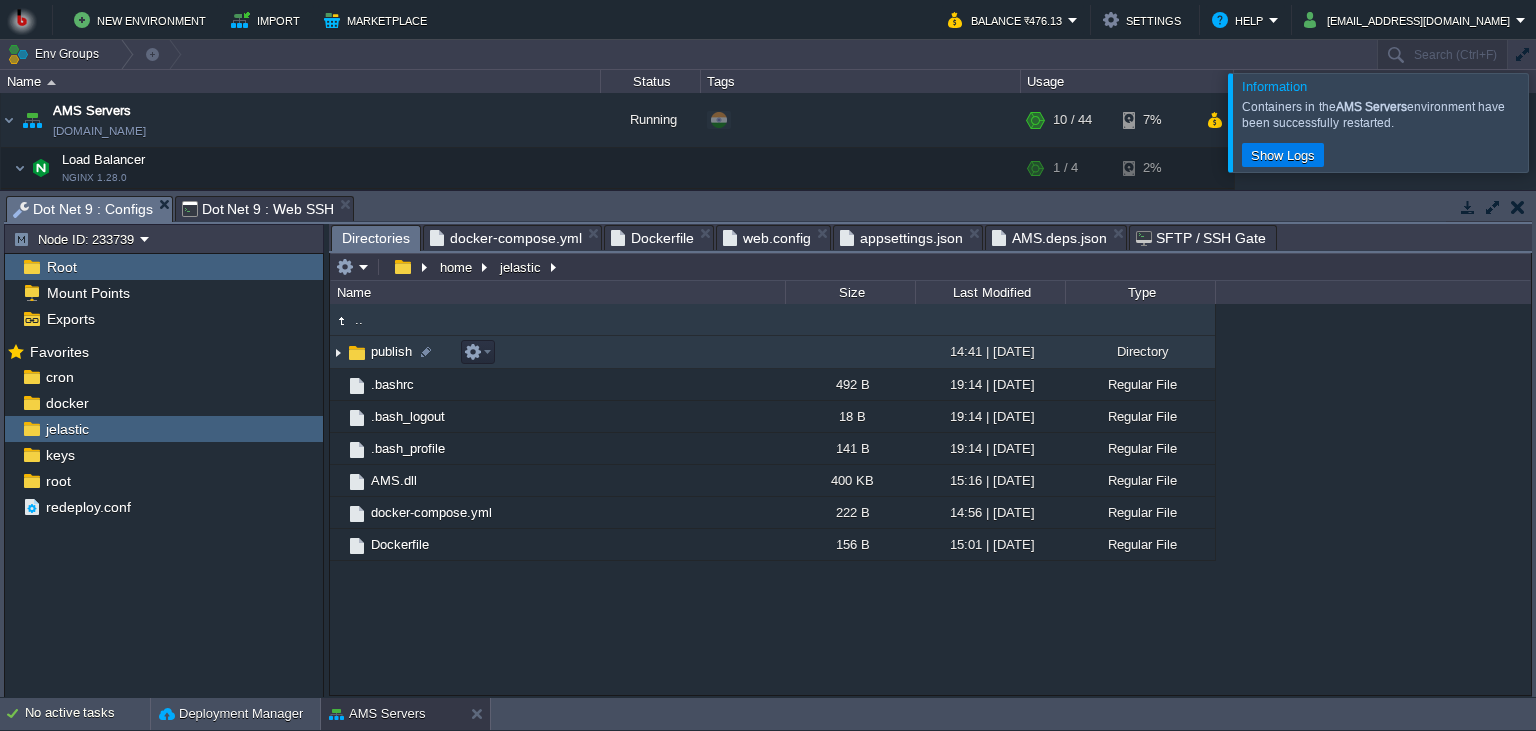 click on "publish" at bounding box center (557, 352) 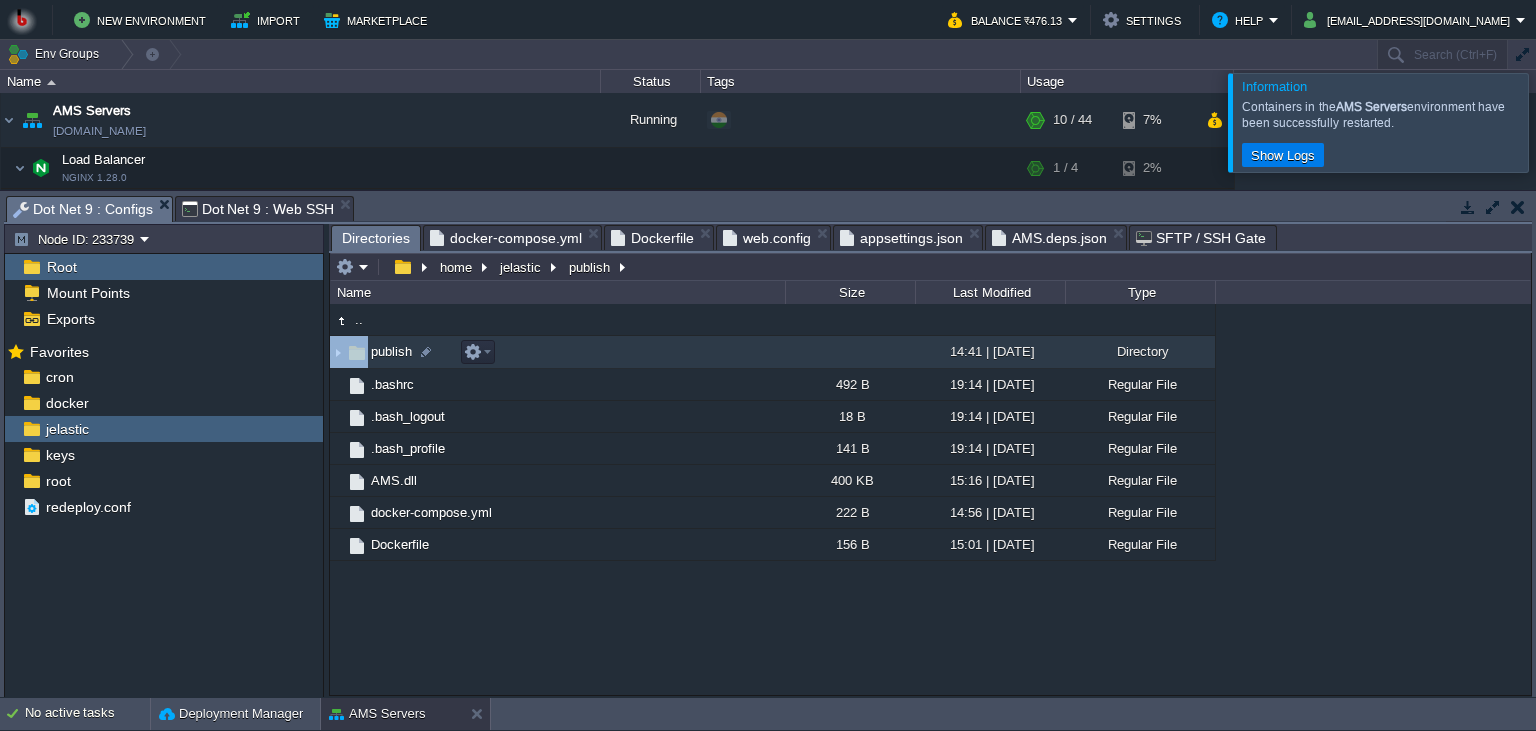click on "publish" at bounding box center (557, 352) 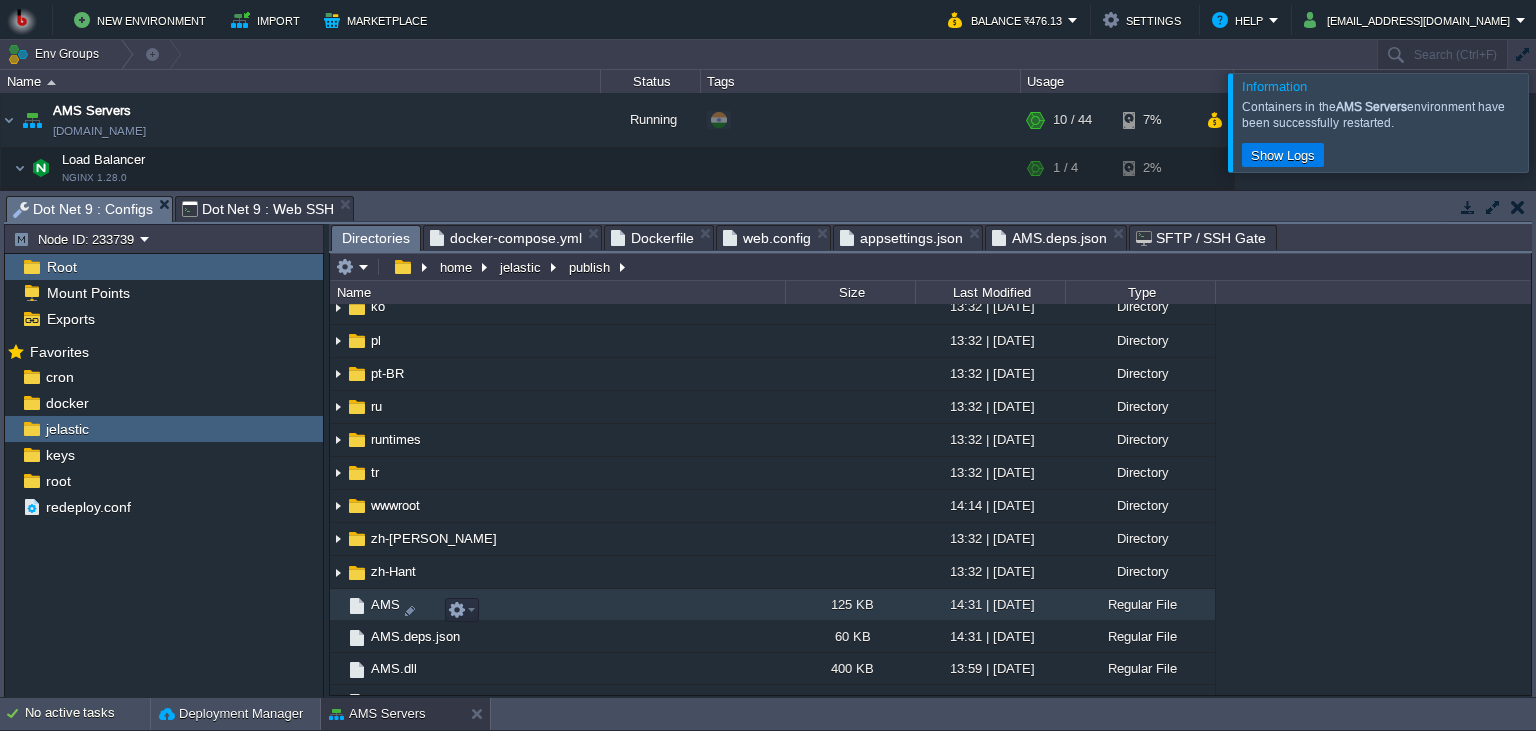 scroll, scrollTop: 274, scrollLeft: 0, axis: vertical 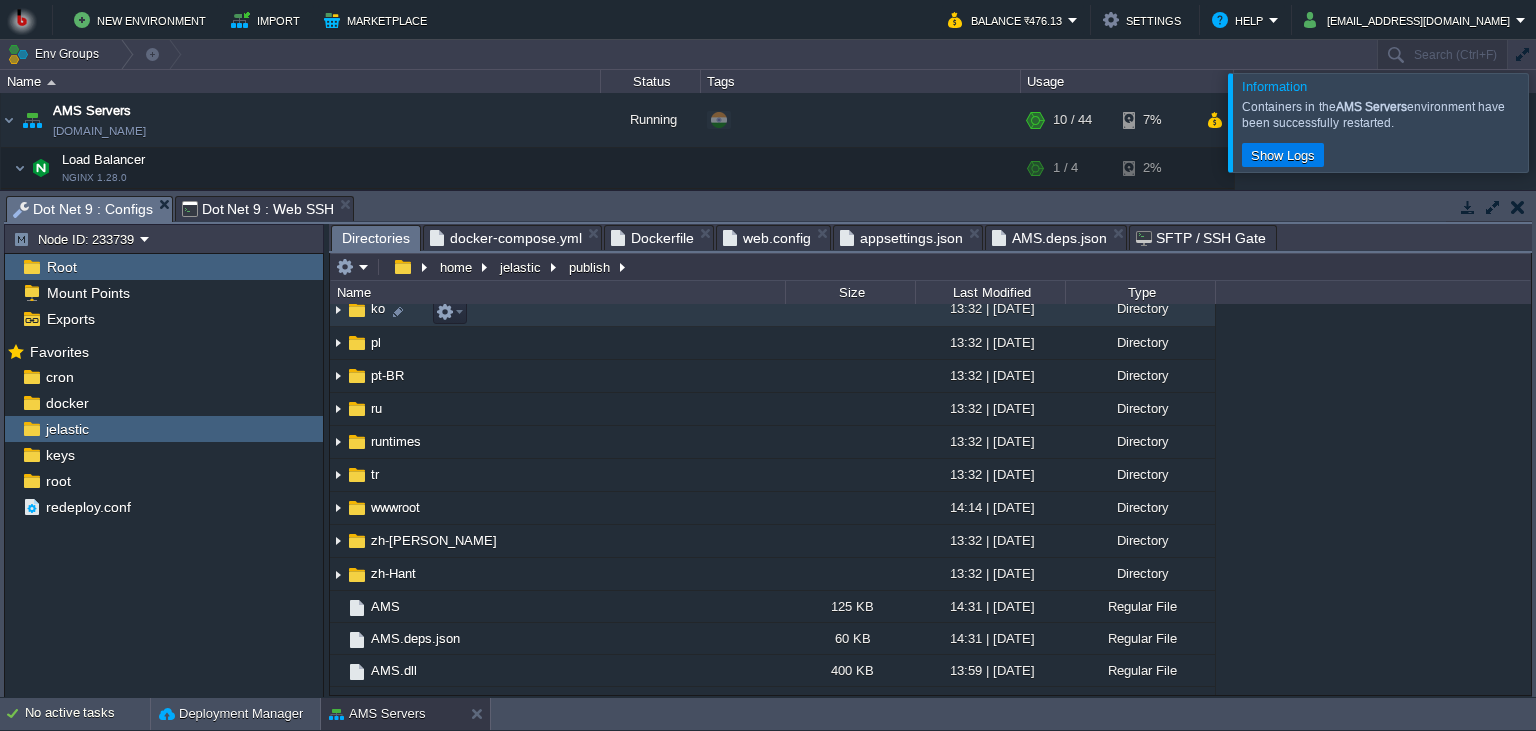 drag, startPoint x: 565, startPoint y: 226, endPoint x: 547, endPoint y: 323, distance: 98.65597 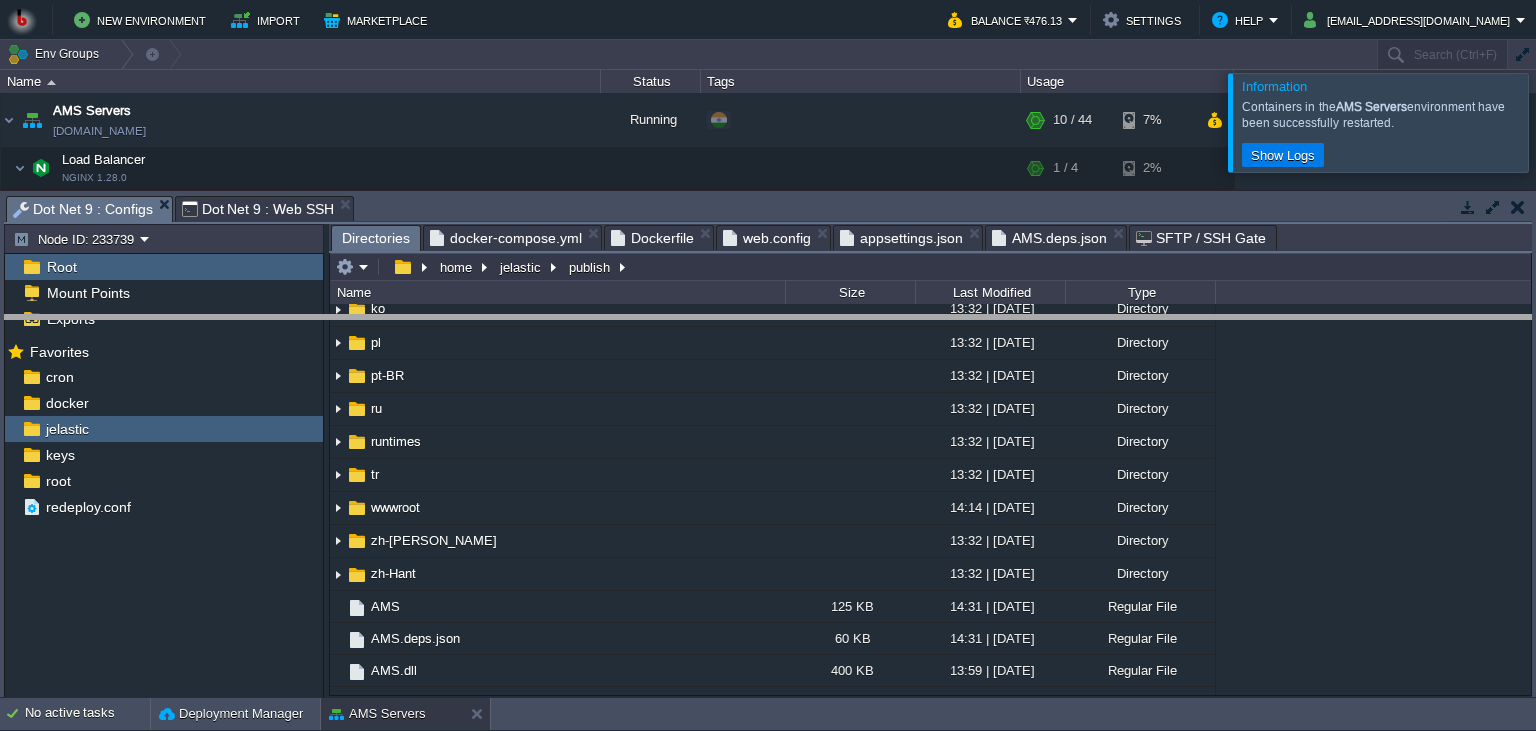 drag, startPoint x: 620, startPoint y: 200, endPoint x: 610, endPoint y: 375, distance: 175.28548 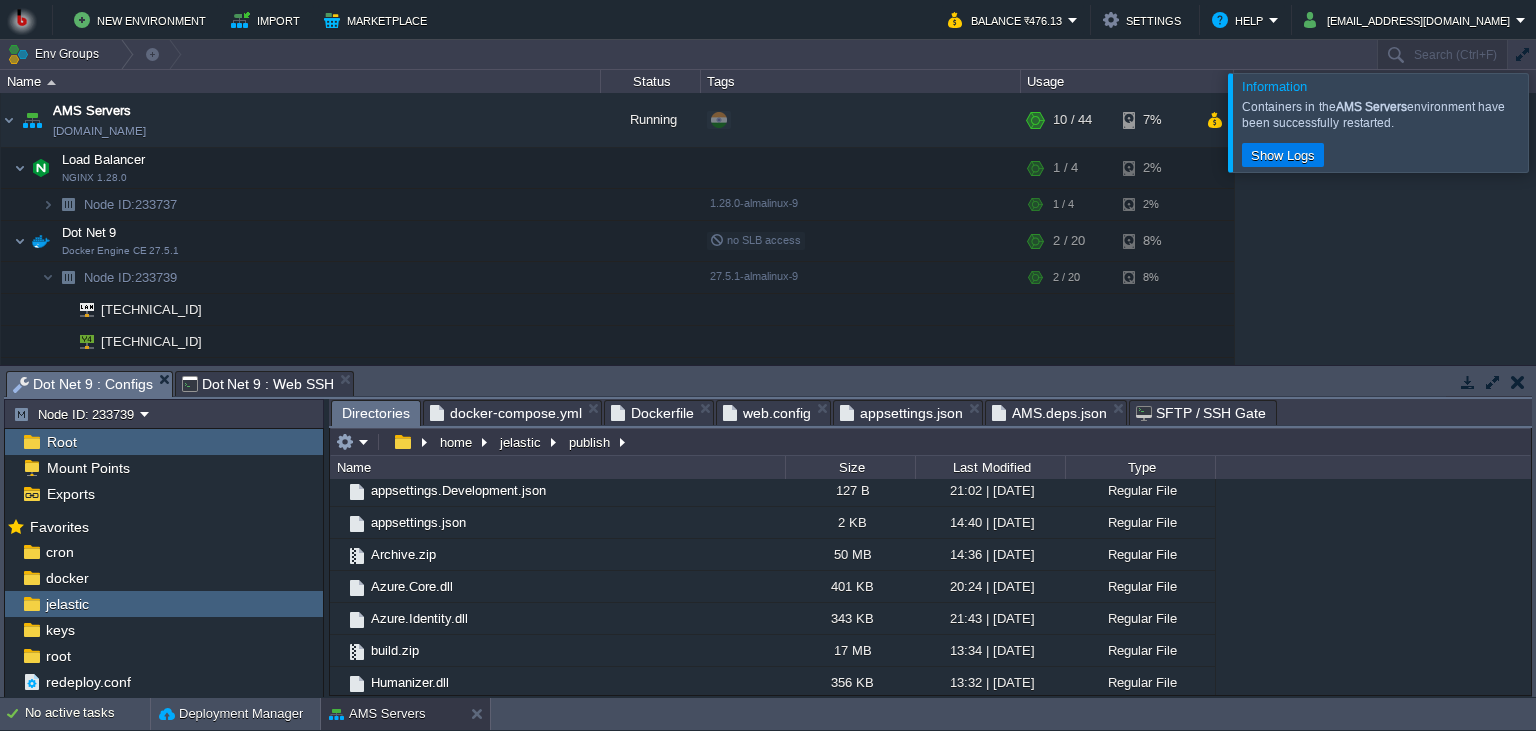 scroll, scrollTop: 730, scrollLeft: 0, axis: vertical 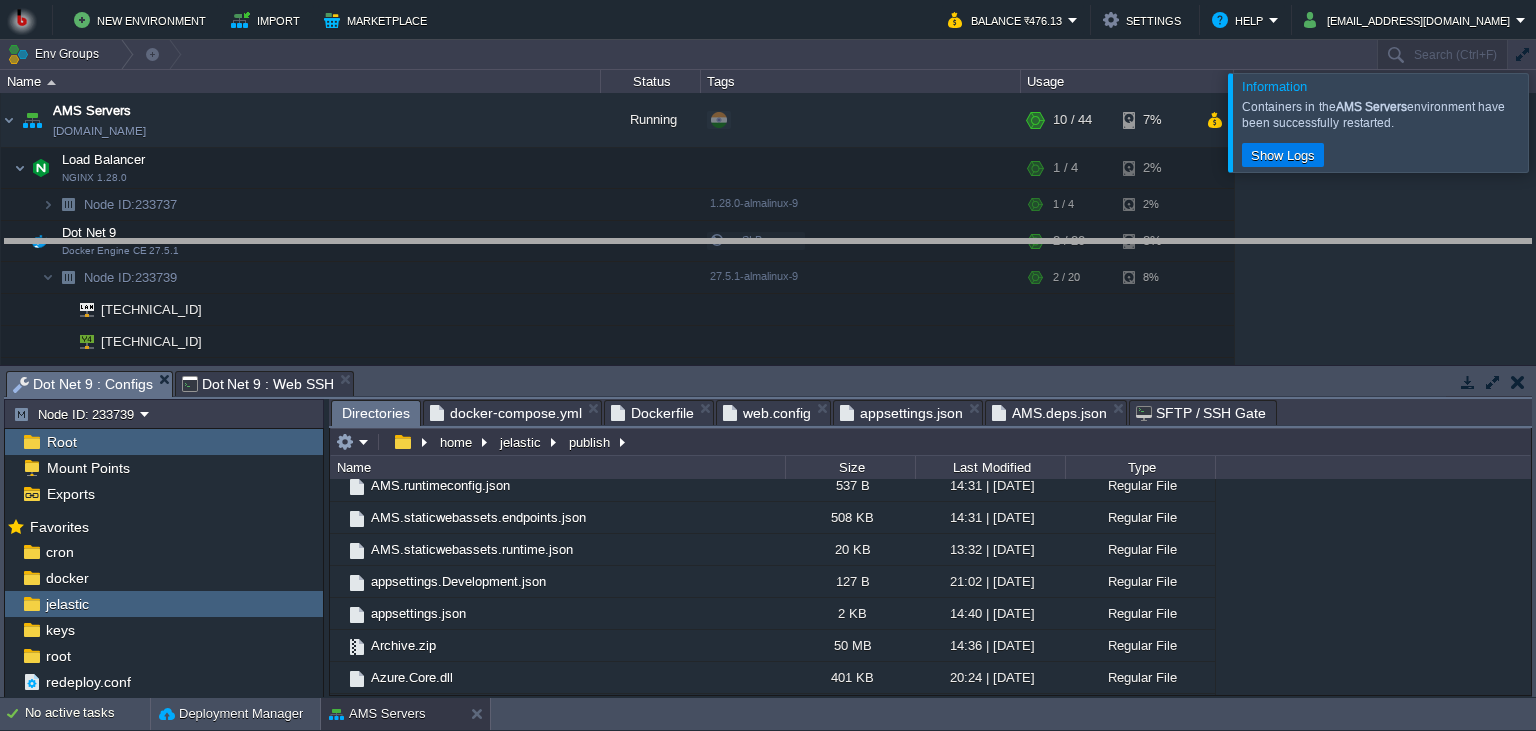 drag, startPoint x: 911, startPoint y: 388, endPoint x: 898, endPoint y: 236, distance: 152.5549 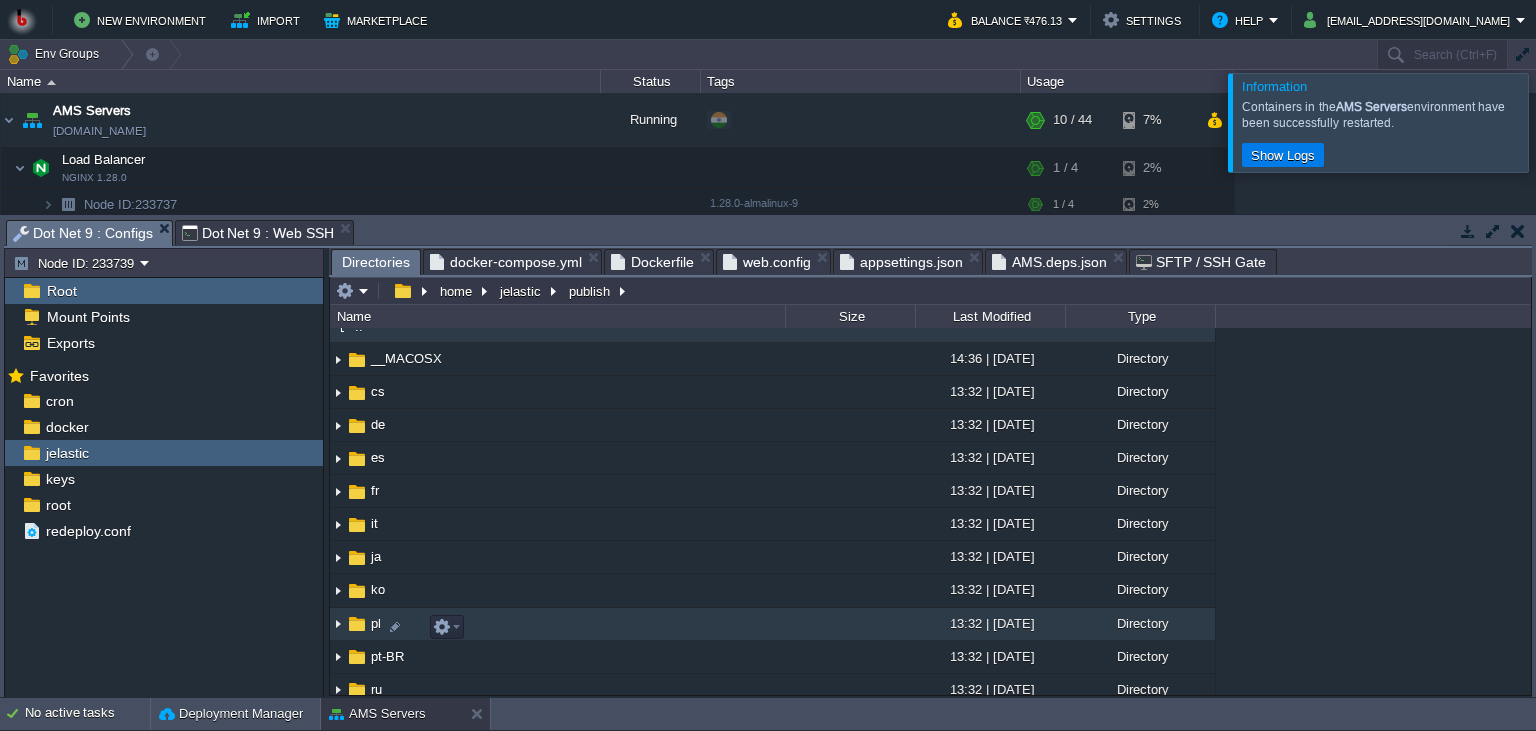 scroll, scrollTop: 0, scrollLeft: 0, axis: both 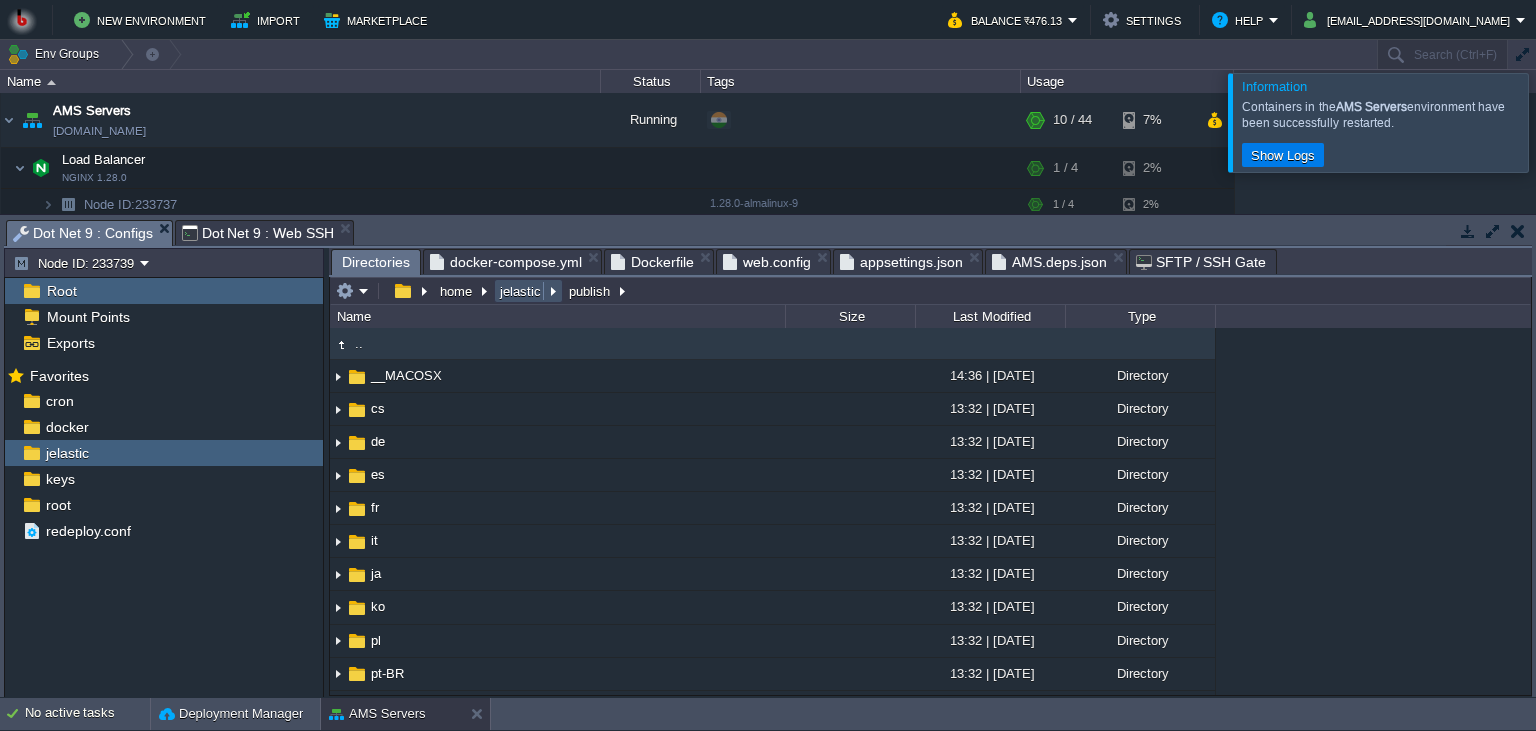click on "jelastic" at bounding box center (521, 291) 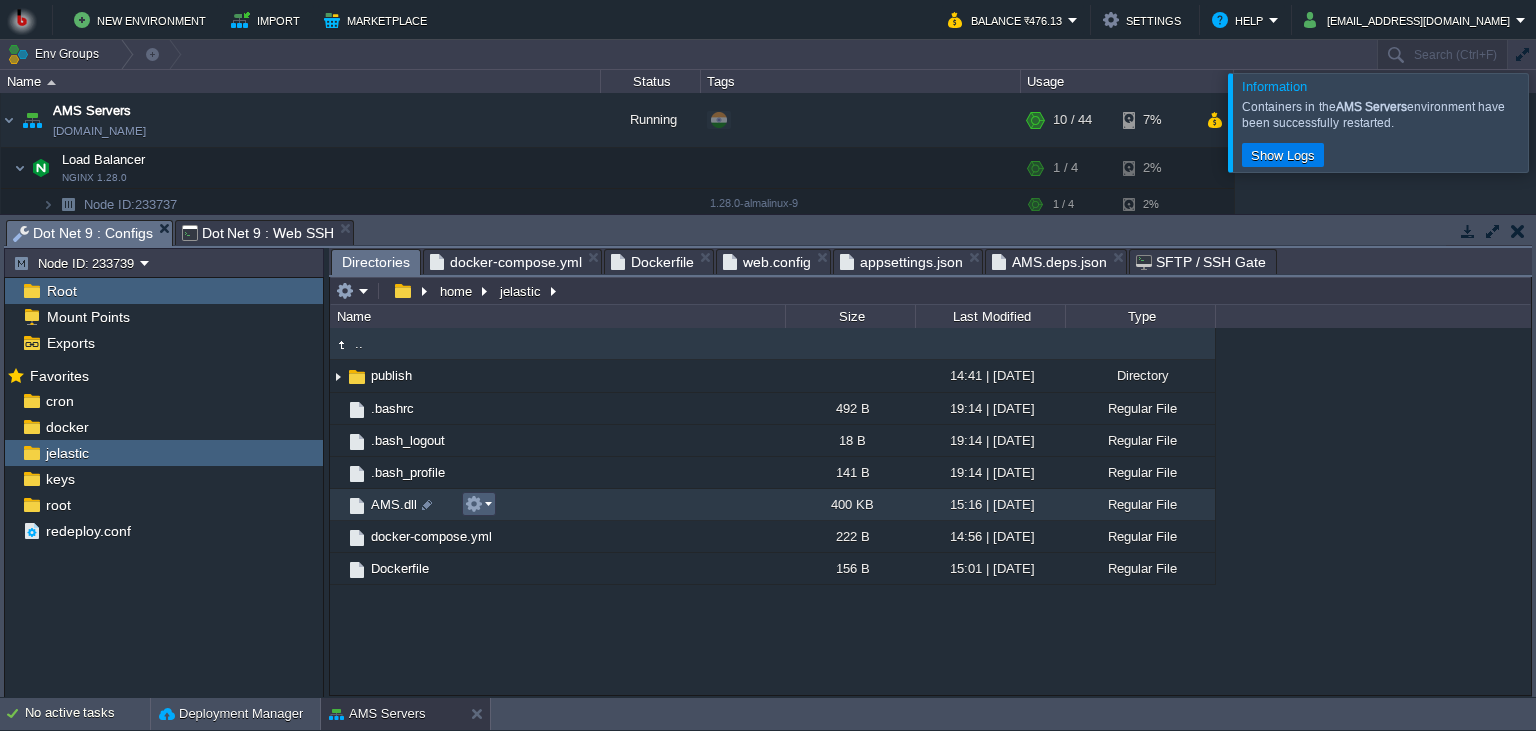 click at bounding box center [474, 504] 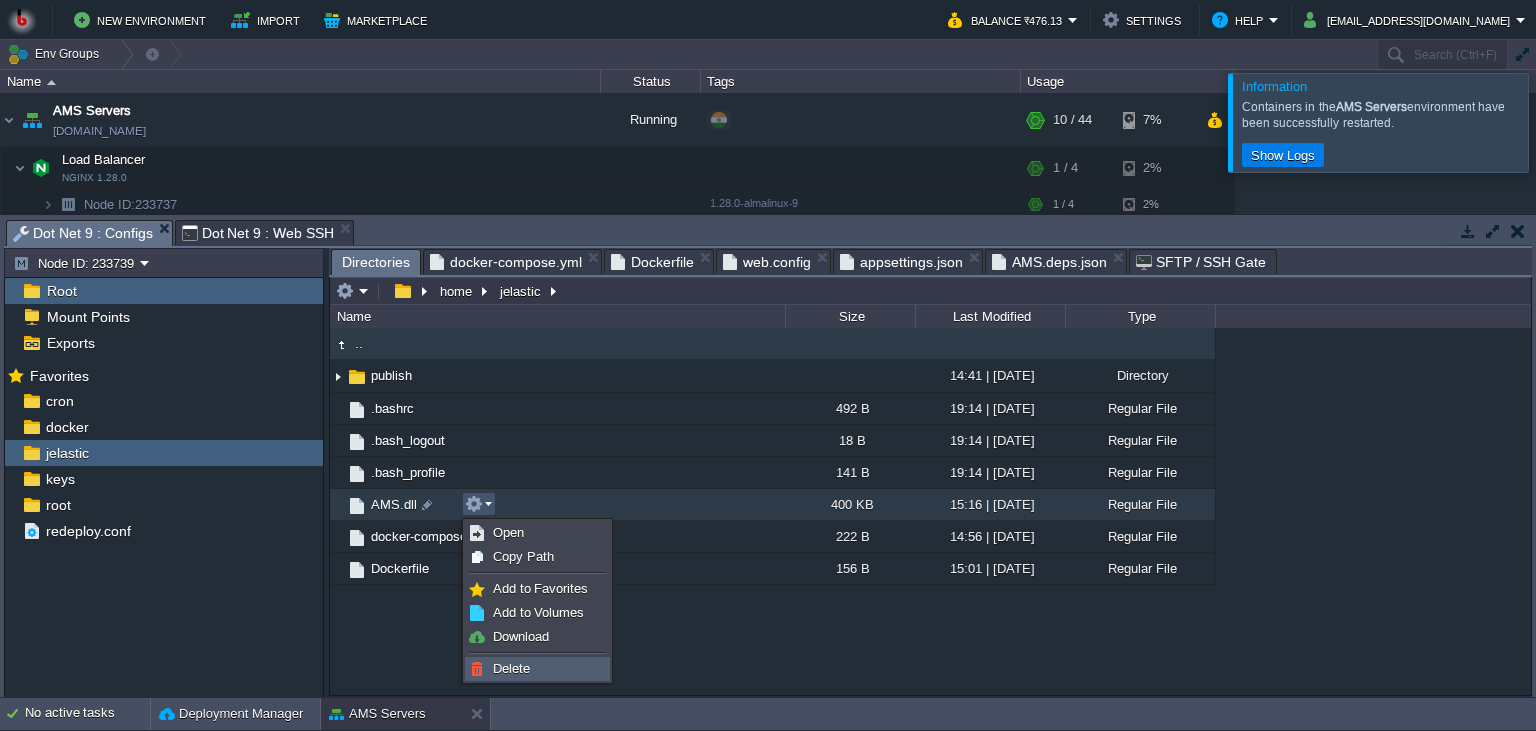 click on "Delete" at bounding box center [511, 668] 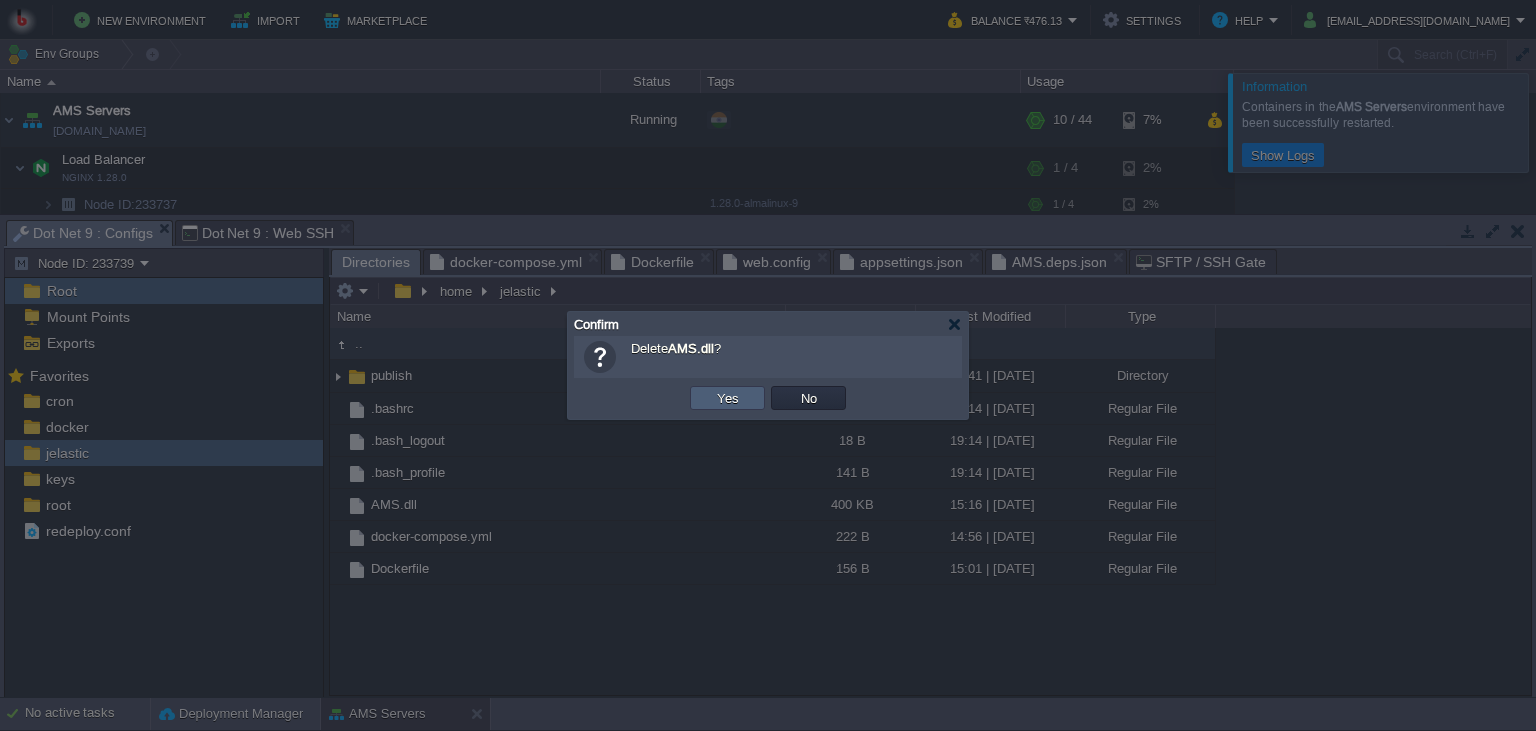 click on "Yes" at bounding box center [728, 398] 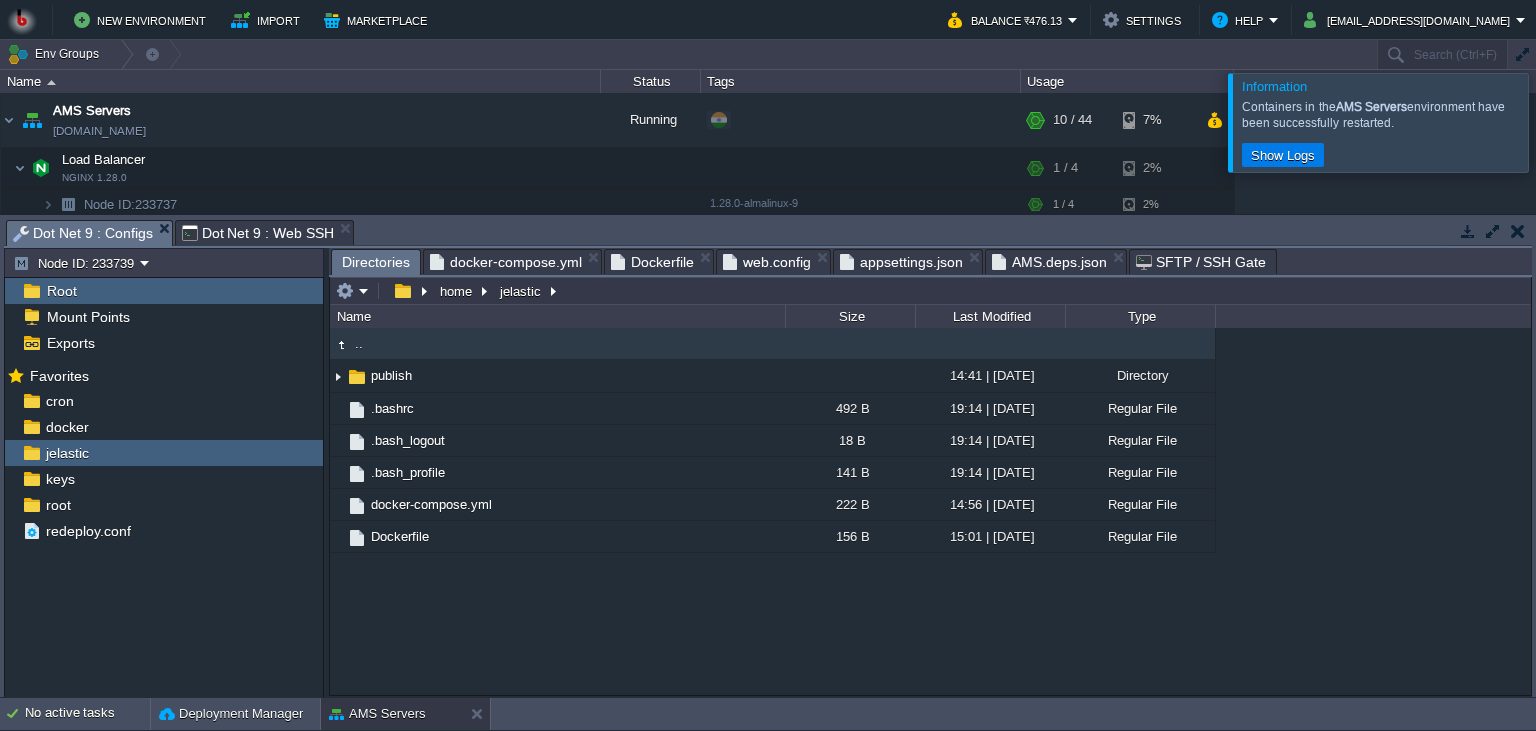 click on ".. publish 14:41   |   [DATE] Directory .bashrc 492 B 19:14   |   [DATE] Regular File .bash_logout 18 B 19:14   |   [DATE] Regular File .bash_profile 141 B 19:14   |   [DATE] Regular File docker-compose.yml 222 B 14:56   |   [DATE] Regular File Dockerfile 156 B 15:01   |   [DATE] Regular File" at bounding box center (930, 511) 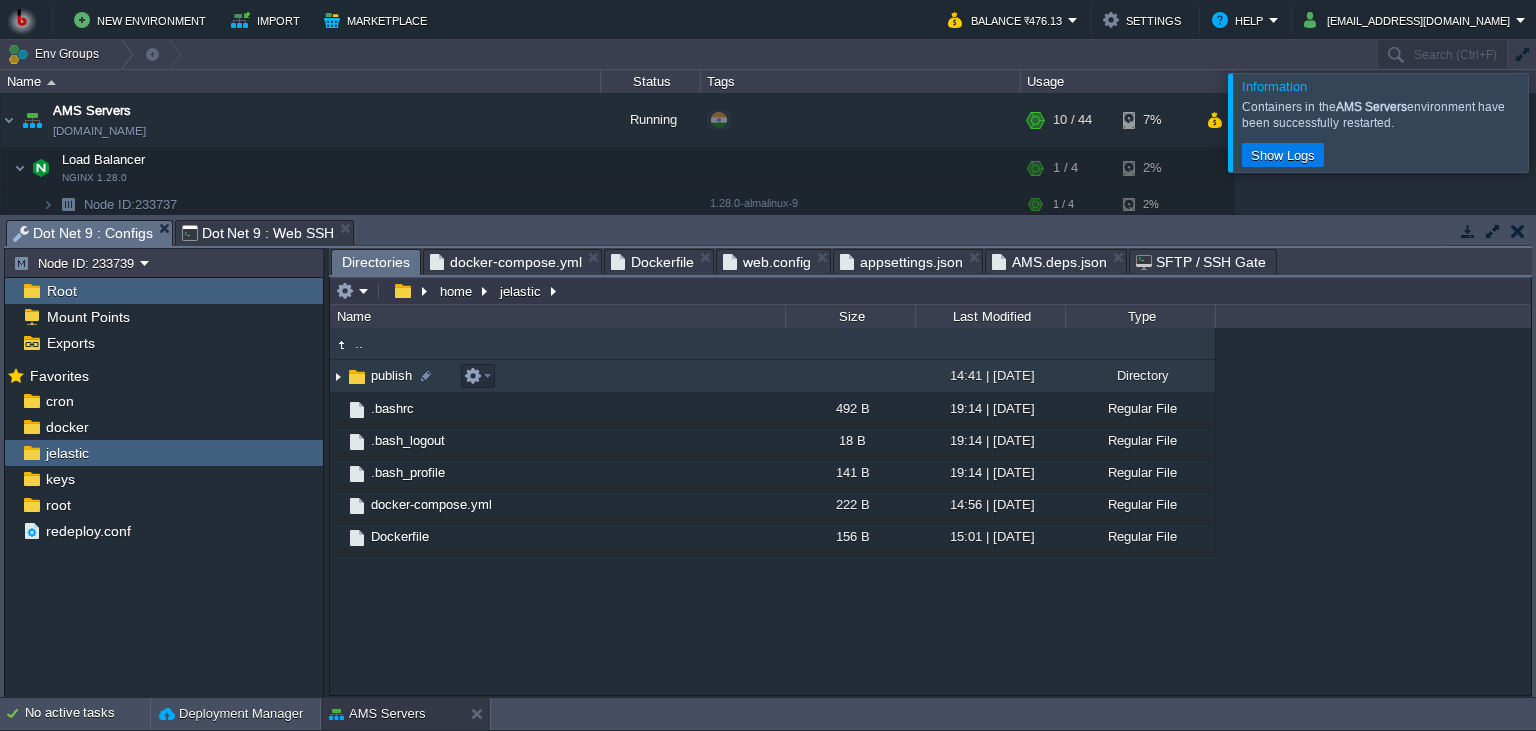 click on "publish" at bounding box center [557, 376] 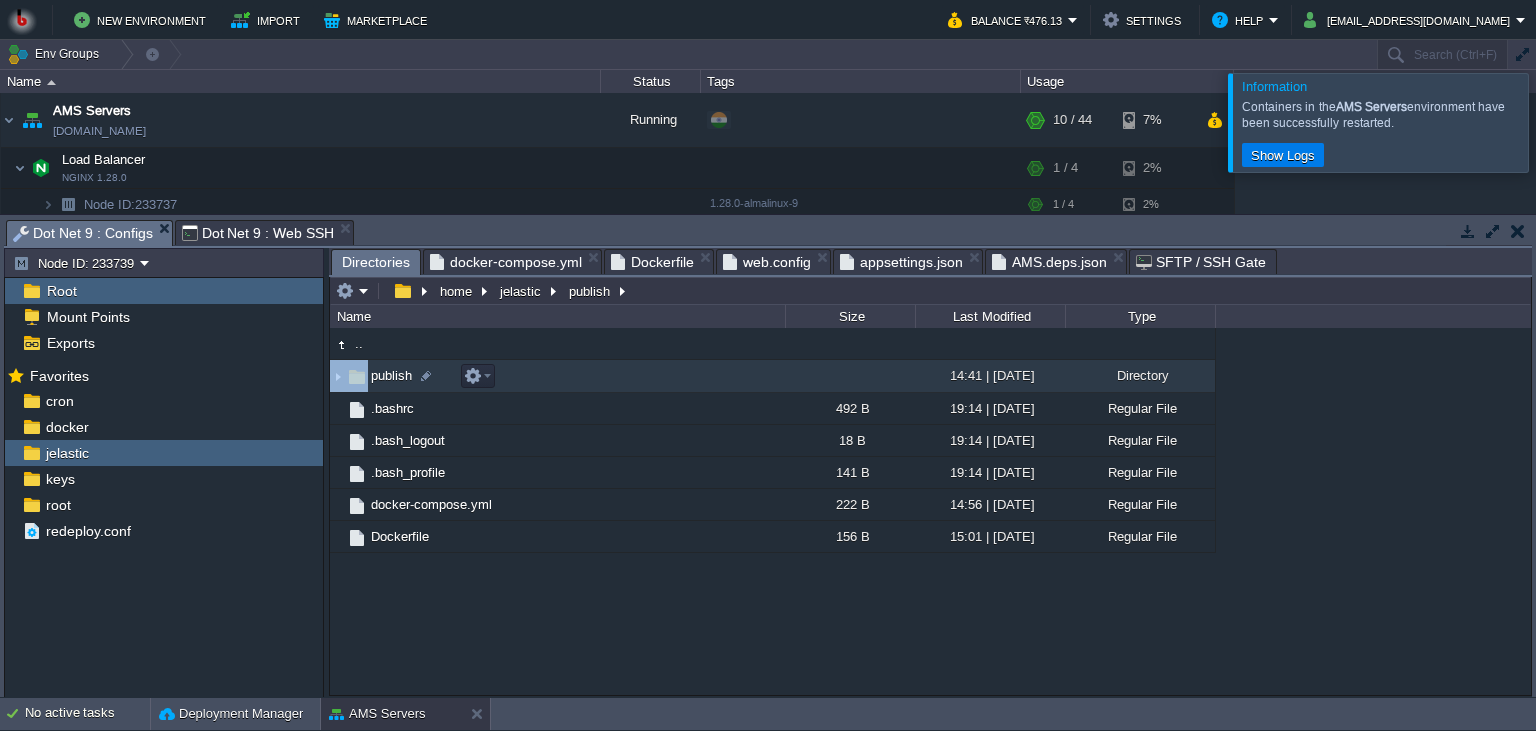 click on "publish" at bounding box center [557, 376] 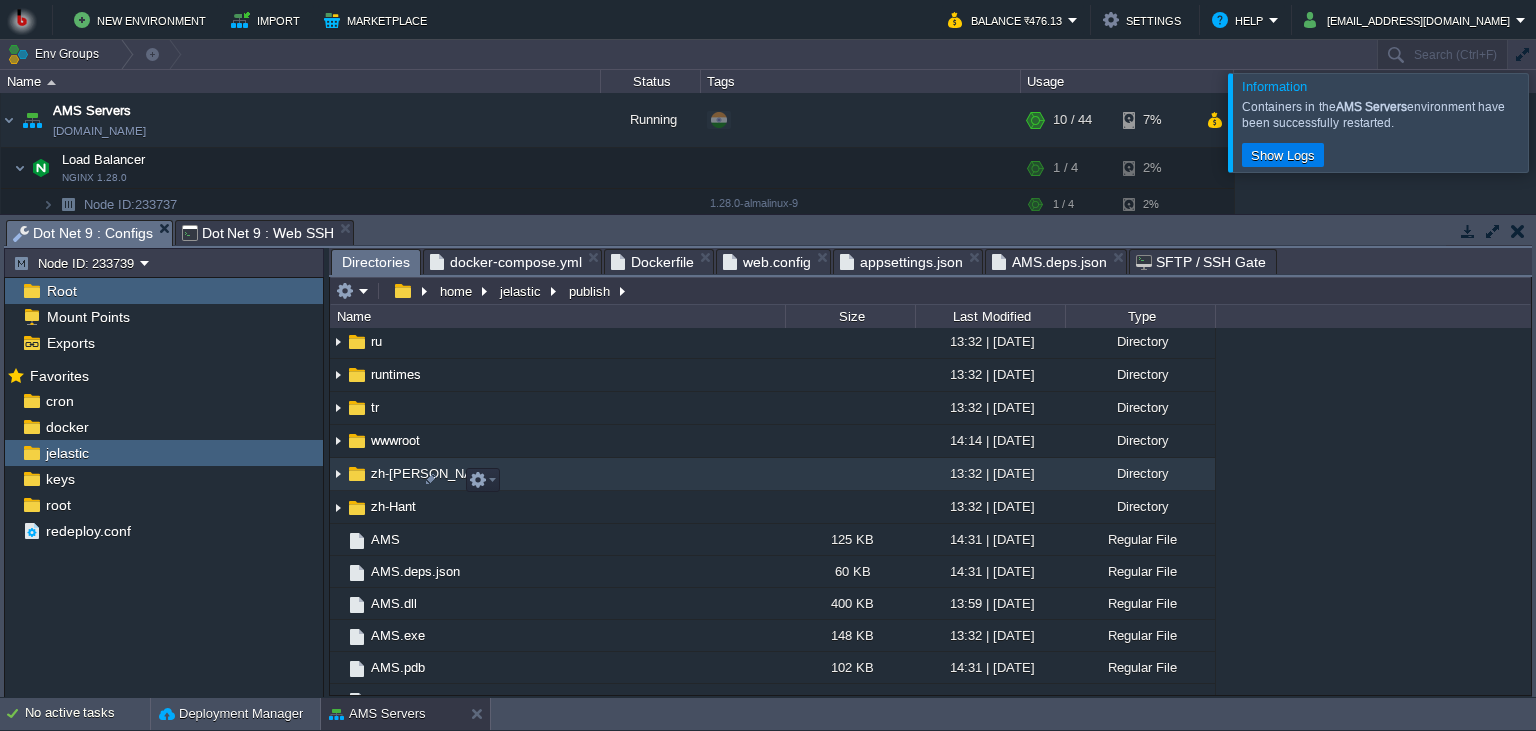 scroll, scrollTop: 456, scrollLeft: 0, axis: vertical 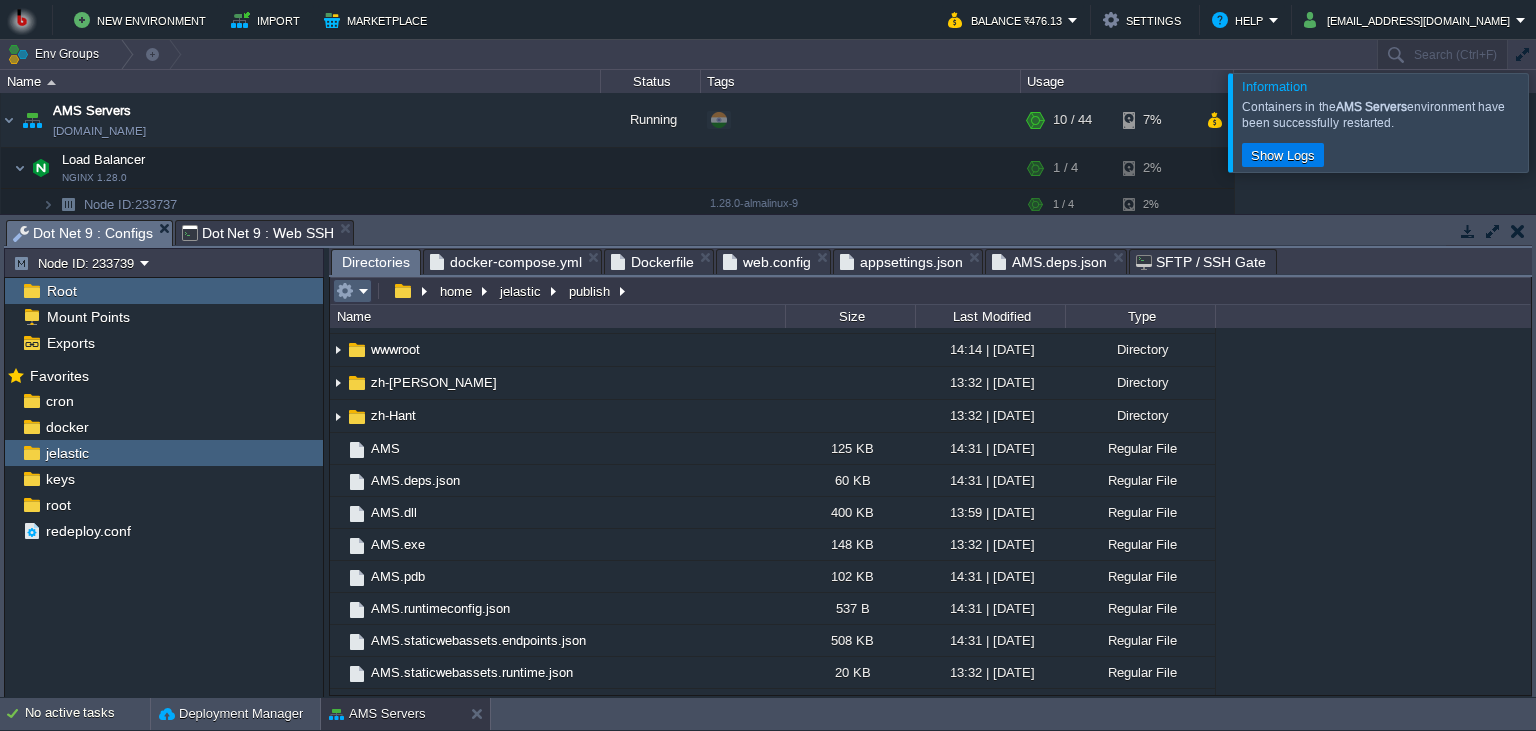click at bounding box center (352, 291) 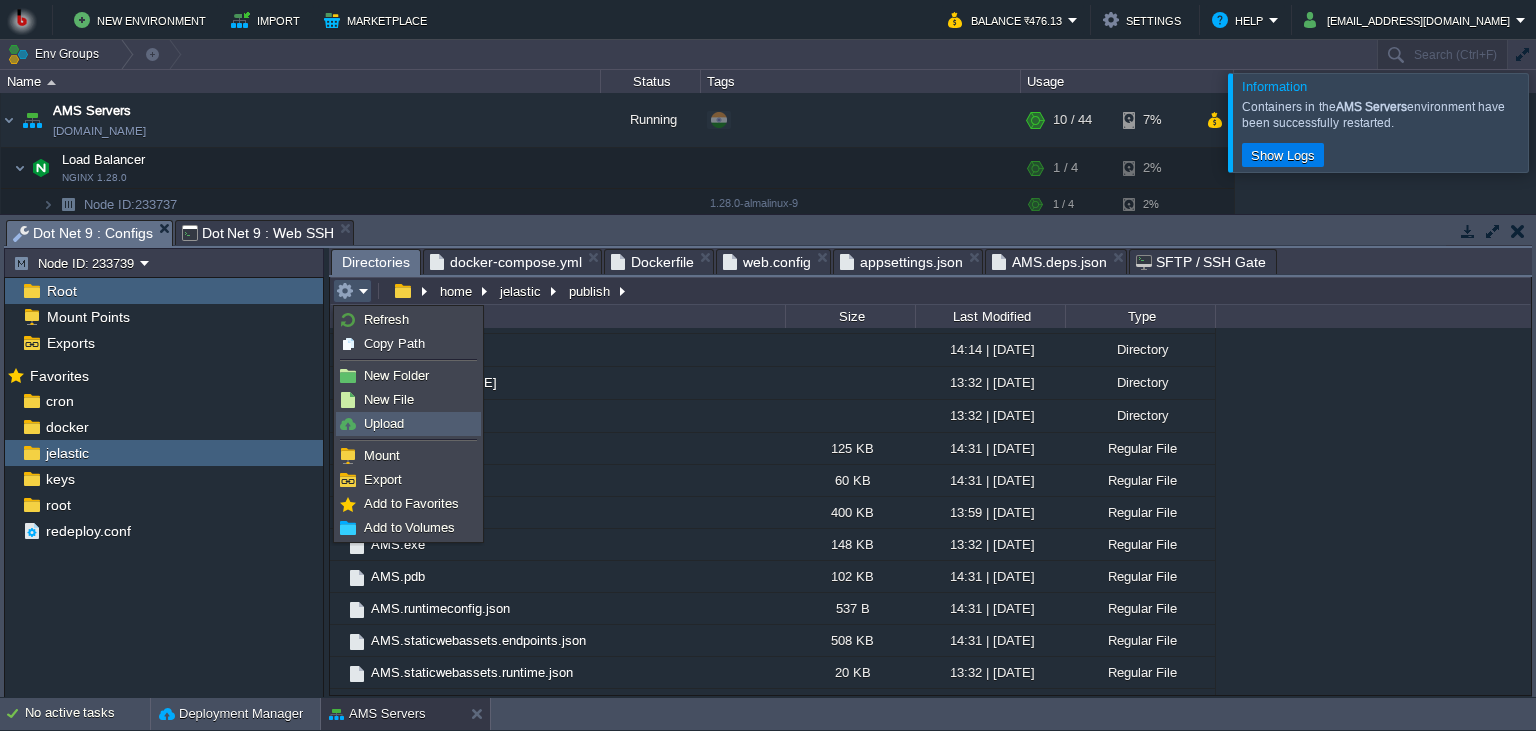 click on "Upload" at bounding box center (384, 423) 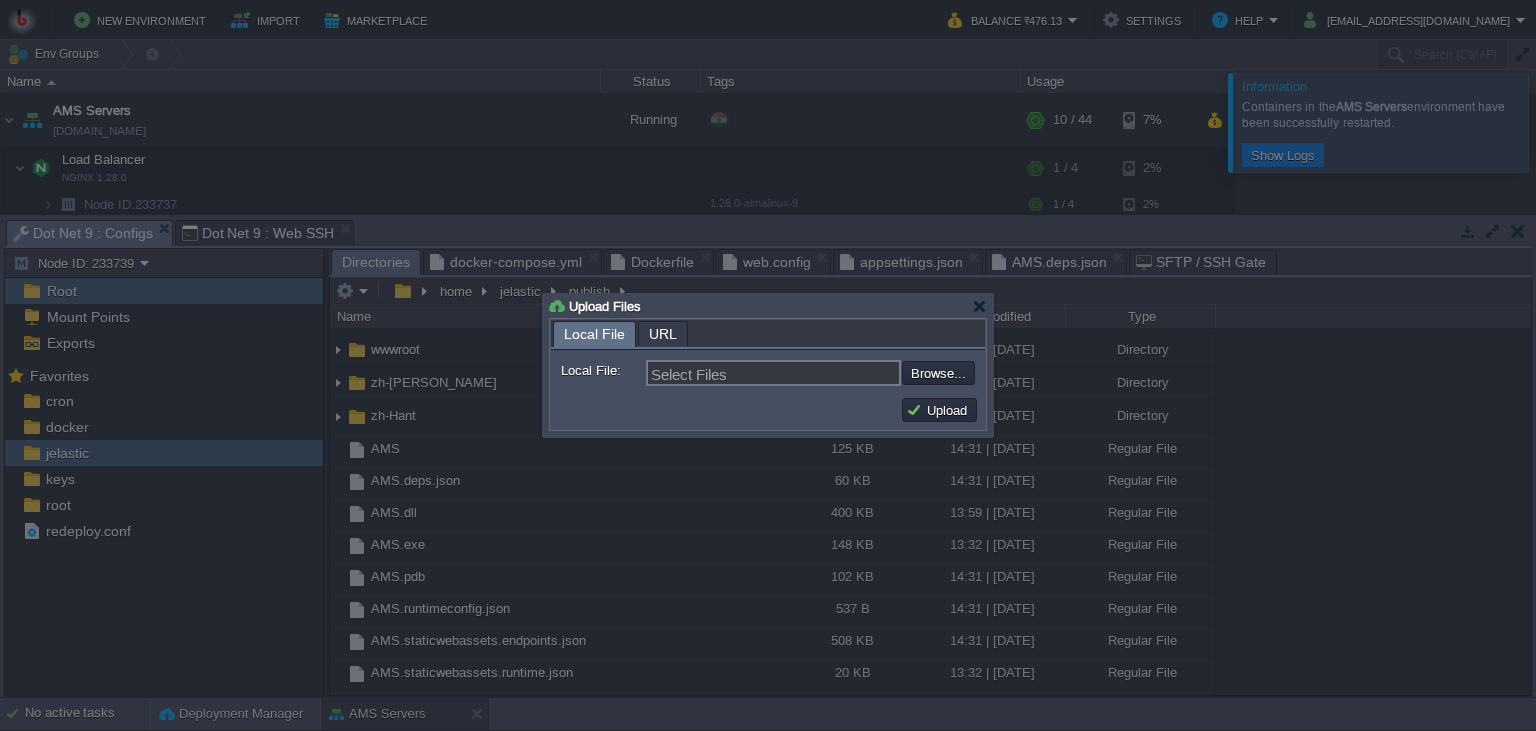 click at bounding box center [979, 306] 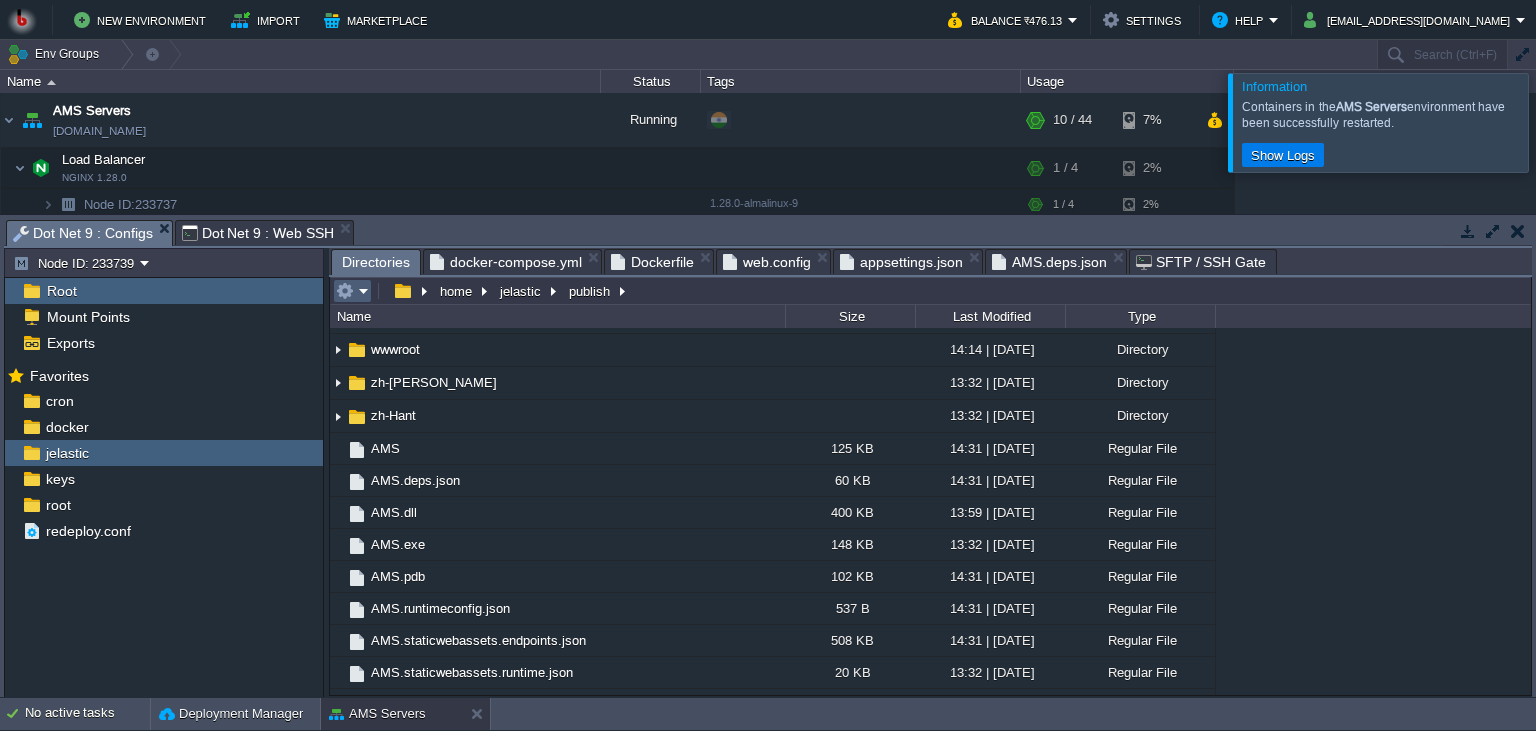 click at bounding box center [352, 291] 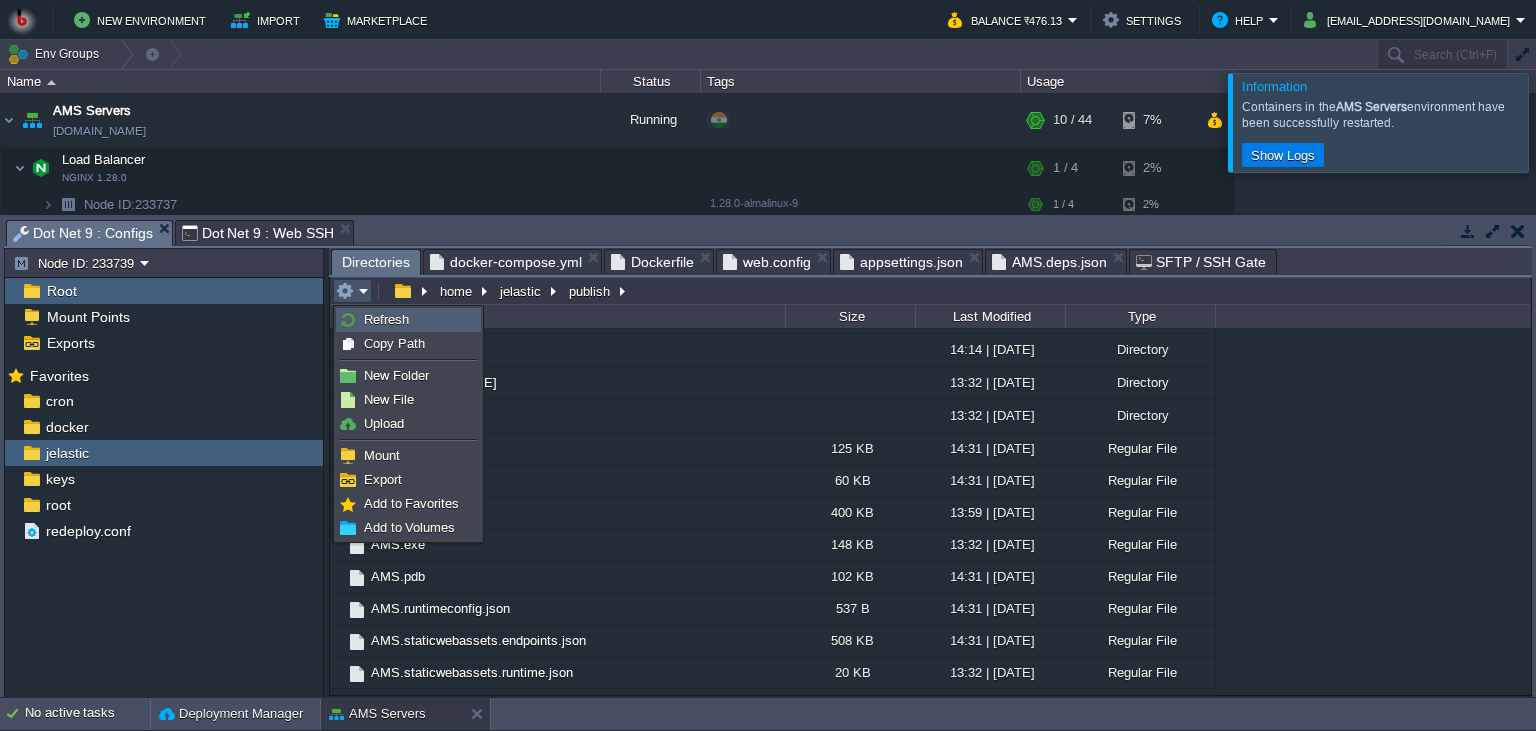 click on "Refresh" at bounding box center [386, 319] 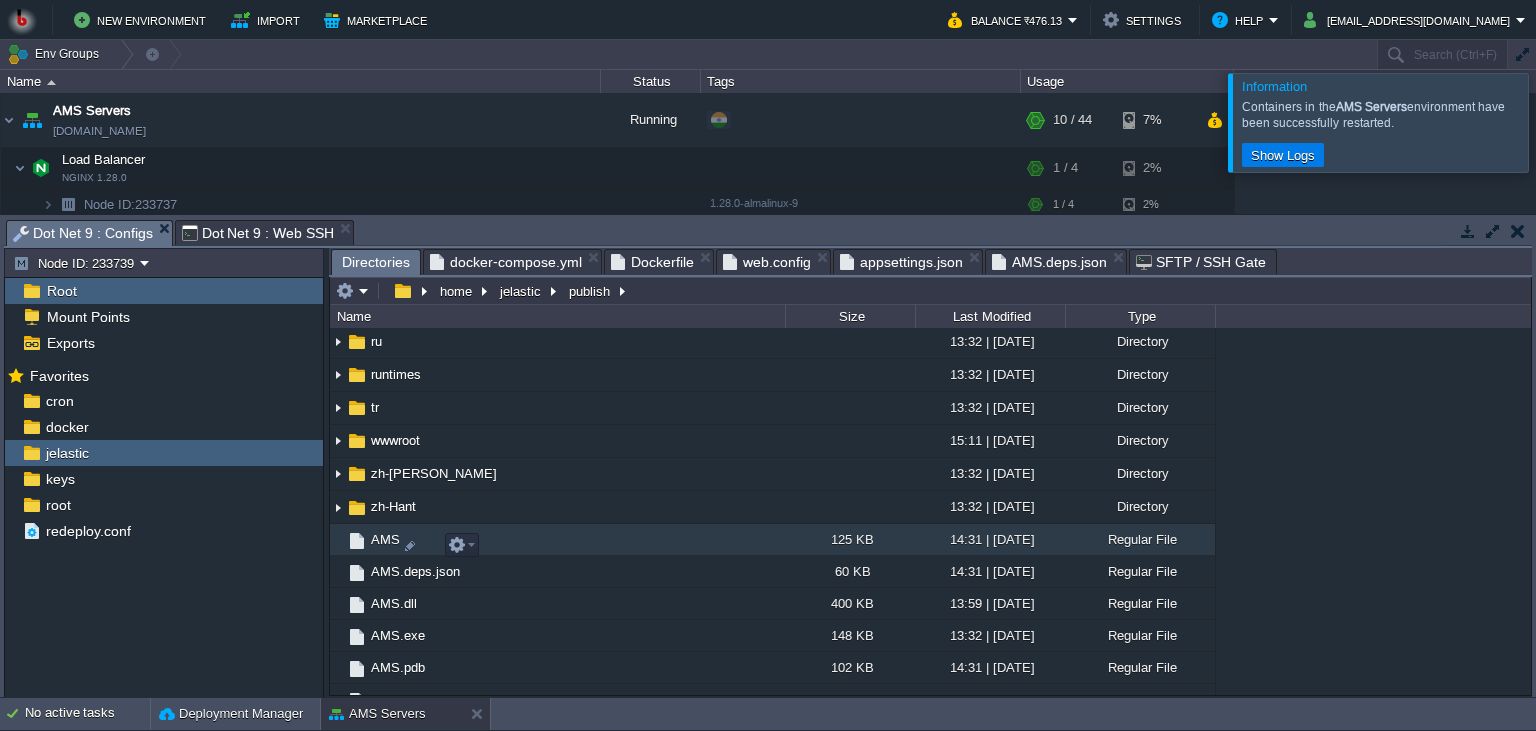 scroll, scrollTop: 456, scrollLeft: 0, axis: vertical 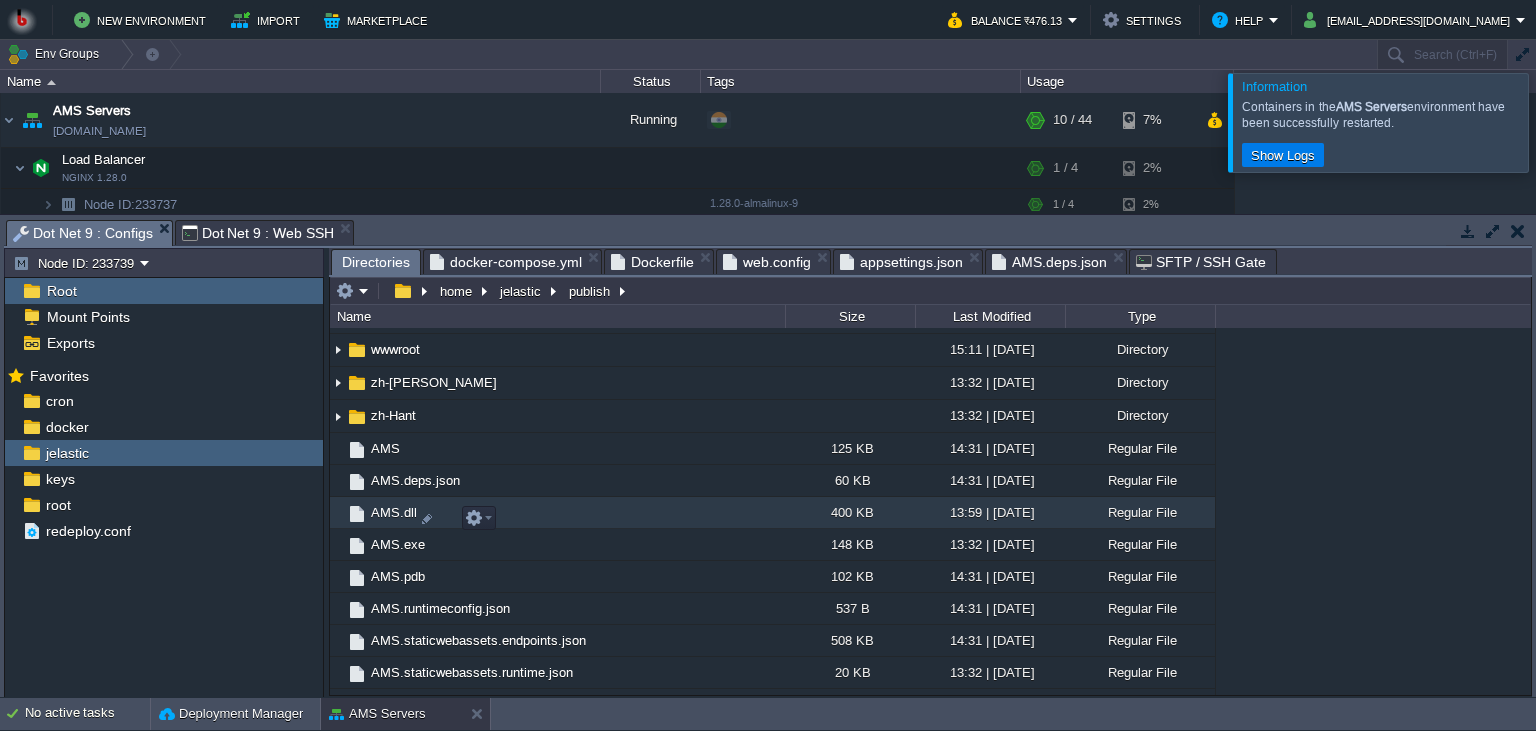 click on "13:59   |   [DATE]" at bounding box center (990, 512) 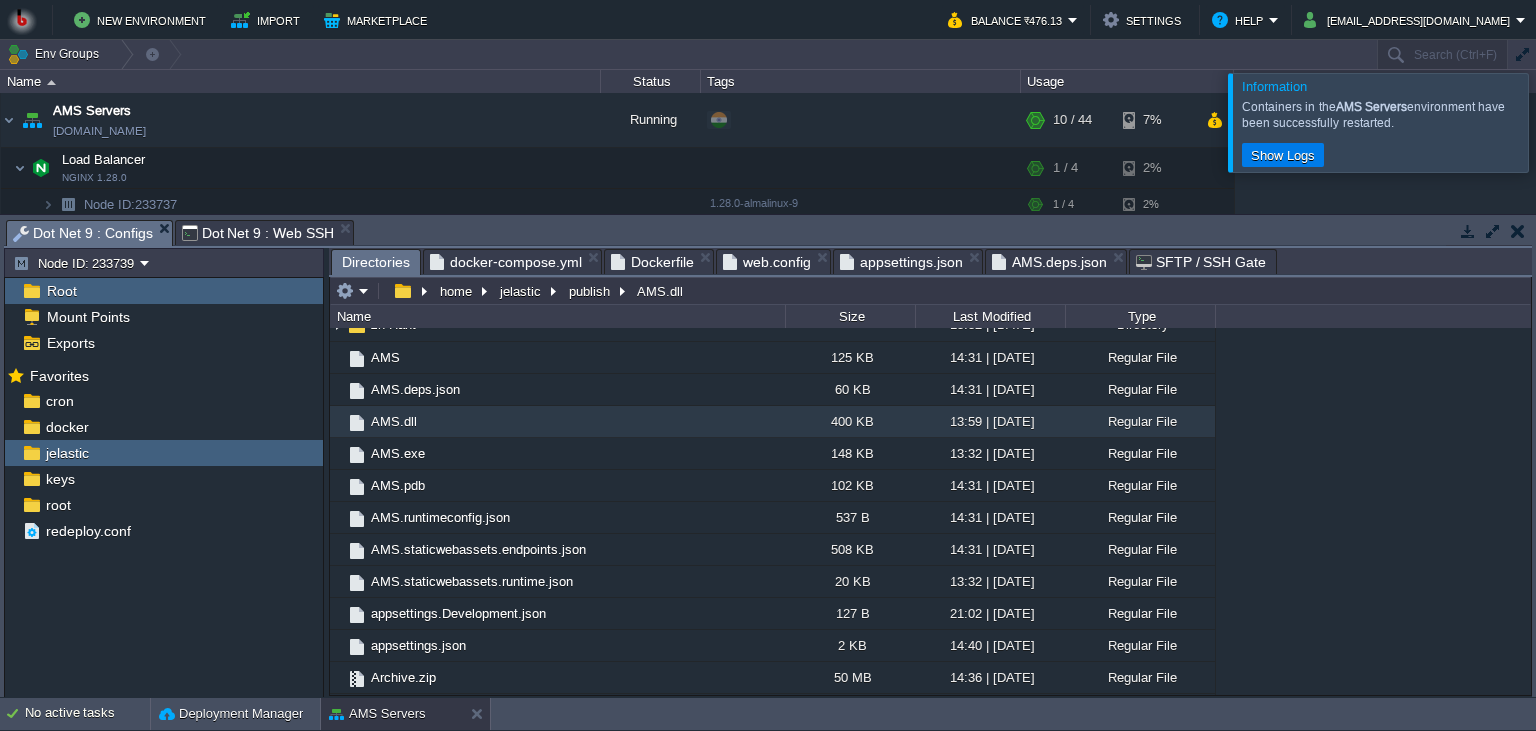 scroll, scrollTop: 456, scrollLeft: 0, axis: vertical 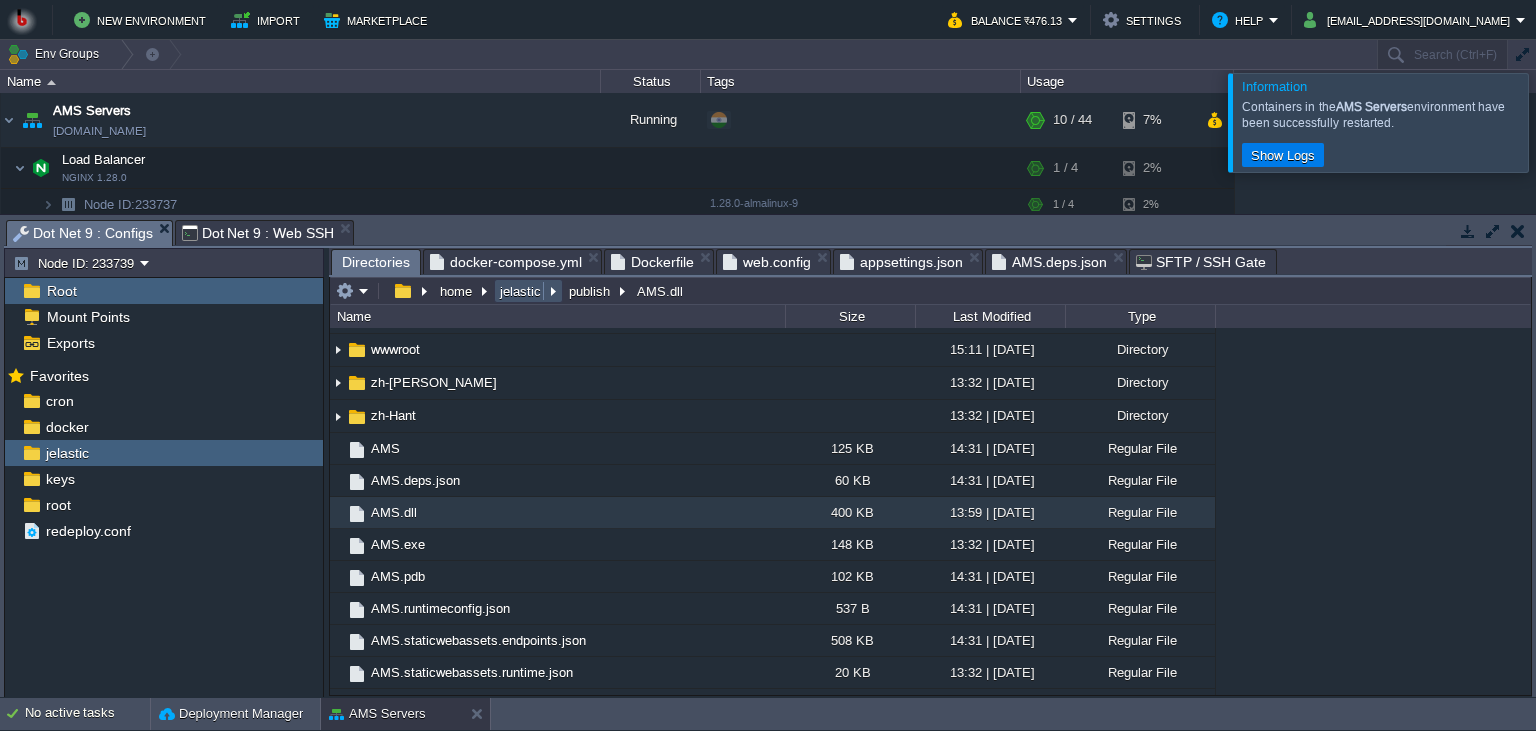 click on "jelastic" at bounding box center [521, 291] 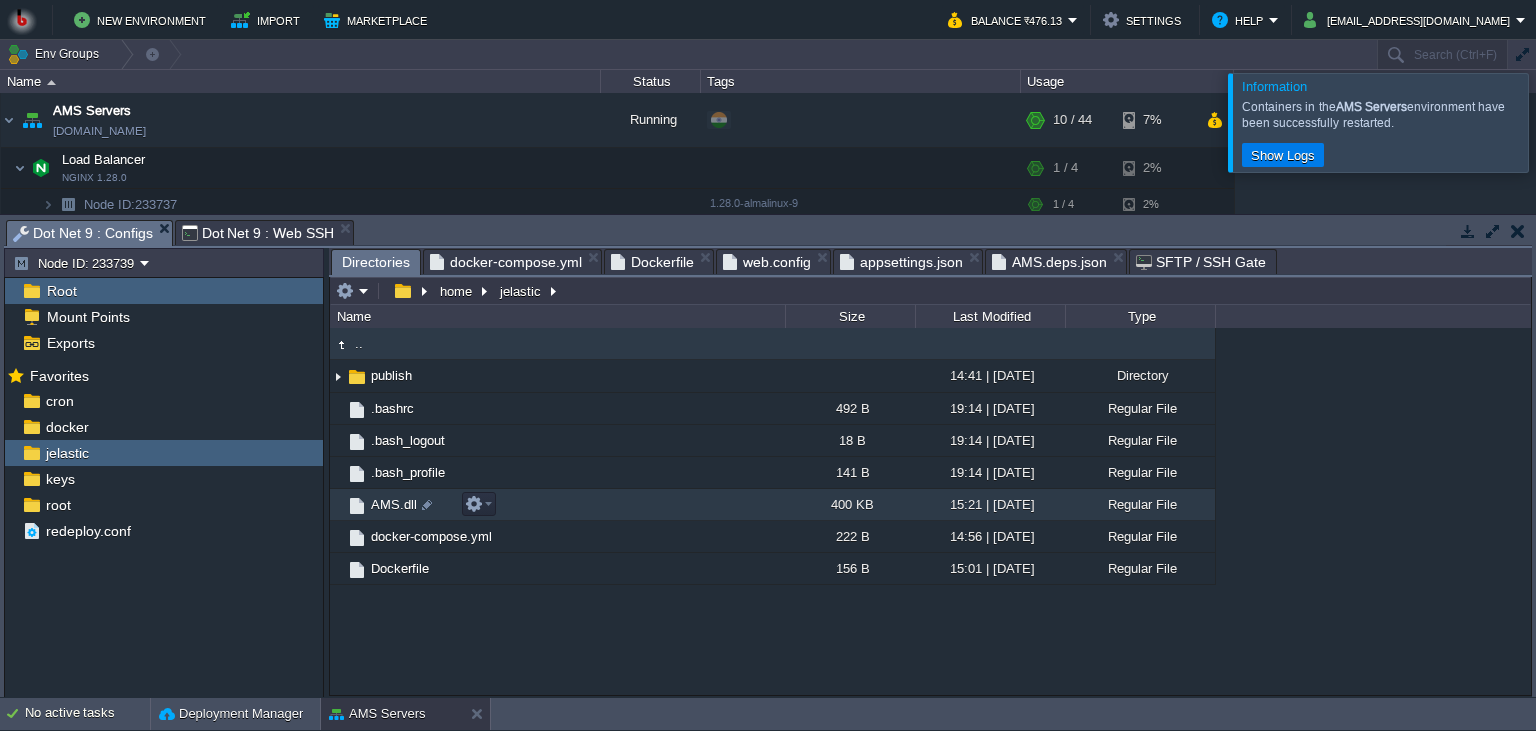 click on "AMS.dll" at bounding box center (557, 505) 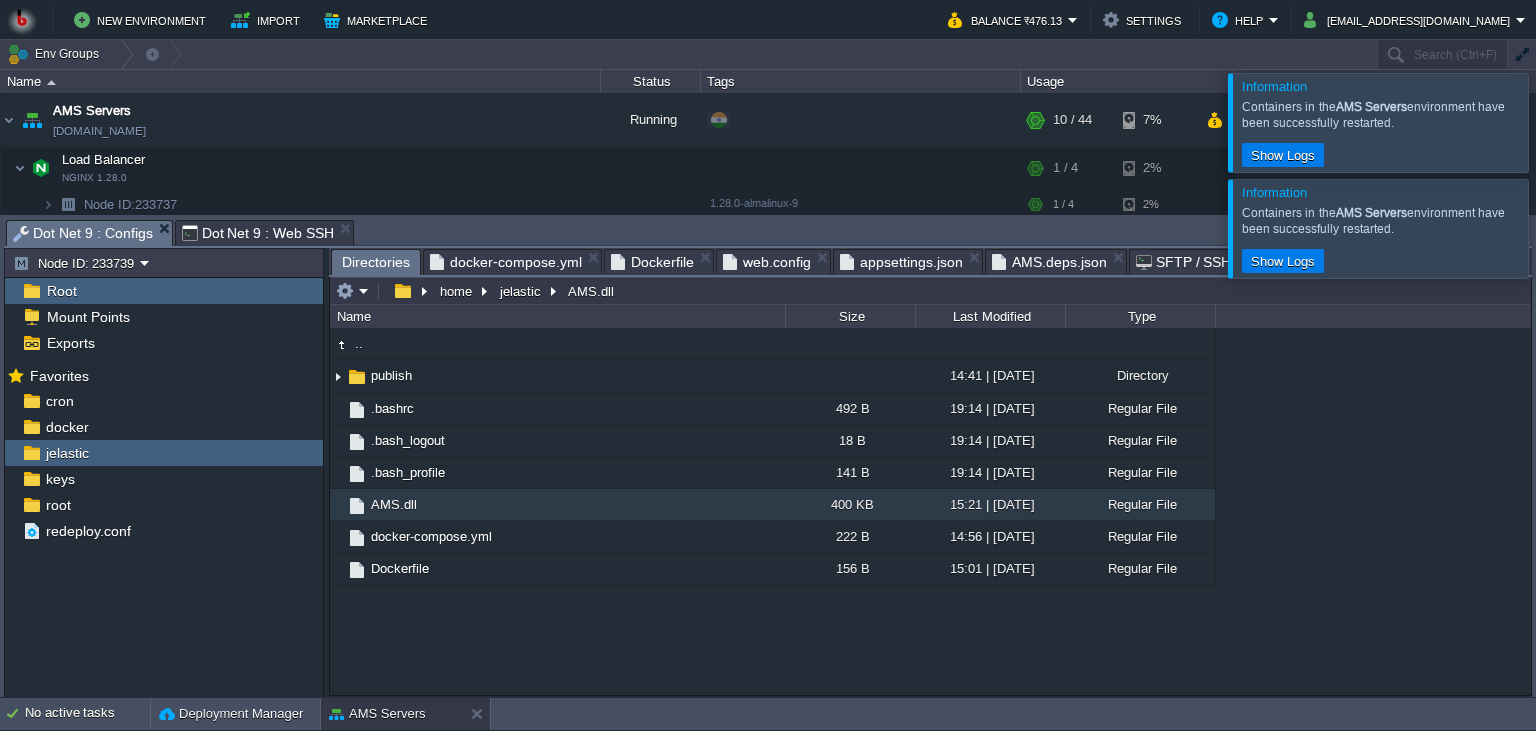 scroll, scrollTop: 26, scrollLeft: 0, axis: vertical 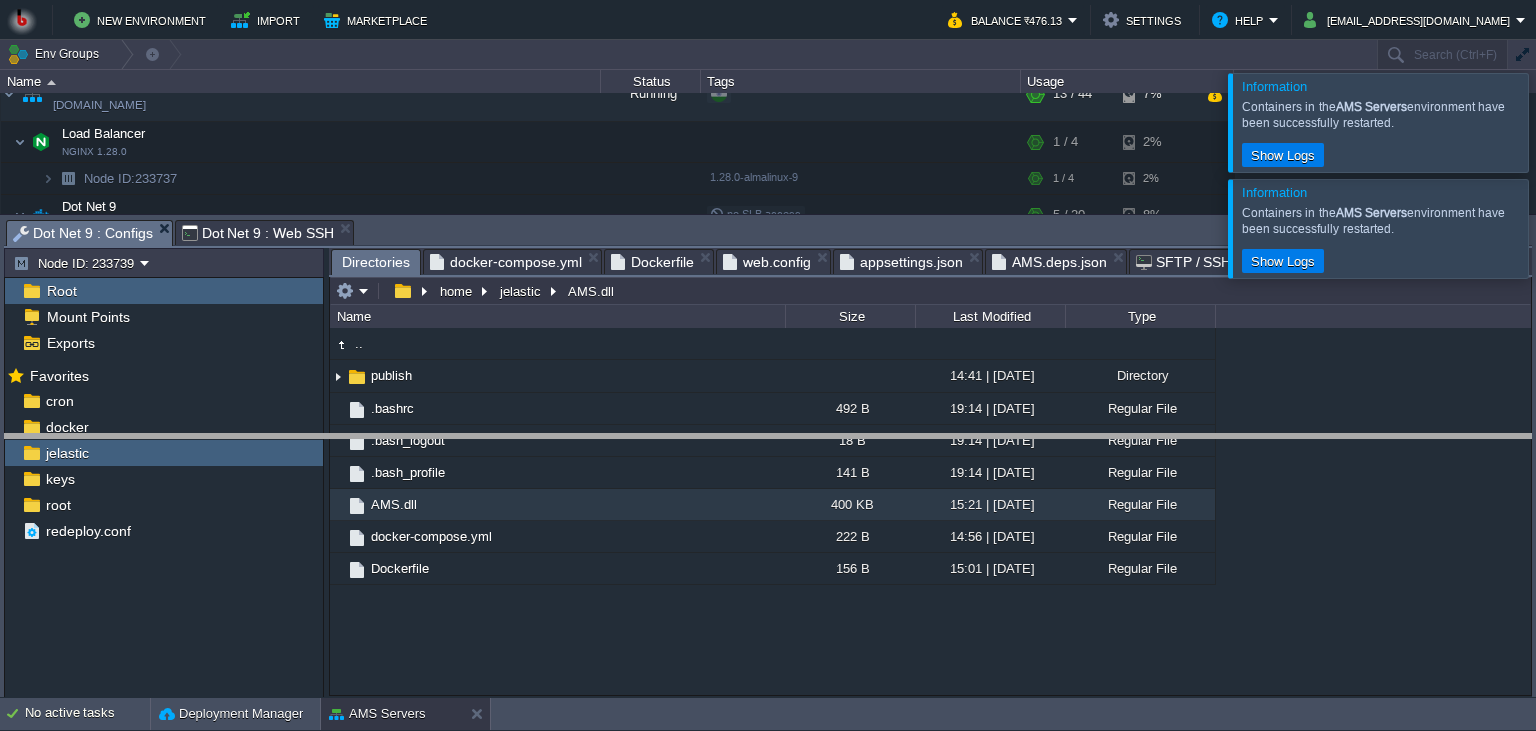 drag, startPoint x: 650, startPoint y: 231, endPoint x: 615, endPoint y: 450, distance: 221.77917 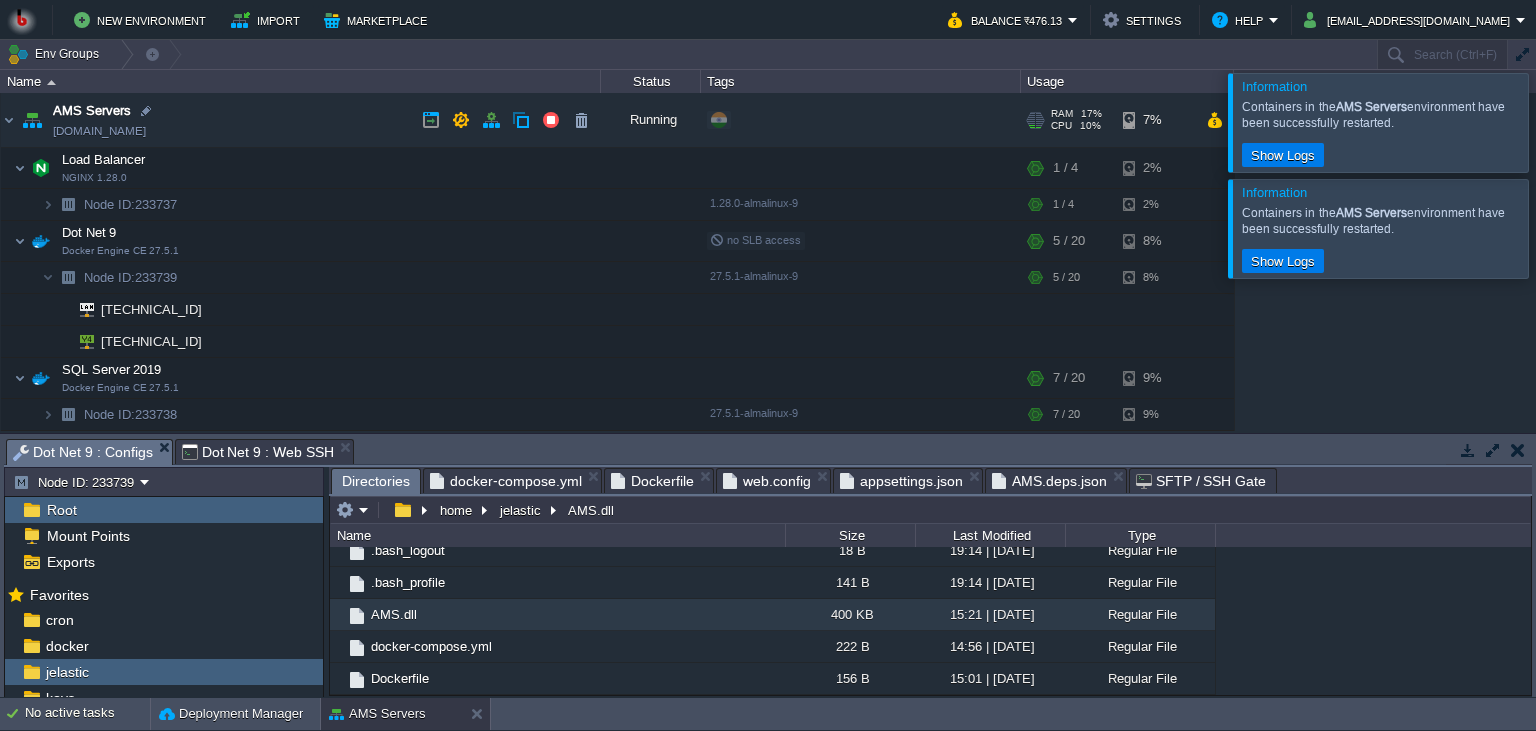 click at bounding box center (521, 120) 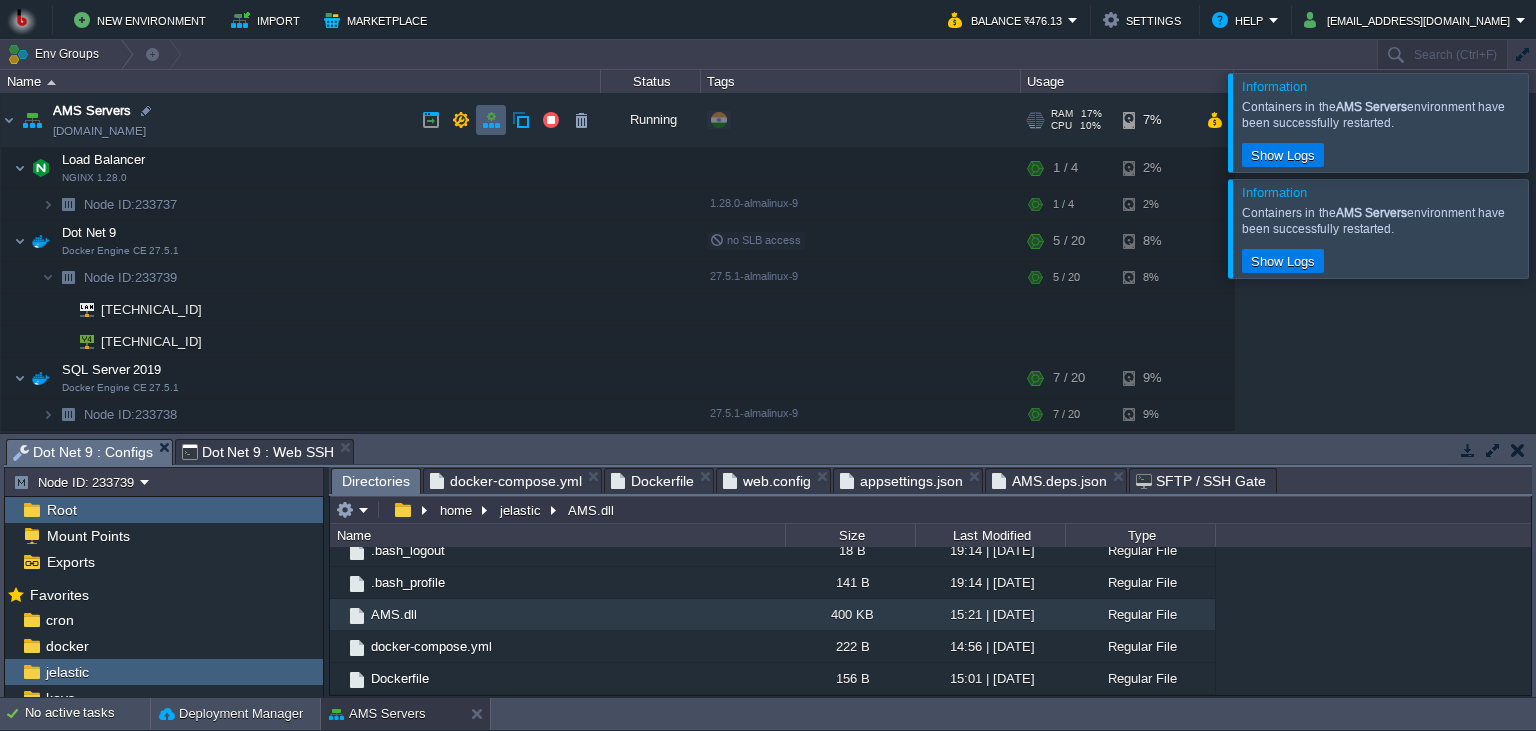 click at bounding box center [491, 120] 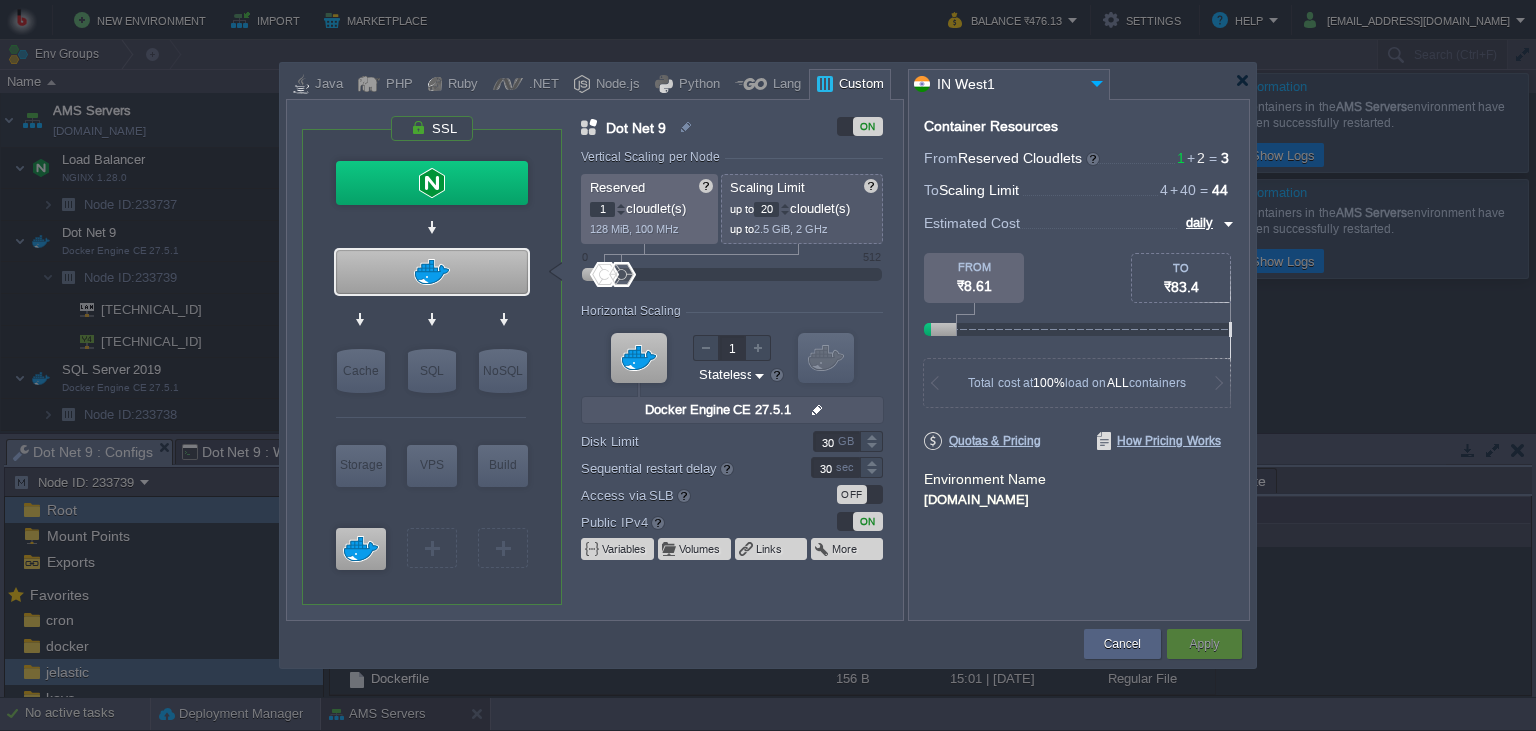 click on "Container Resources From  Reserved Cloudlets   1   +   2 ... = 3 not added To  Scaling Limit 4   +   40 ... = 44 not added   VM Resources ... = 0 GiB, 0 vCPU not added Estimated Cost daily TO ₹83.4 FROM ₹8.61 384 MiB RAM + 300 MHz CPU + 90 GB Disk You pay the fixed price for reserved resources Total cost at  100%  load on  ALL  containers You do not pay for unused resources Disk Limit per Node 300 GB Traffic Limit per Node 100 GB Quotas & Pricing How Pricing Works Environment Name [DOMAIN_NAME]" at bounding box center (1079, 360) 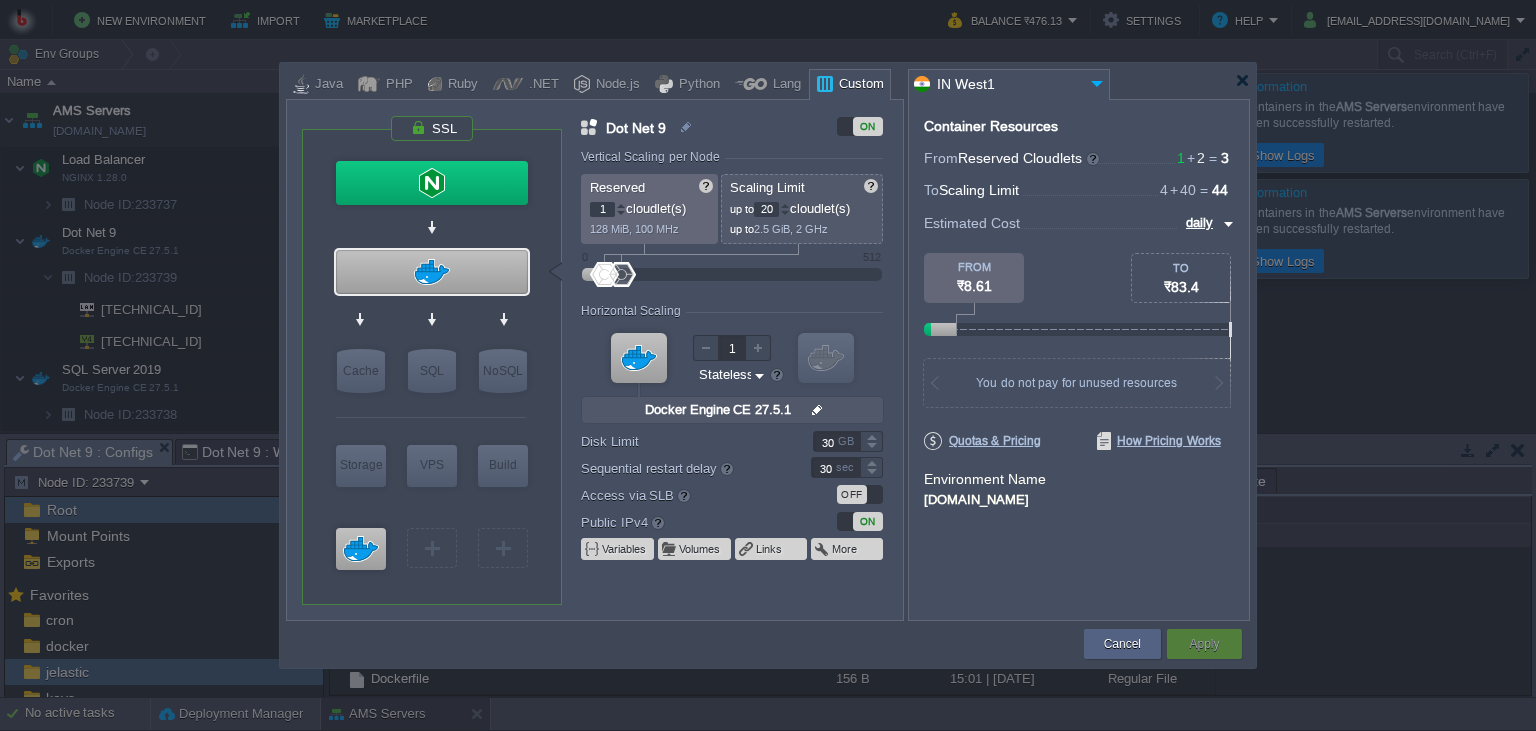 click on "ON" at bounding box center [860, 521] 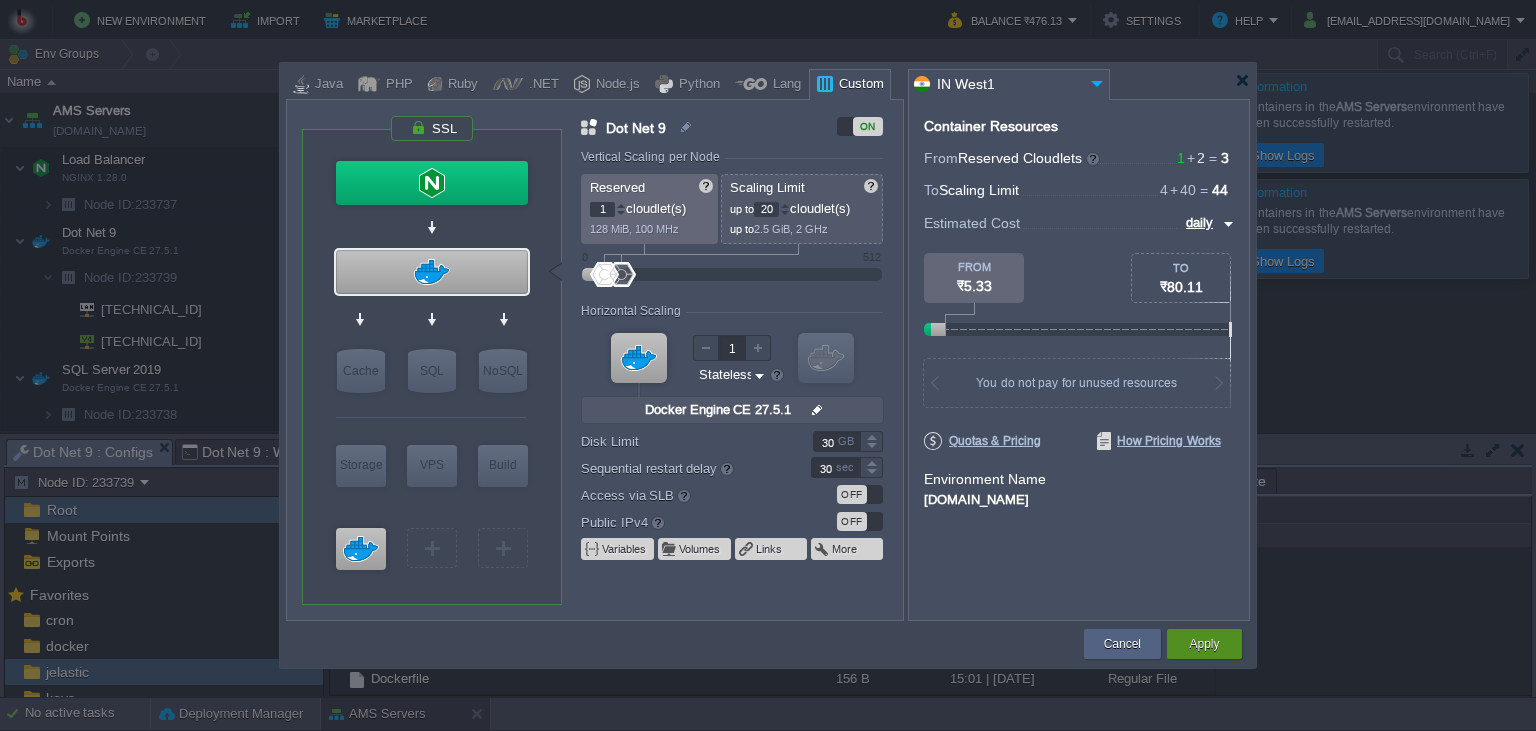 click on "Apply" at bounding box center (1204, 644) 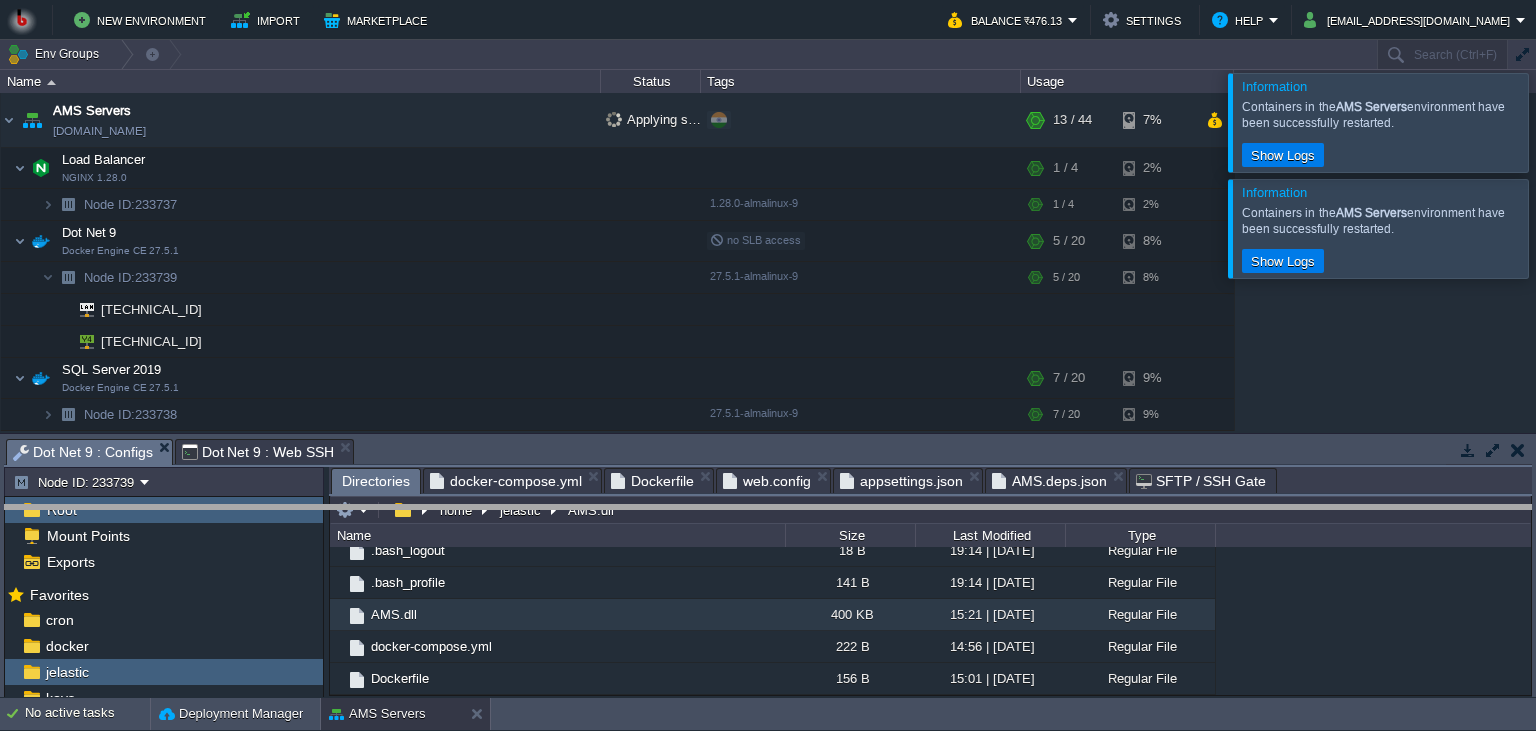 click on "New Environment Import Marketplace Bonus ₹0.00 Upgrade Account Balance ₹476.13 Settings Help [EMAIL_ADDRESS][DOMAIN_NAME] Information Containers in the  AMS Servers  environment have been successfully restarted. Show Logs Information Containers in the  AMS Servers  environment have been successfully restarted. Show Logs         Env Groups                     Search (Ctrl+F)         auto-gen Name Status Tags Usage AMS Servers [DOMAIN_NAME] Applying settings...                                 + Add to Env Group                                                                                                                                                            RAM                 17%                                         CPU                 10%                             13 / 44                    7%       Load Balancer NGINX 1.28.0                                                                                                                                            RAM" at bounding box center [768, 365] 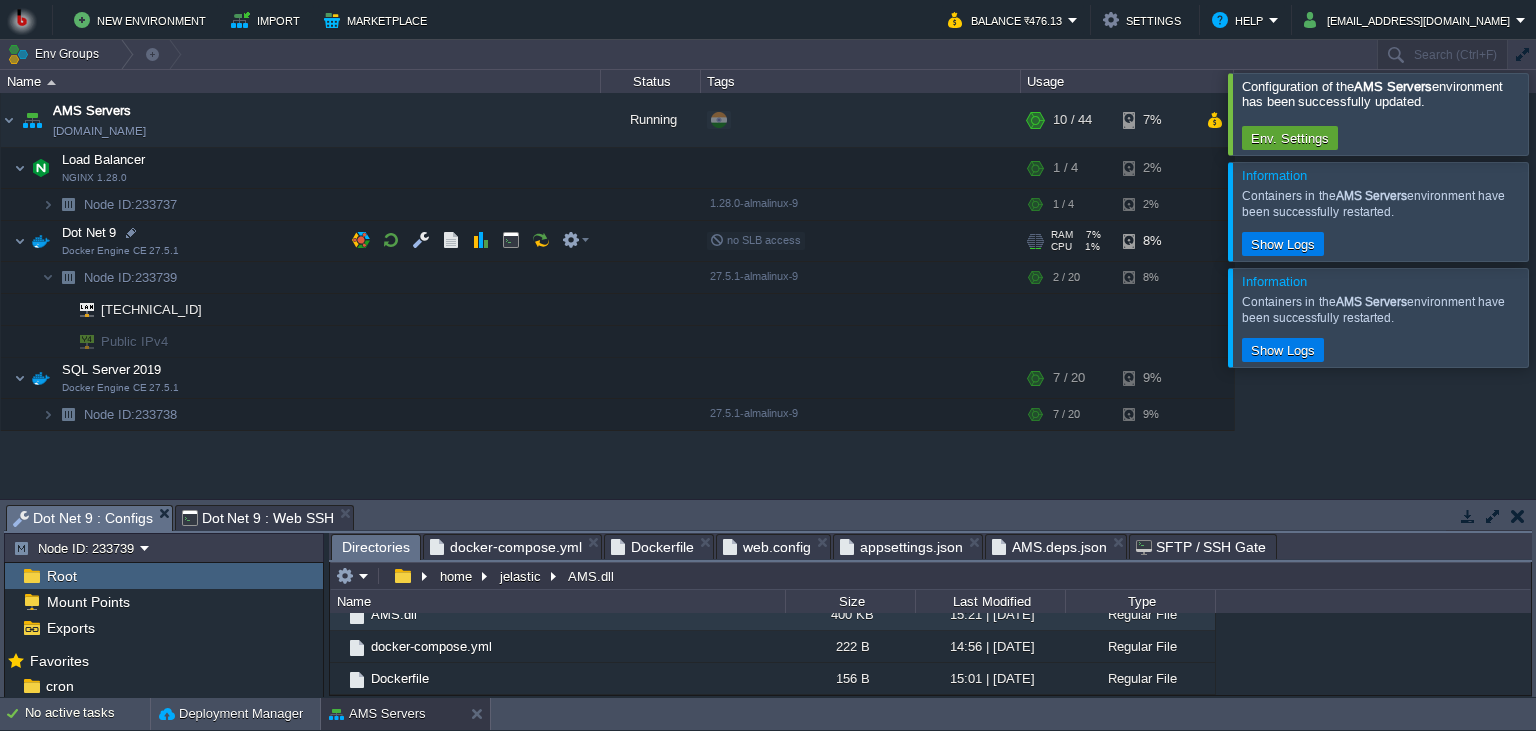 click on "Dot Net 9 Docker Engine CE 27.5.1" at bounding box center [301, 241] 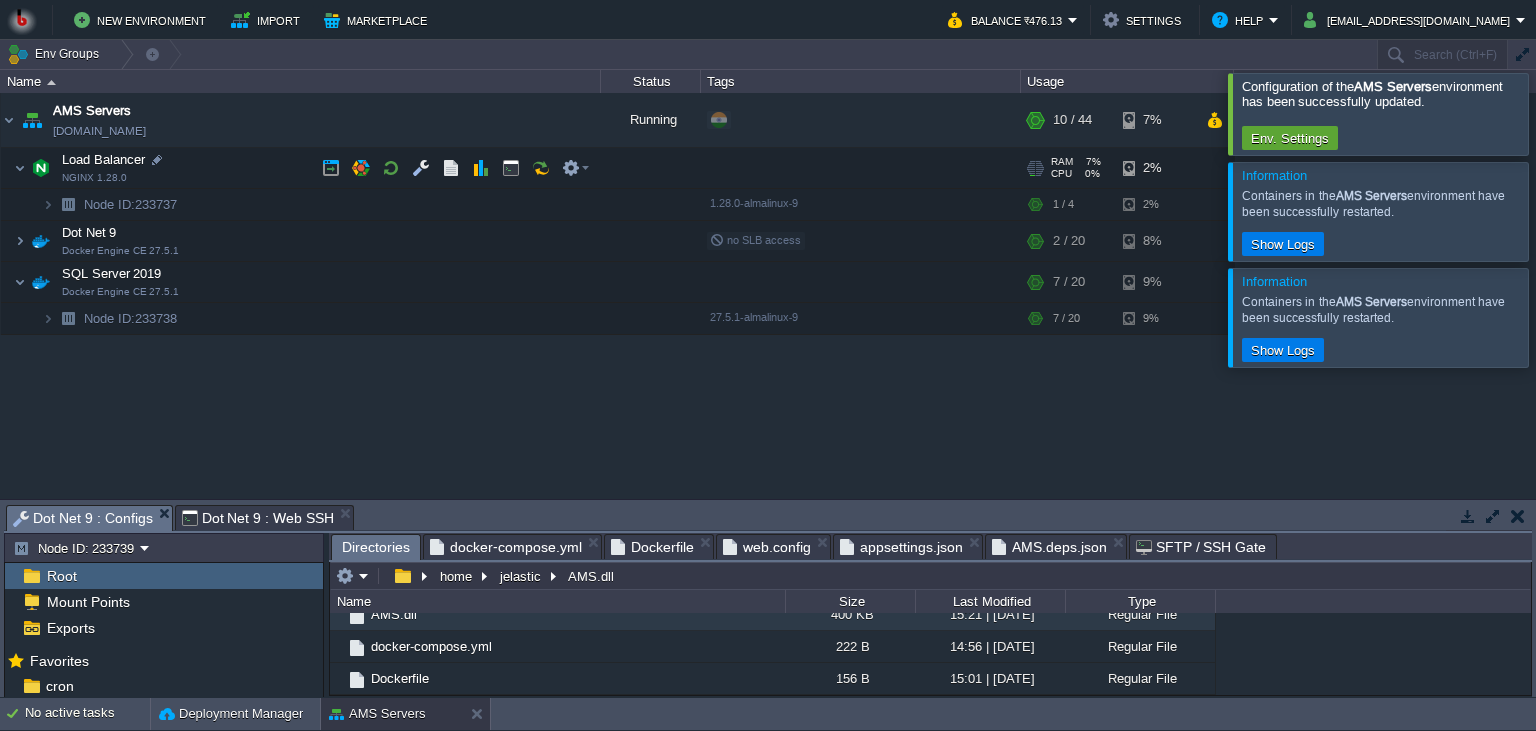 click on "Load Balancer NGINX 1.28.0" at bounding box center (301, 168) 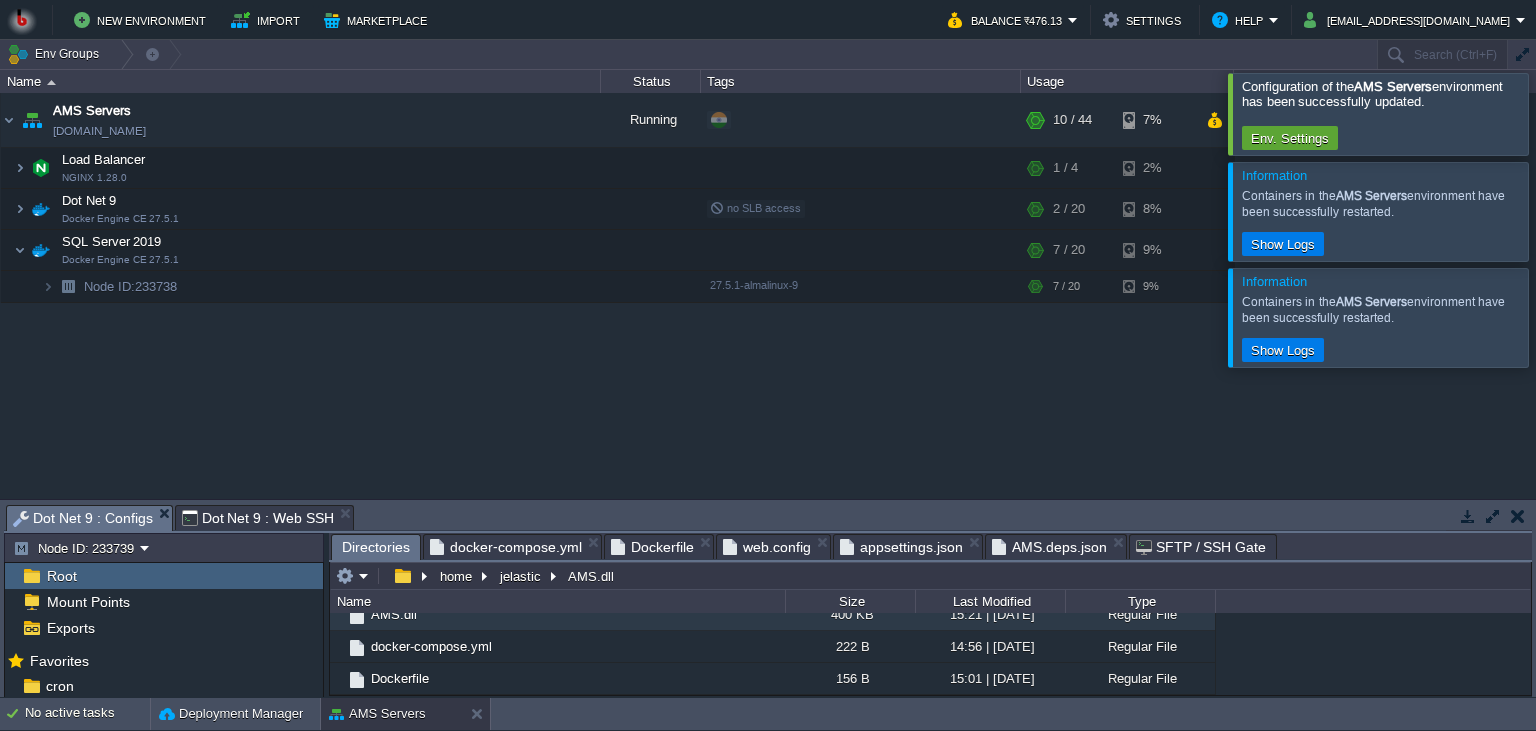 click on "AMS Servers [DOMAIN_NAME] Running                                 + Add to Env Group                                                                                                                                                            RAM                 18%                                         CPU                 2%                             10 / 44                    7%       Load Balancer NGINX 1.28.0                                                                                                                                                            RAM                 7%                                         CPU                 0%                             1 / 4                    2%     Node ID:  233737                                                1.28.0-almalinux-9                                                                                                                                                                            RAM                 7% CPU 0% 2%" at bounding box center [768, 296] 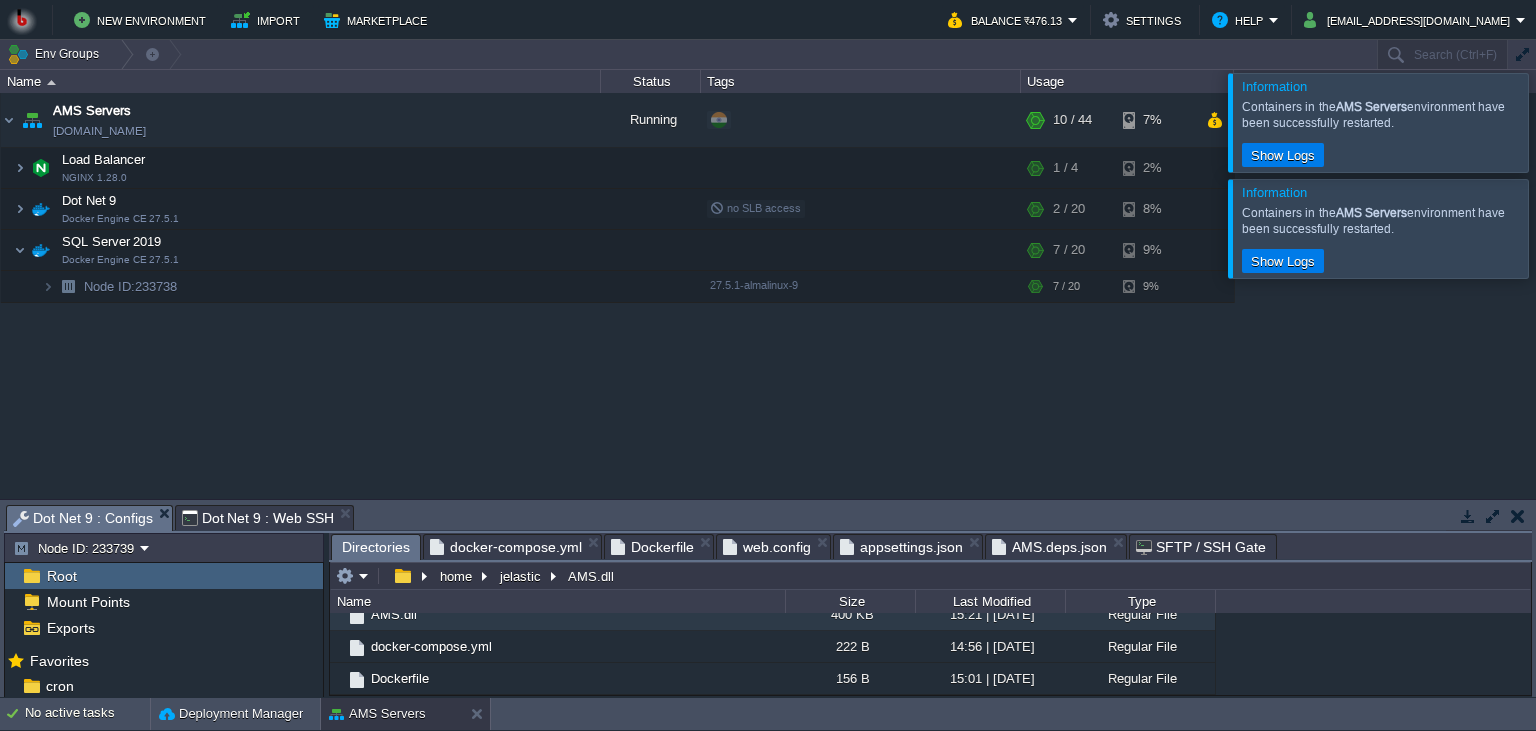click at bounding box center (1560, 228) 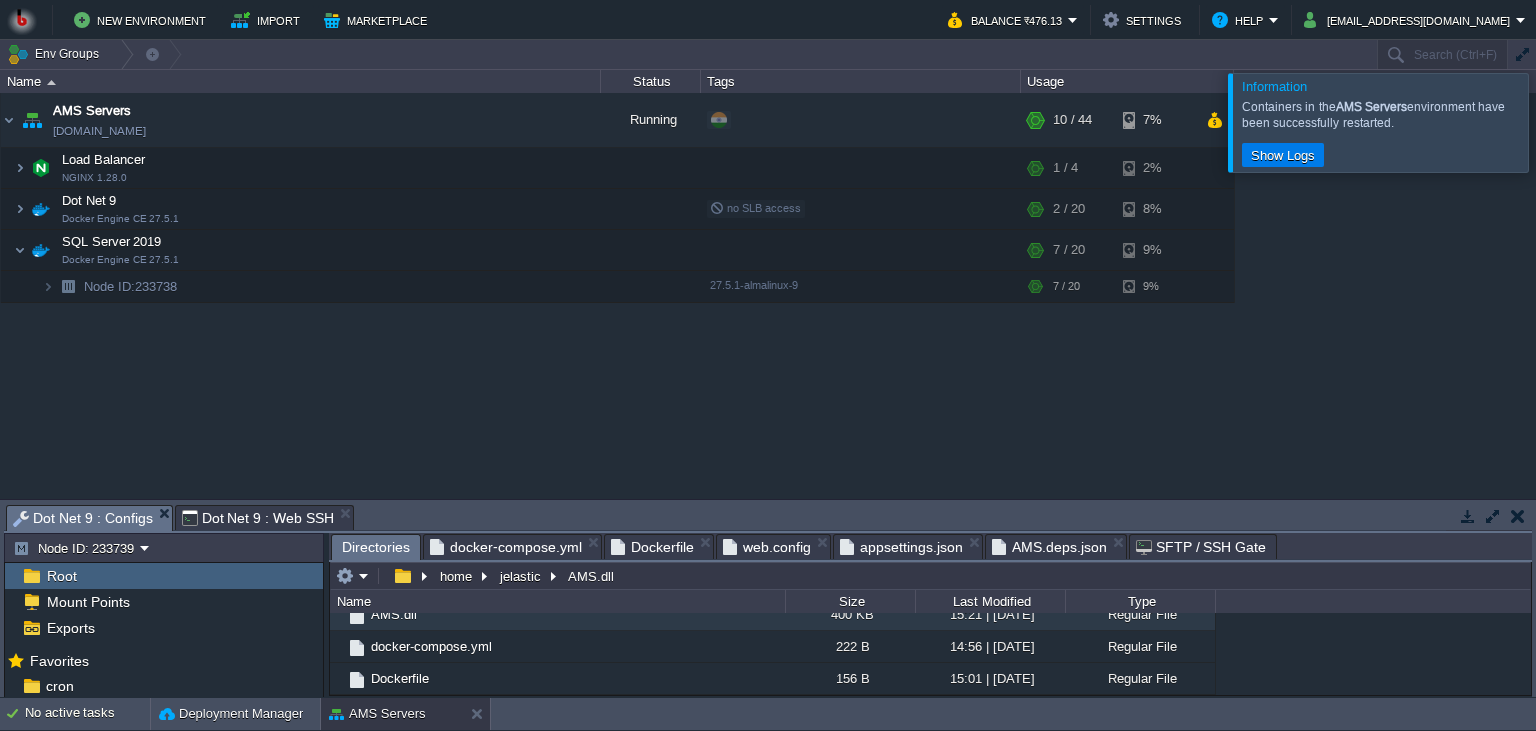 click at bounding box center [1560, 122] 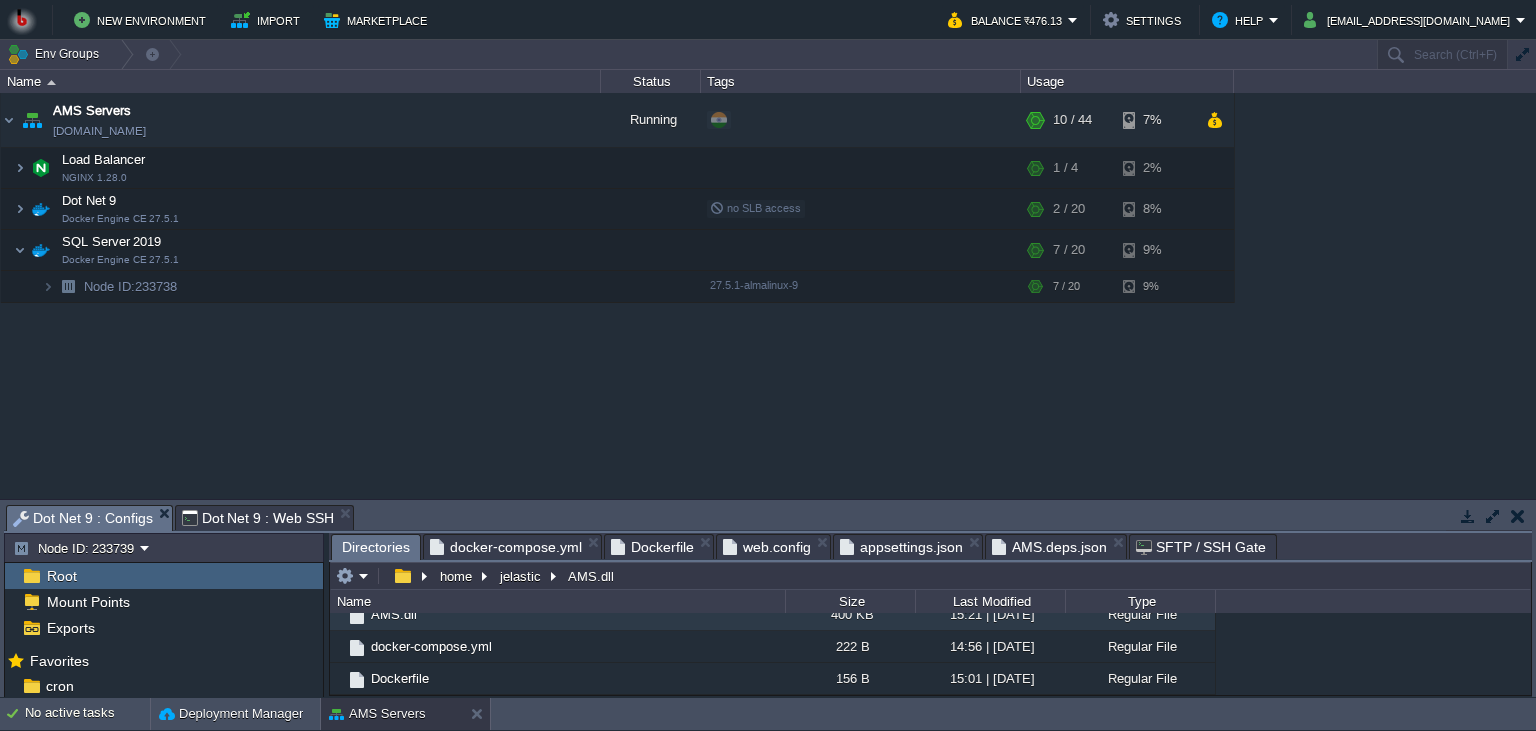 click on "AMS Servers [DOMAIN_NAME] Running                                 + Add to Env Group                                                                                                                                                            RAM                 18%                                         CPU                 2%                             10 / 44                    7%       Load Balancer NGINX 1.28.0                                                                                                                                                            RAM                 7%                                         CPU                 0%                             1 / 4                    2%     Node ID:  233737                                                1.28.0-almalinux-9                                                                                                                                                                            RAM                 7% CPU 0% 2%" at bounding box center [768, 296] 